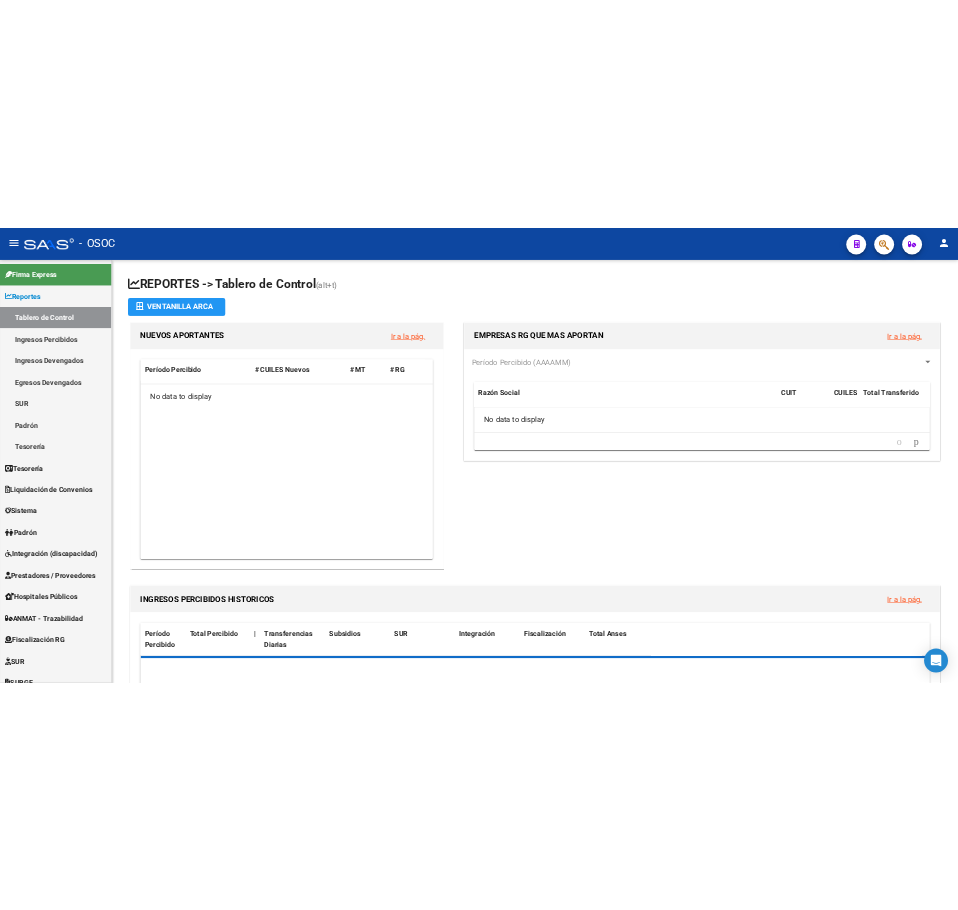 scroll, scrollTop: 0, scrollLeft: 0, axis: both 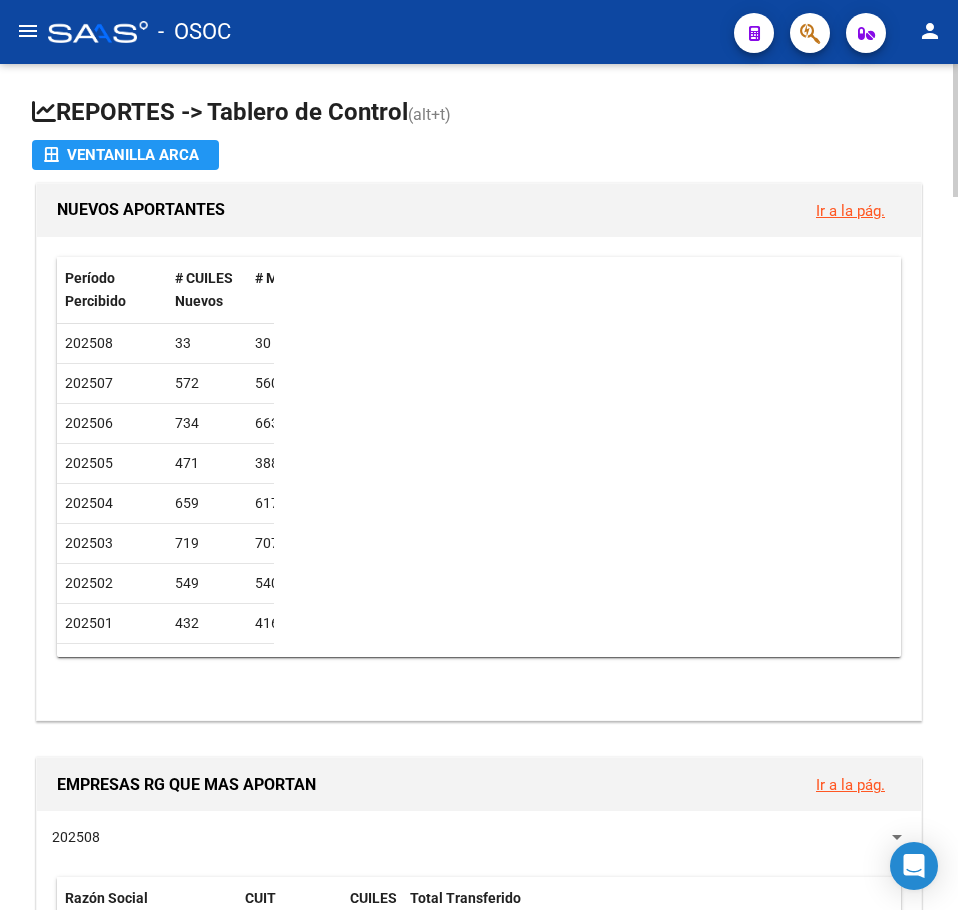 click on "NUEVOS APORTANTES" 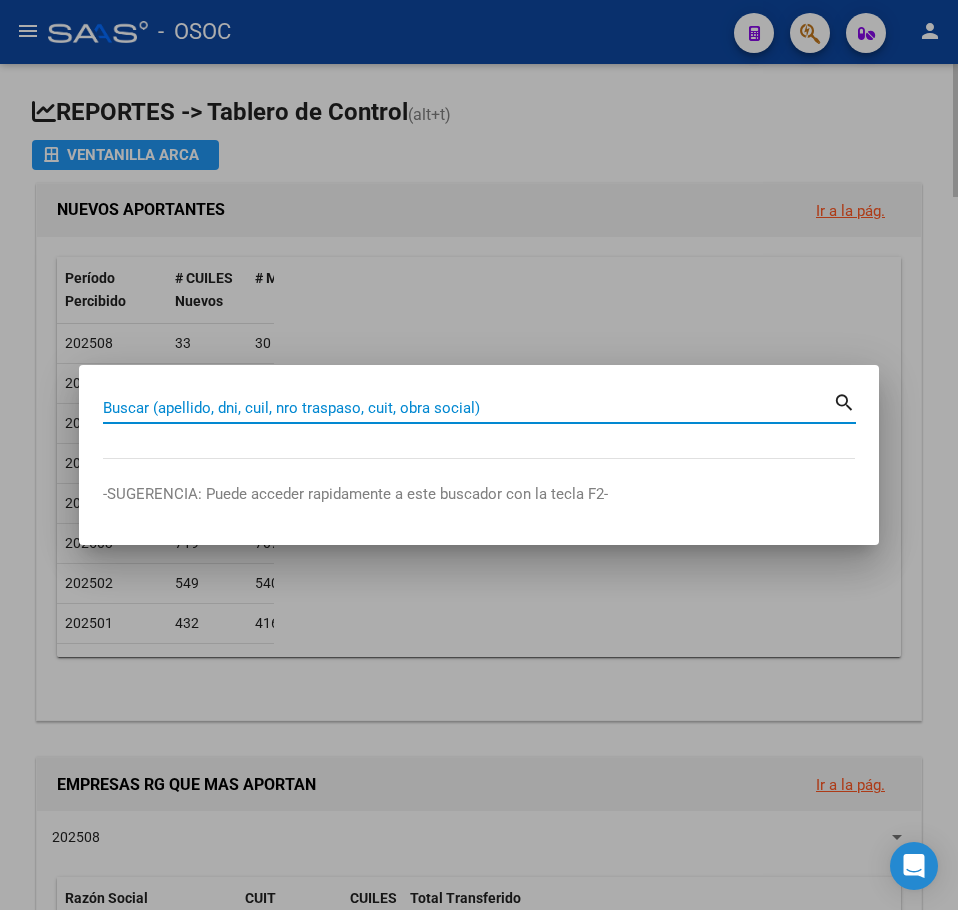 paste on "32636272" 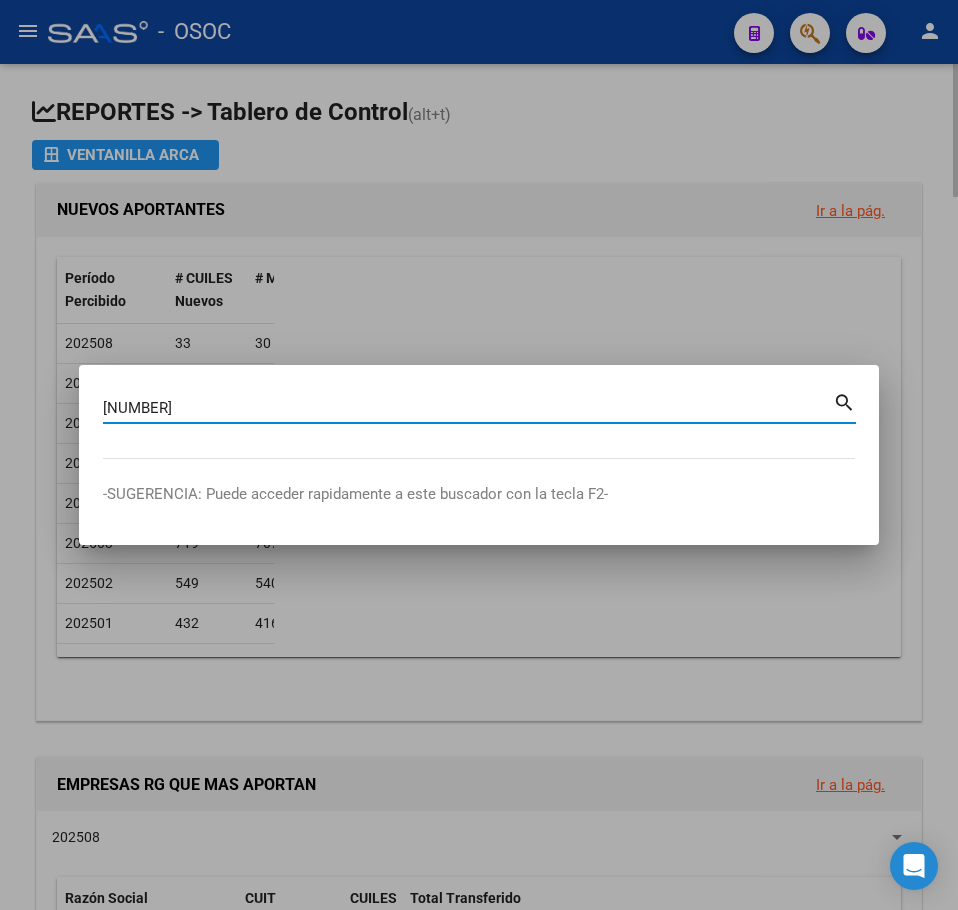 type on "32636272" 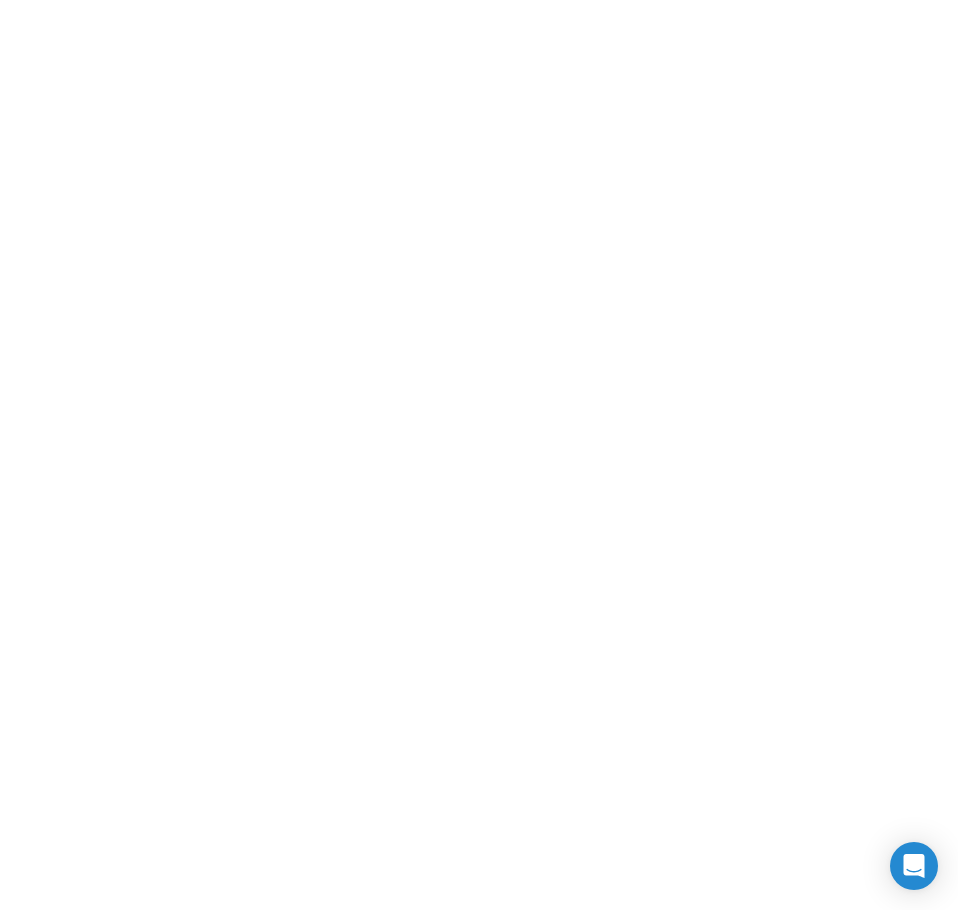 scroll, scrollTop: 0, scrollLeft: 0, axis: both 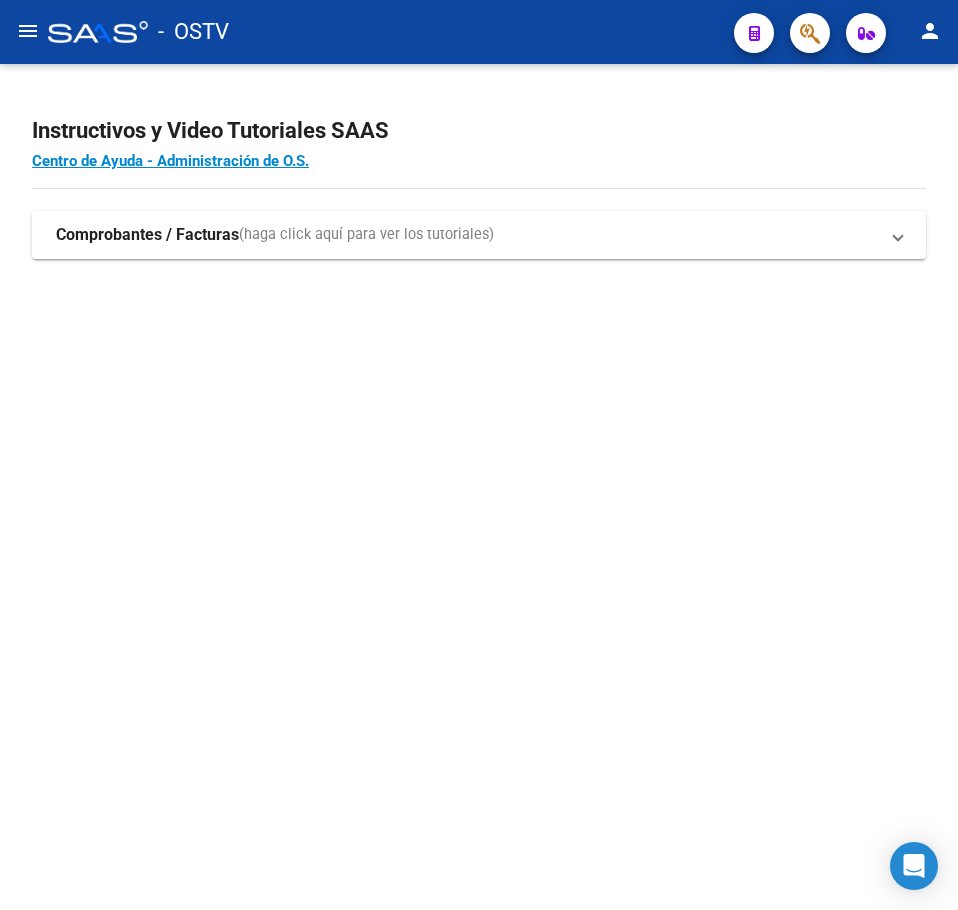 click on "-   OSTV" 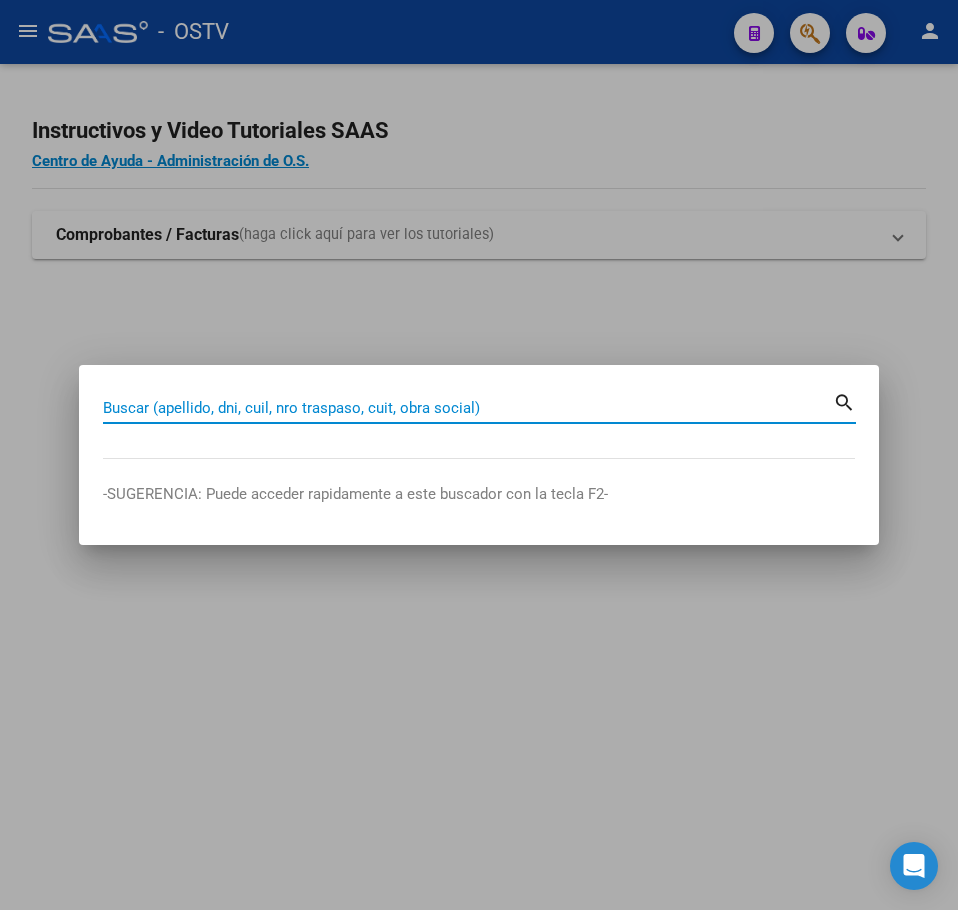 paste on "32636272" 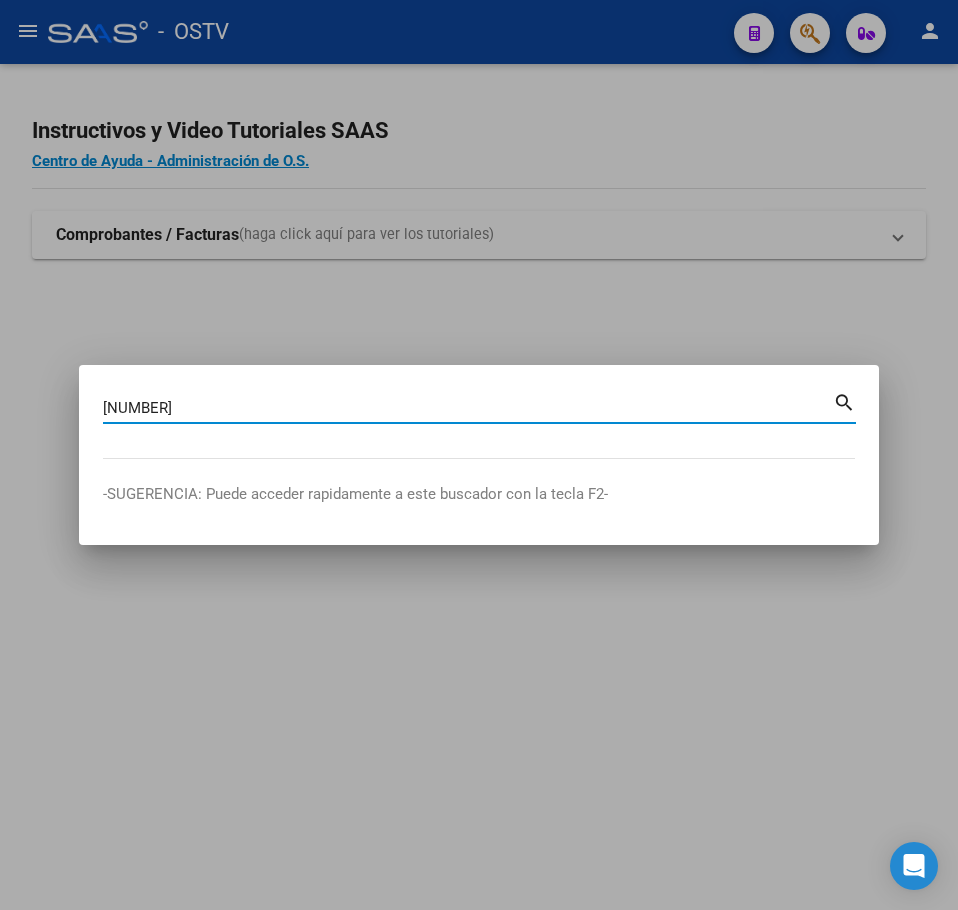 type on "32636272" 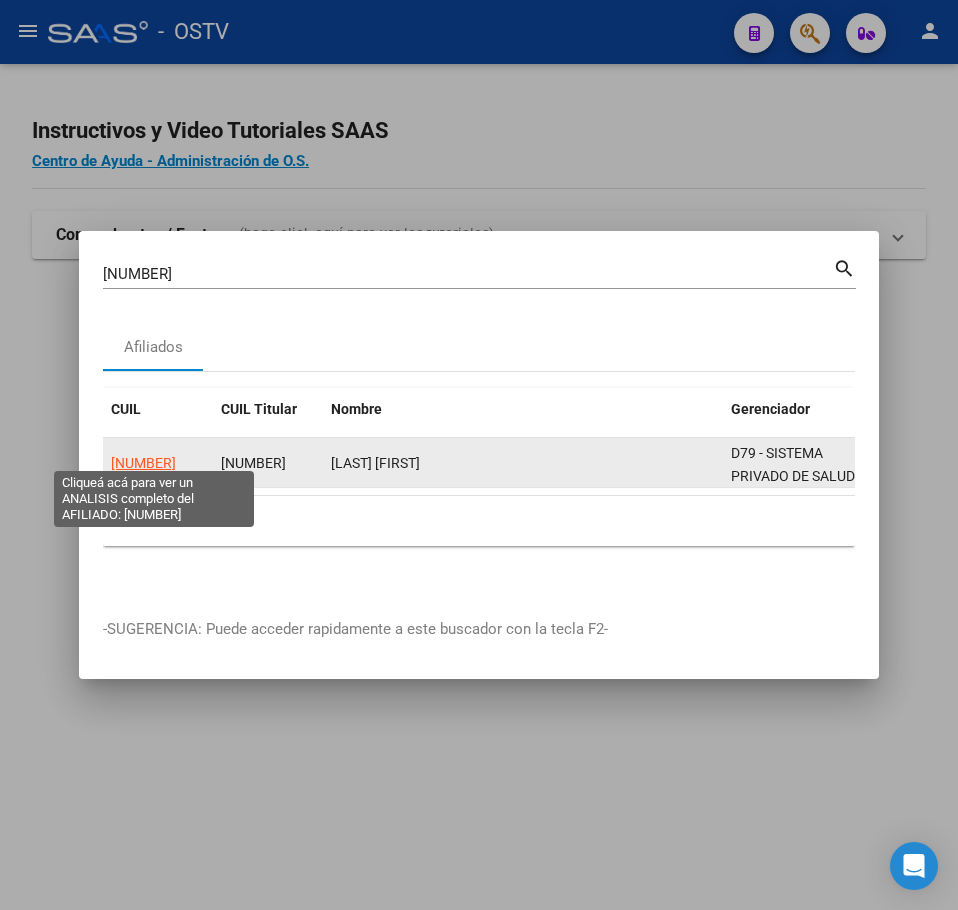 click on "20326362728" 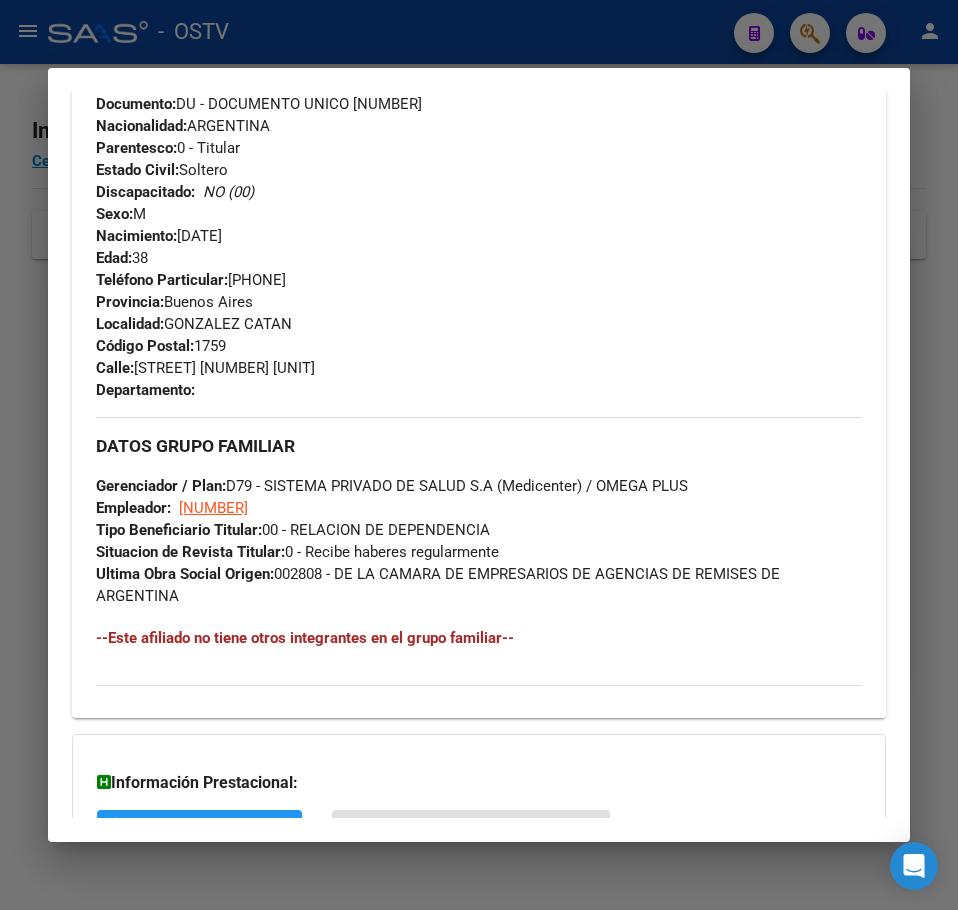 scroll, scrollTop: 1053, scrollLeft: 0, axis: vertical 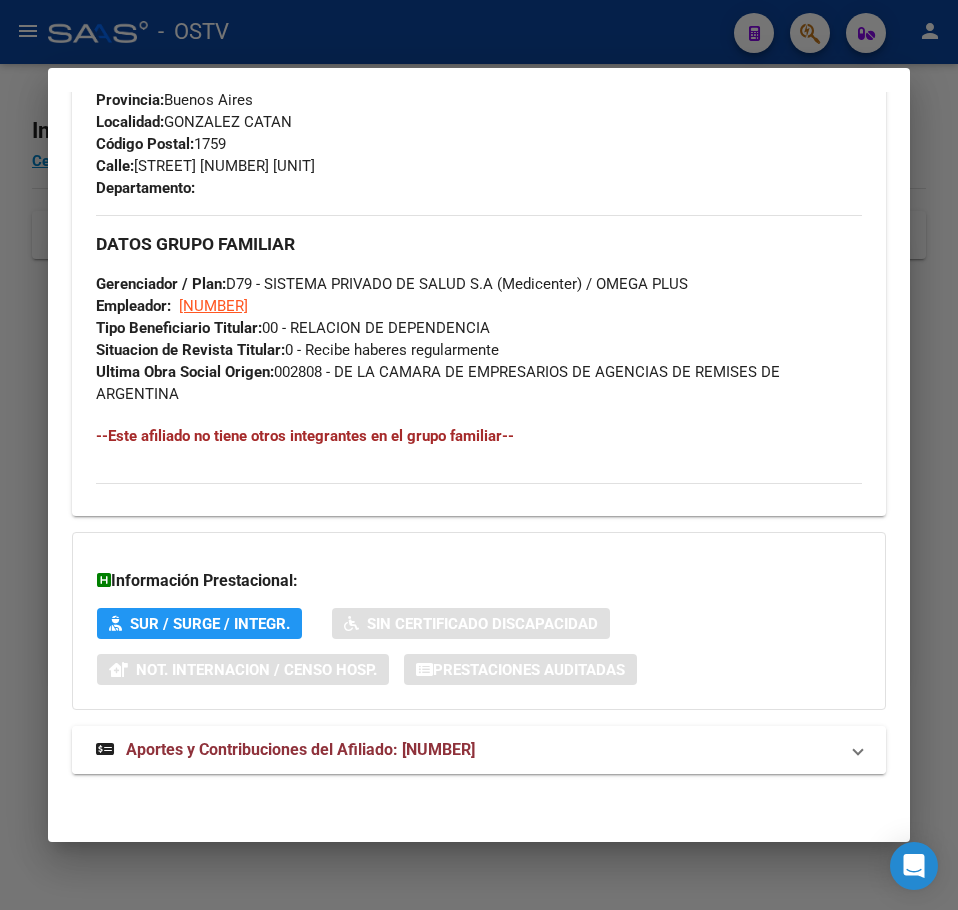 click on "Aportes y Contribuciones del Afiliado: 20326362728" at bounding box center (479, 750) 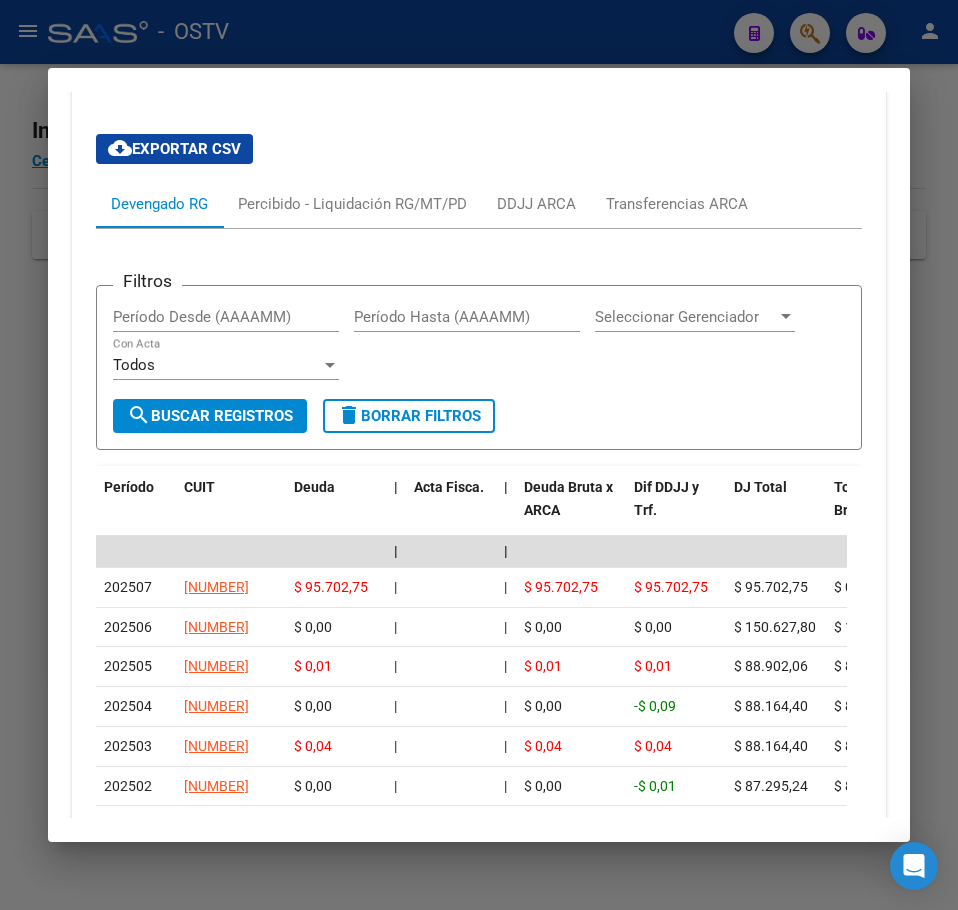 scroll, scrollTop: 1770, scrollLeft: 0, axis: vertical 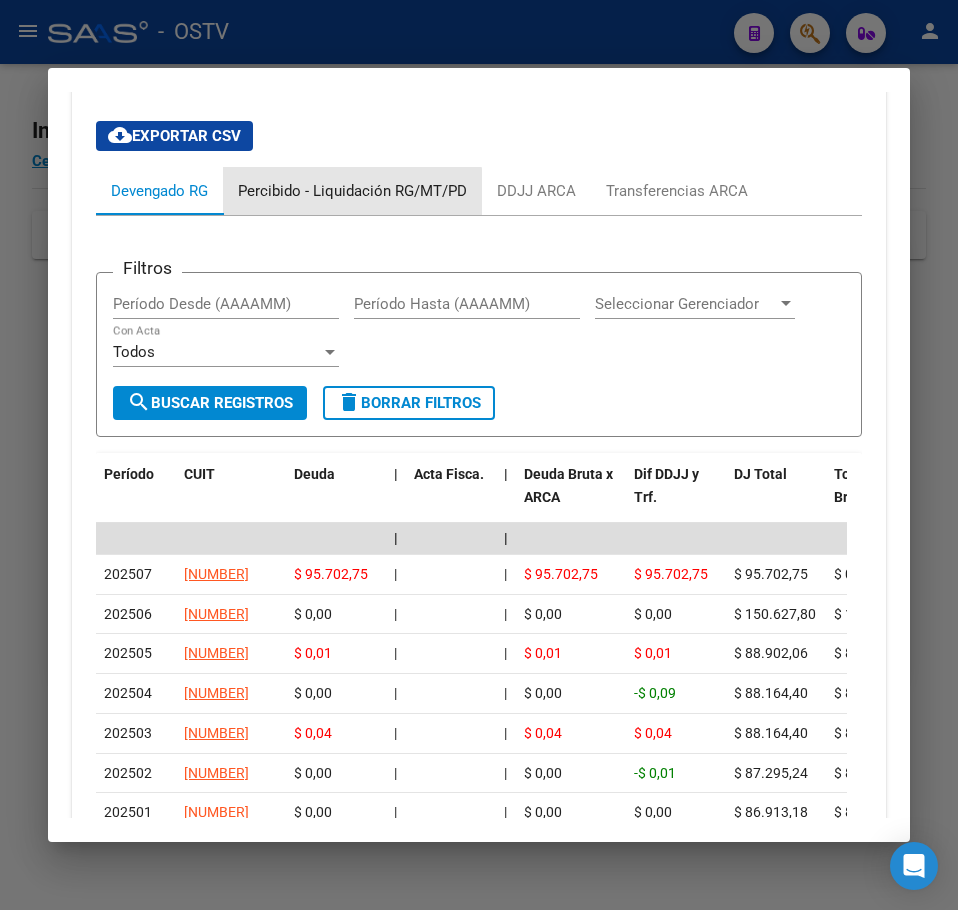 click on "Percibido - Liquidación RG/MT/PD" at bounding box center (352, 191) 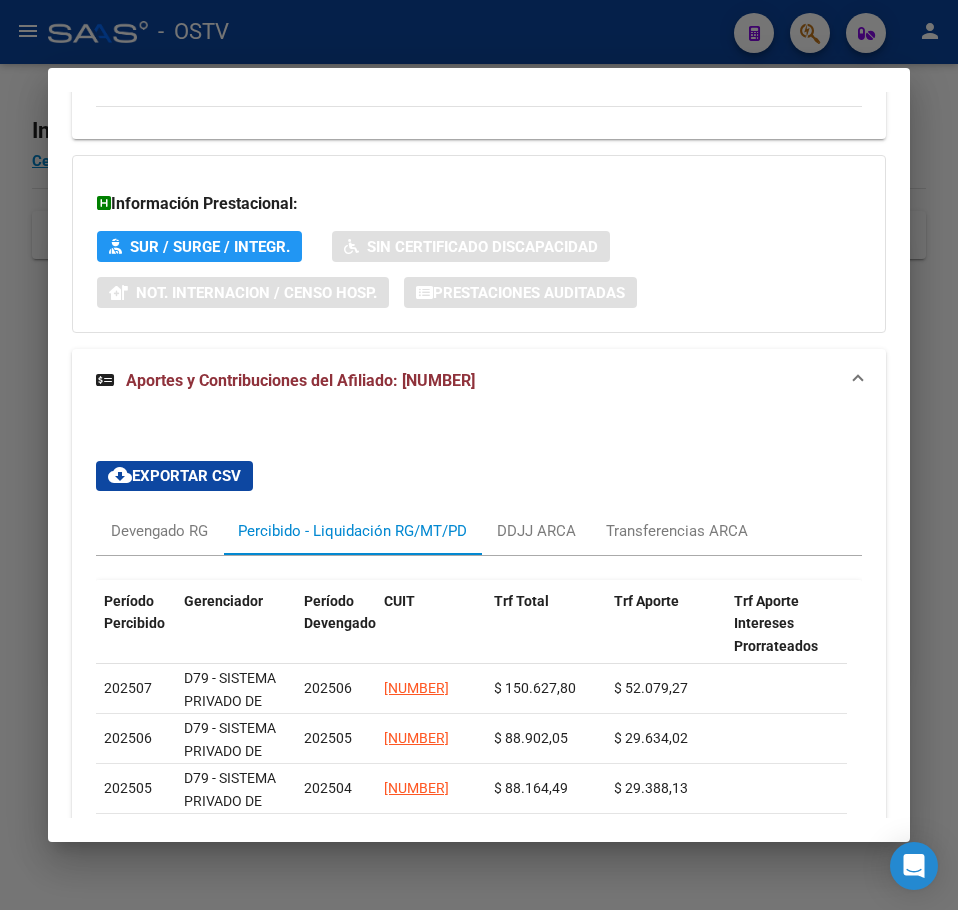 scroll, scrollTop: 1516, scrollLeft: 0, axis: vertical 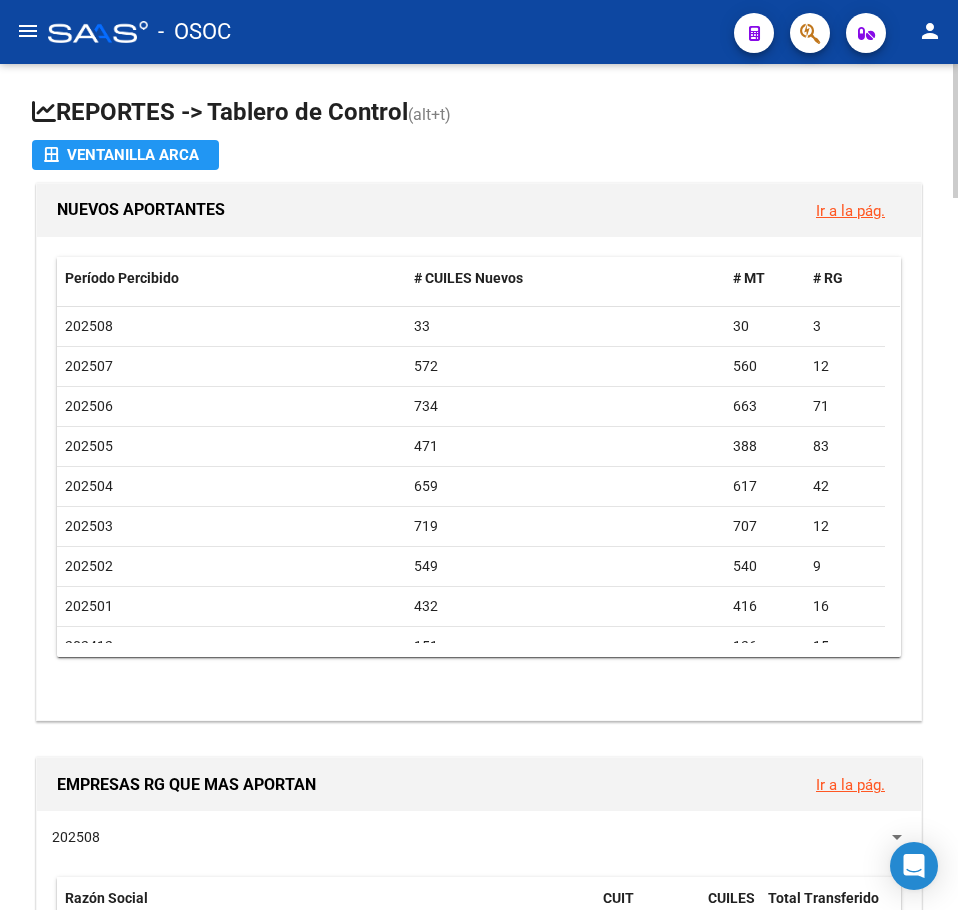 click on "REPORTES -> Tablero de Control  (alt+t)" 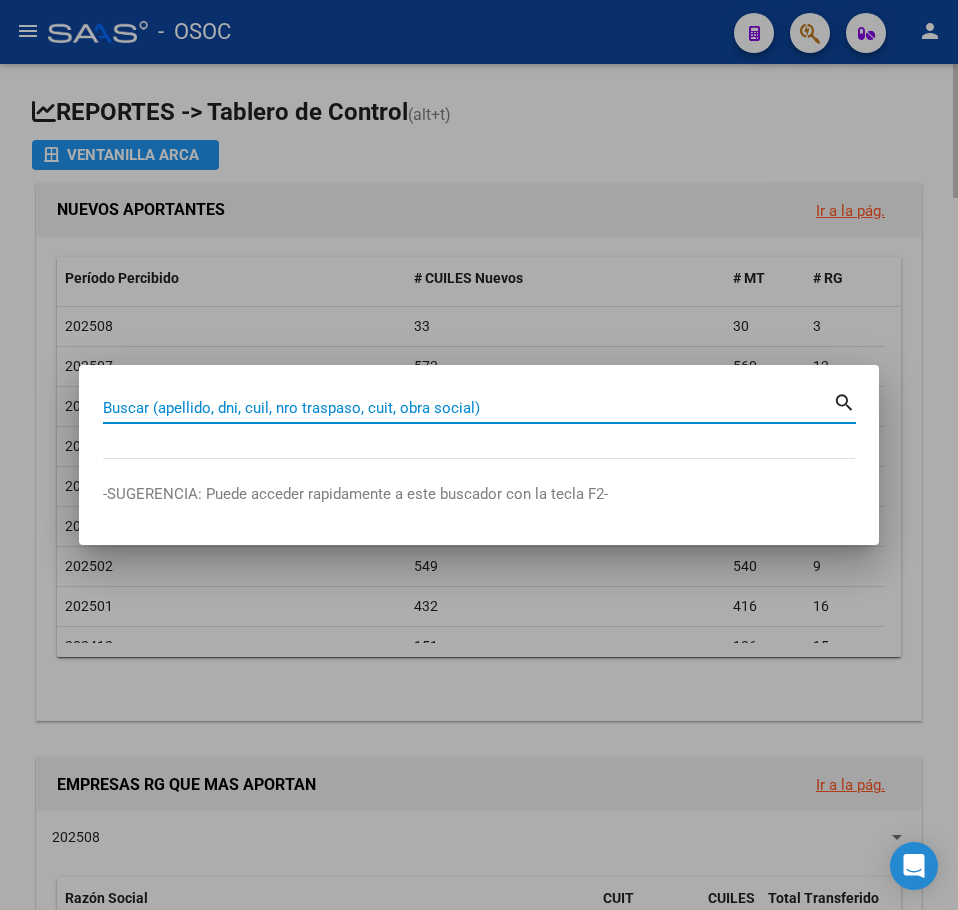 paste on "29313748" 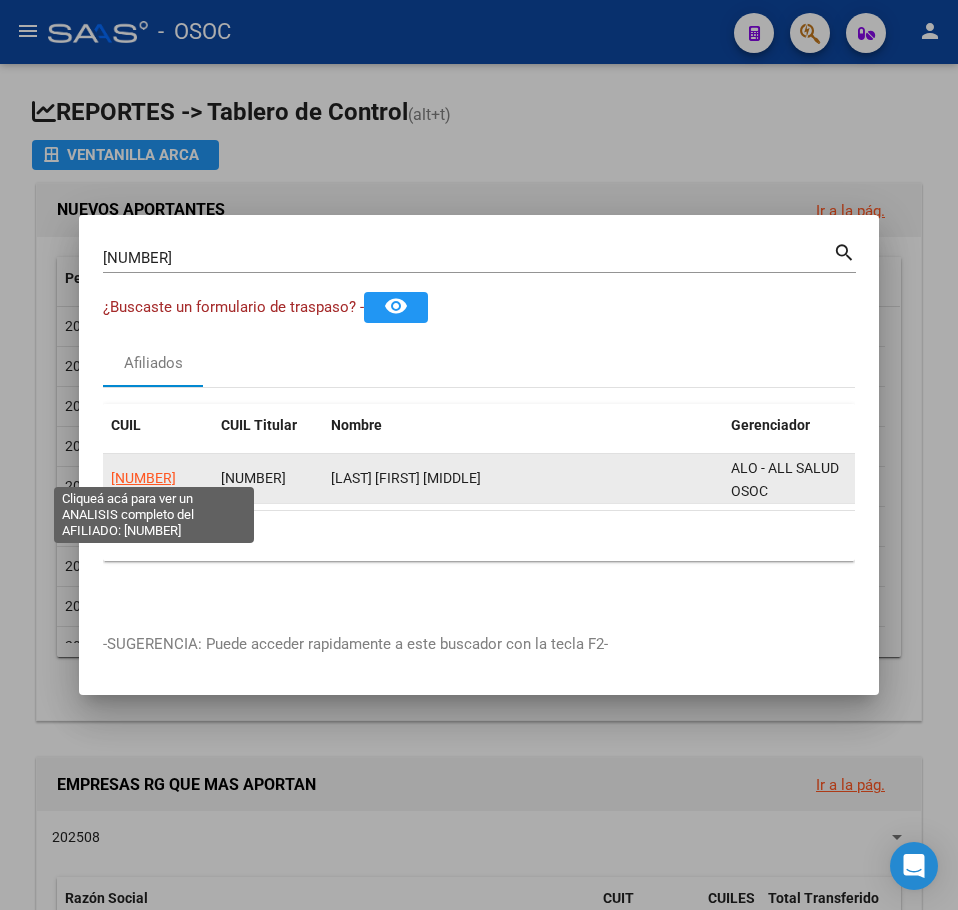 click on "27293137485" 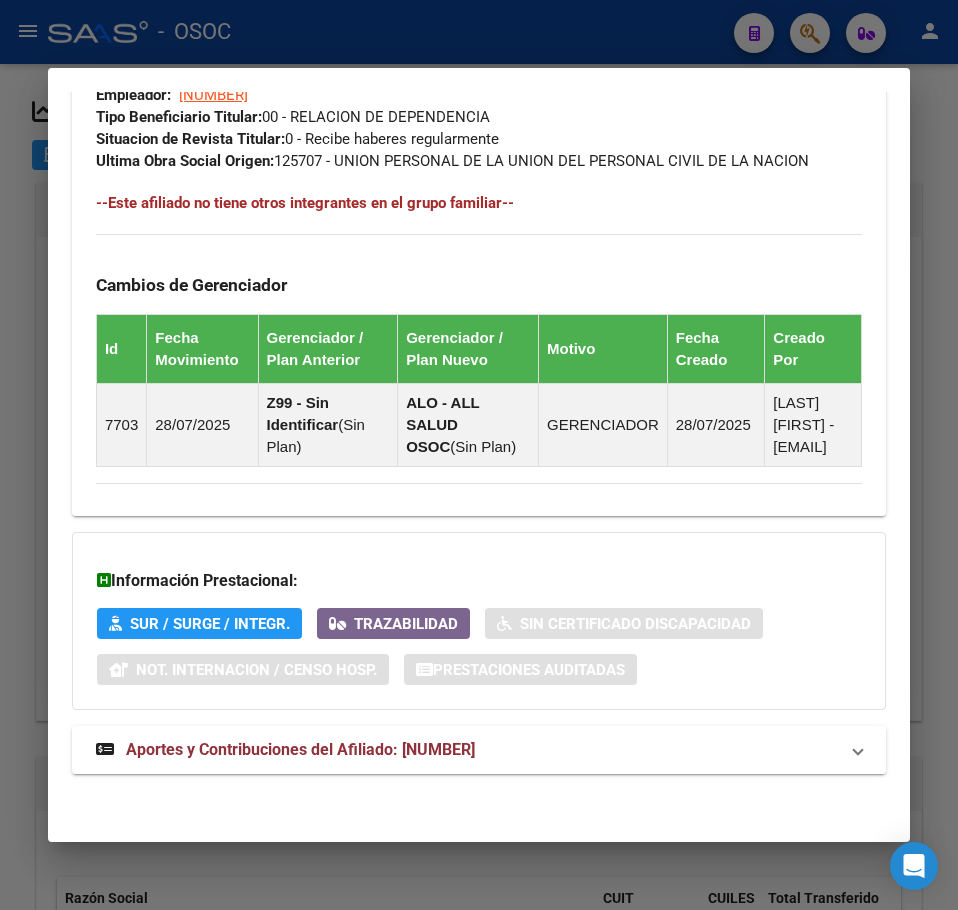 click on "Aportes y Contribuciones del Afiliado: 27293137485" at bounding box center [300, 749] 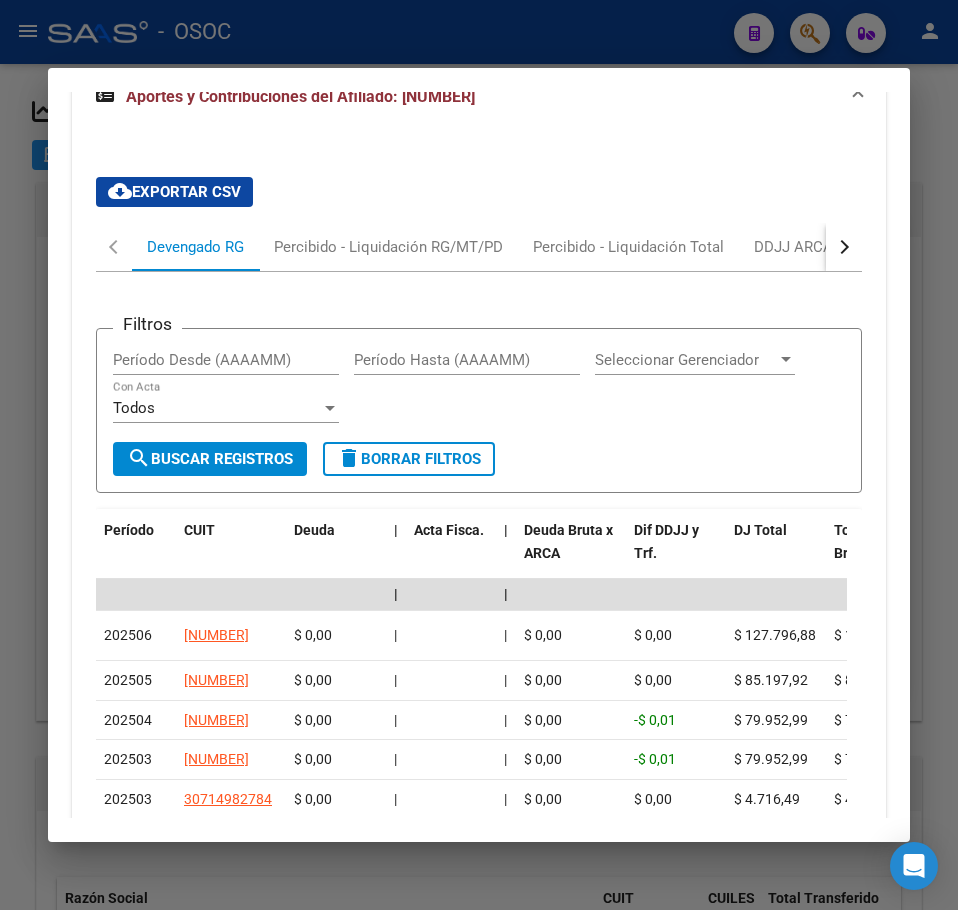 scroll, scrollTop: 1926, scrollLeft: 0, axis: vertical 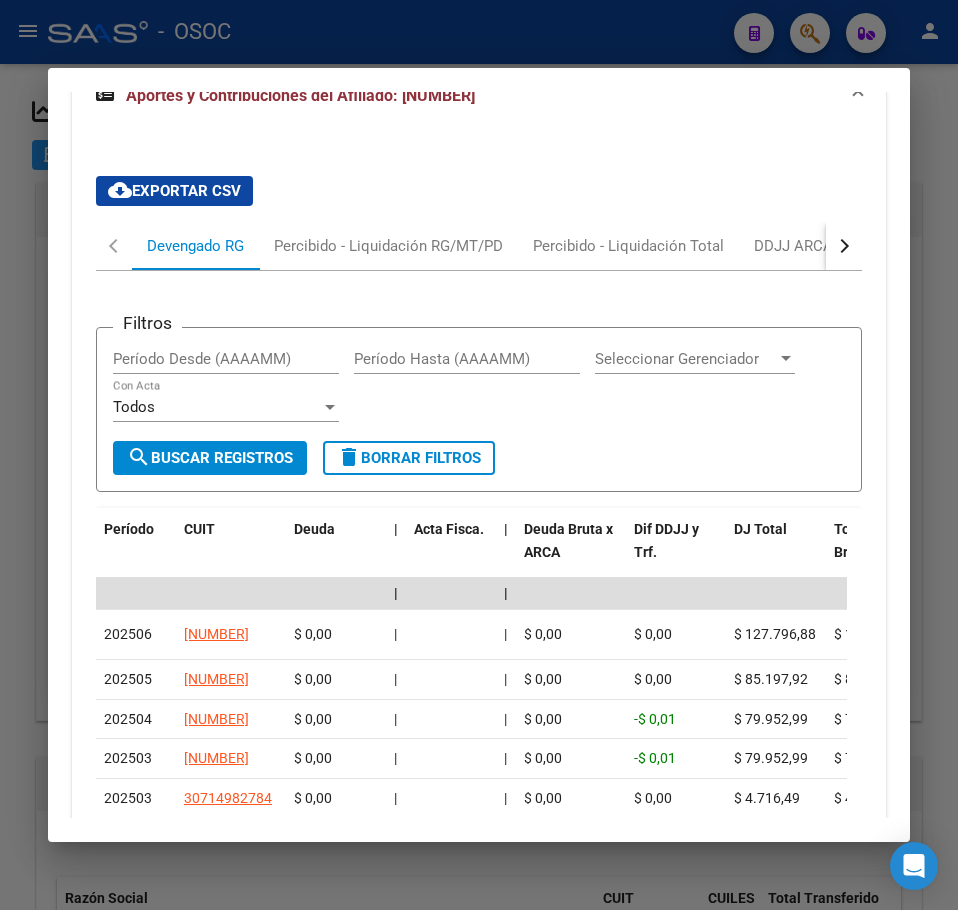 click on "Filtros Período Desde (AAAAMM) Período Hasta (AAAAMM) Seleccionar Gerenciador Seleccionar Gerenciador Todos Con Acta search  Buscar Registros  delete  Borrar Filtros  Período CUIT Deuda | Acta Fisca. | Deuda Bruta x ARCA Dif DDJJ y Trf. DJ Total Tot. Trf. Bruto | Deuda Aporte DJ Aporte Total Transferido Aporte | Deuda Contr. DJ Contr. Total Trf Contr. | Intereses Contr. Intereses Aporte | Contr. Empresa Contr. Int. Empresa Aporte Int. Empresa | DJ Aporte Total DJ Aporte DJ Aporte Adicional DJ Aporte Adherentes | DJ Contr. Total DJ Contr. DJ Contr. Adicional | REMOSIMP c/Tope REMOSIMP (rem4) REMCONT (rem8) REM5 Corresponde Aportes Corresponde Contr. NOGRPFAM SECOBLIG FECPRESENT DJ Contribución CUIT Periodo DJ Aporte CUIT Periodo | Porcentaje Contr. Porcentaje Aporte | DDJJ ID | | | | | | | | | | | | | 202506 30696498594 $ 0,00 | | $ 0,00 $ 0,00 $ 127.796,88 $ 127.796,88 | $ 0,00 $ 42.598,96 $ 42.598,96 | $ 0,00 $ 85.197,92 $ 85.197,92 | $ 0,00 $ 0,00 | $ 85.197,92 $ 0,00 $ 0,00 | = $ 0,00" at bounding box center (479, 637) 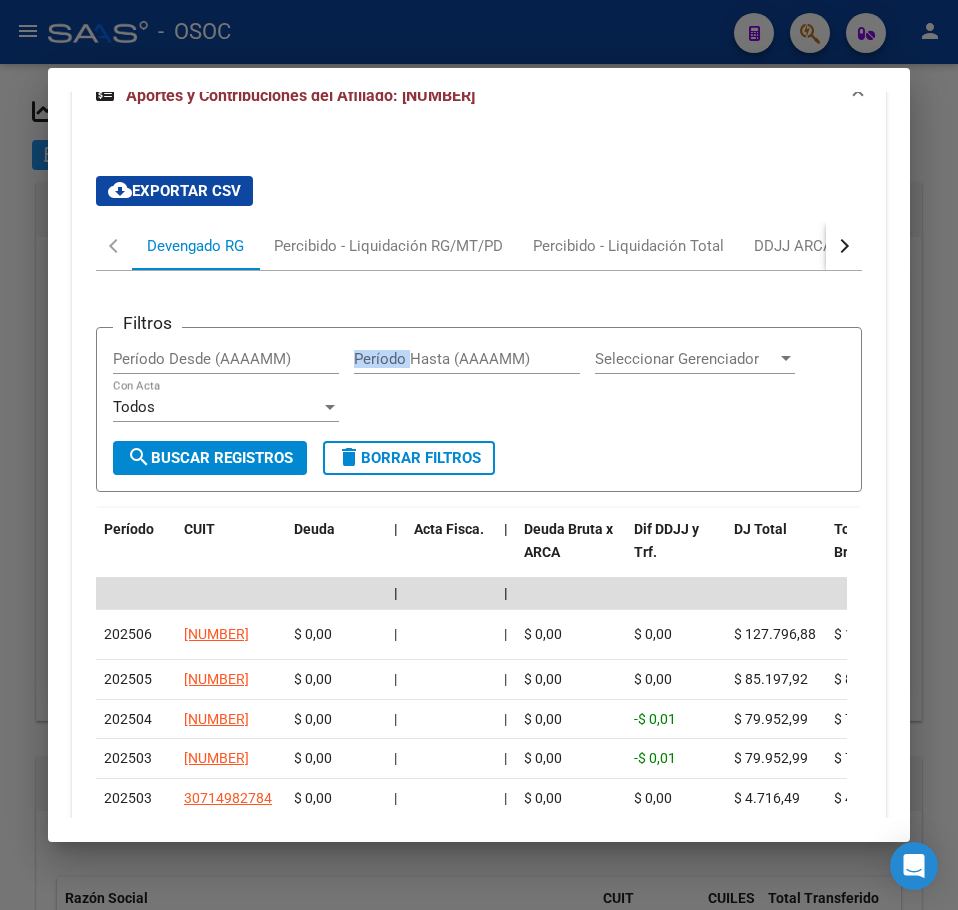 click on "Filtros Período Desde (AAAAMM) Período Hasta (AAAAMM) Seleccionar Gerenciador Seleccionar Gerenciador Todos Con Acta search  Buscar Registros  delete  Borrar Filtros  Período CUIT Deuda | Acta Fisca. | Deuda Bruta x ARCA Dif DDJJ y Trf. DJ Total Tot. Trf. Bruto | Deuda Aporte DJ Aporte Total Transferido Aporte | Deuda Contr. DJ Contr. Total Trf Contr. | Intereses Contr. Intereses Aporte | Contr. Empresa Contr. Int. Empresa Aporte Int. Empresa | DJ Aporte Total DJ Aporte DJ Aporte Adicional DJ Aporte Adherentes | DJ Contr. Total DJ Contr. DJ Contr. Adicional | REMOSIMP c/Tope REMOSIMP (rem4) REMCONT (rem8) REM5 Corresponde Aportes Corresponde Contr. NOGRPFAM SECOBLIG FECPRESENT DJ Contribución CUIT Periodo DJ Aporte CUIT Periodo | Porcentaje Contr. Porcentaje Aporte | DDJJ ID | | | | | | | | | | | | | 202506 30696498594 $ 0,00 | | $ 0,00 $ 0,00 $ 127.796,88 $ 127.796,88 | $ 0,00 $ 42.598,96 $ 42.598,96 | $ 0,00 $ 85.197,92 $ 85.197,92 | $ 0,00 $ 0,00 | $ 85.197,92 $ 0,00 $ 0,00 | = $ 0,00" at bounding box center [479, 637] 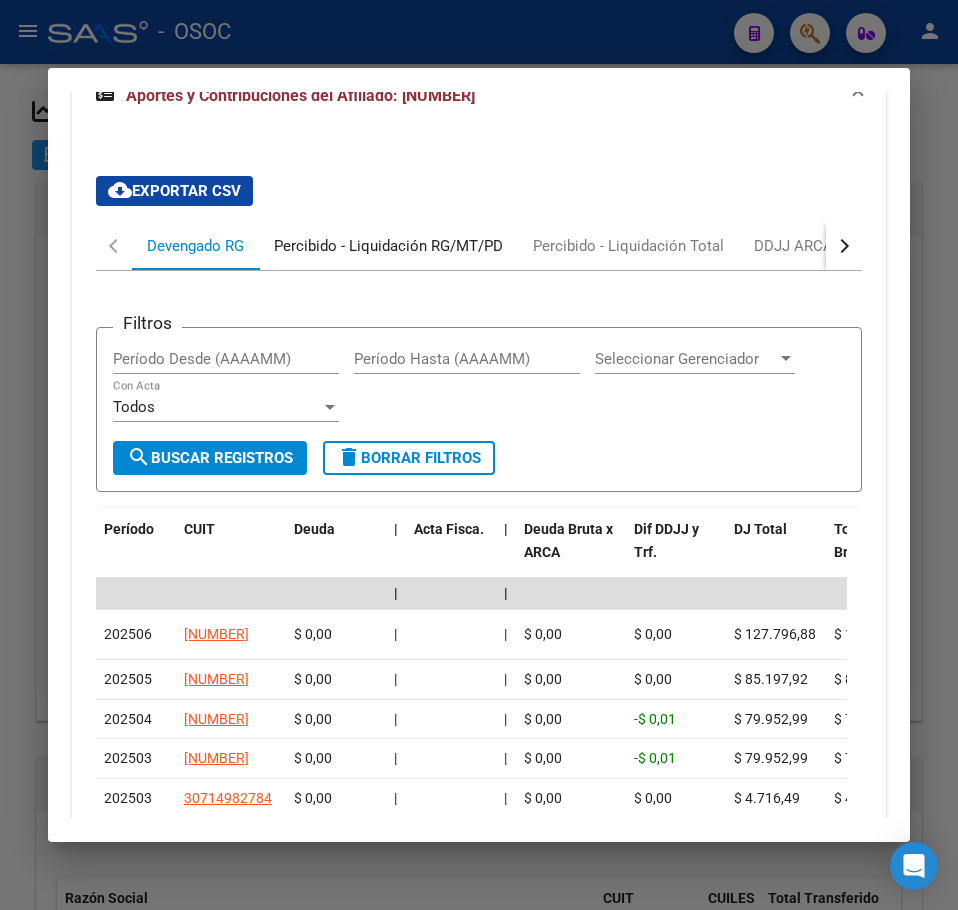 click on "Percibido - Liquidación RG/MT/PD" at bounding box center [388, 246] 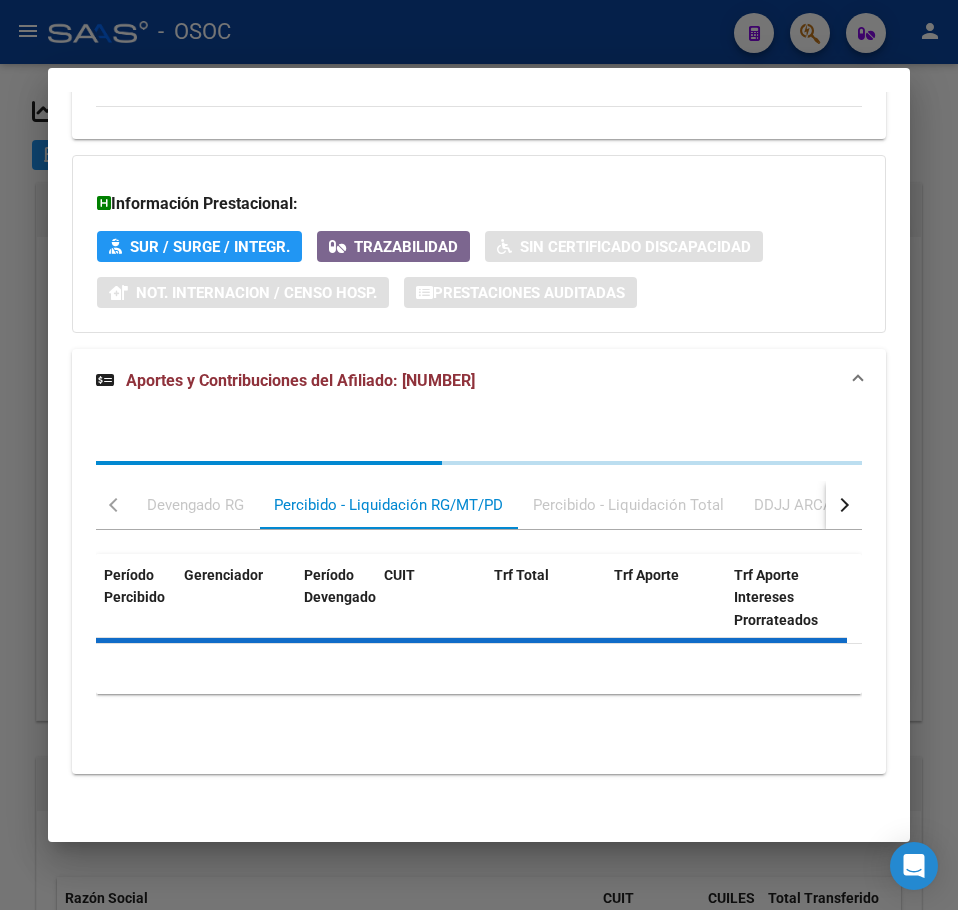 scroll, scrollTop: 1926, scrollLeft: 0, axis: vertical 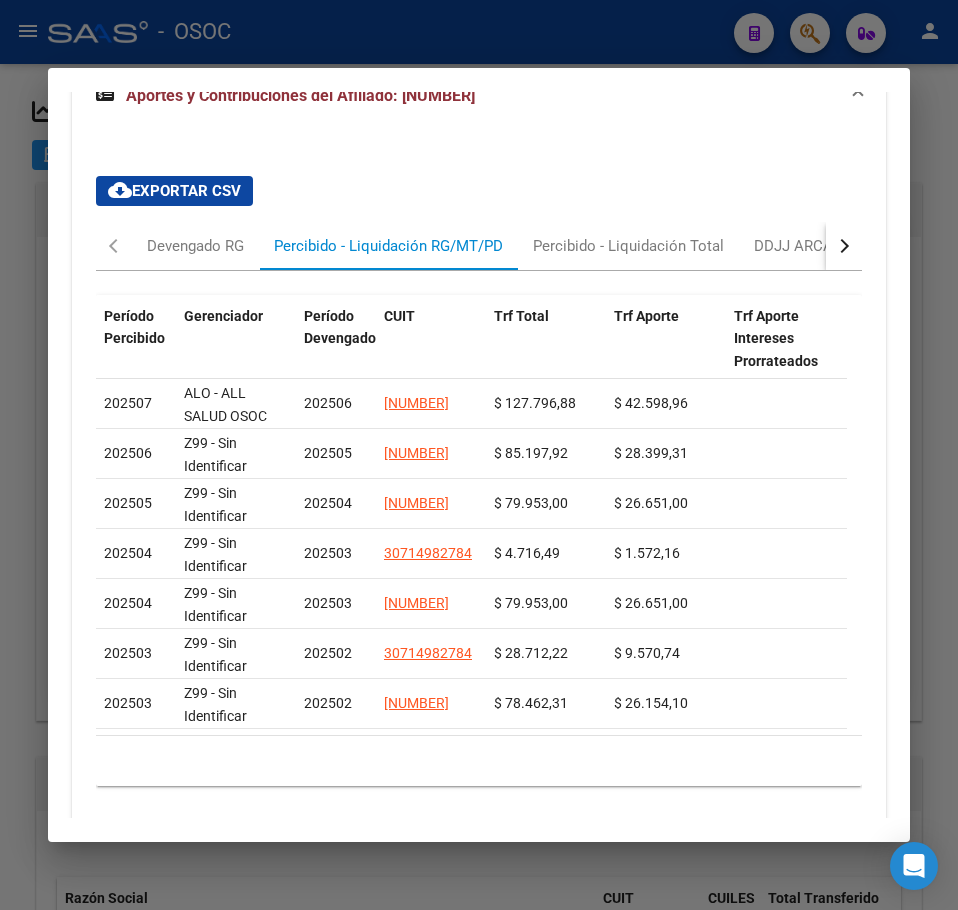 click at bounding box center (479, 455) 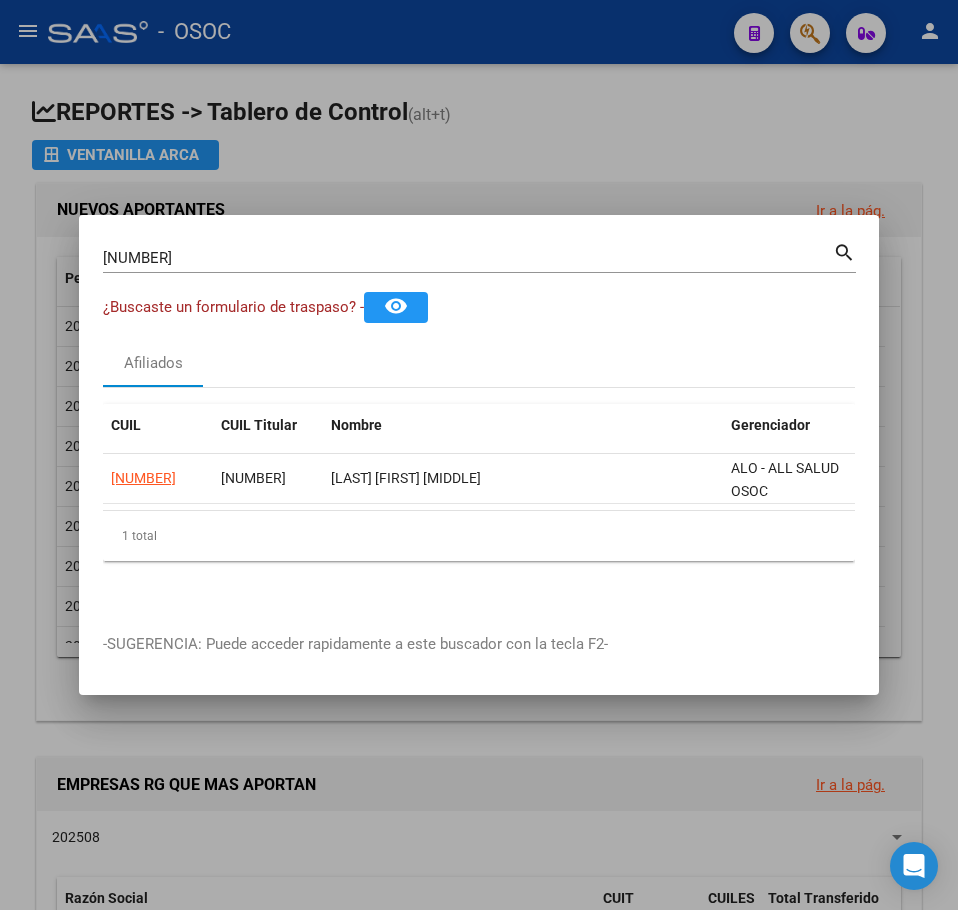 click on "29313748 Buscar (apellido, dni, cuil, nro traspaso, cuit, obra social) search ¿Buscaste un formulario de traspaso? -   remove_red_eye Afiliados CUIL CUIL Titular Nombre Gerenciador Activo 27293137485 27293137485  KLAPTIJ BETSABE MARIA  ALO - ALL SALUD OSOC  1 total   1  -SUGERENCIA: Puede acceder rapidamente a este buscador con la tecla F2-" at bounding box center (479, 455) 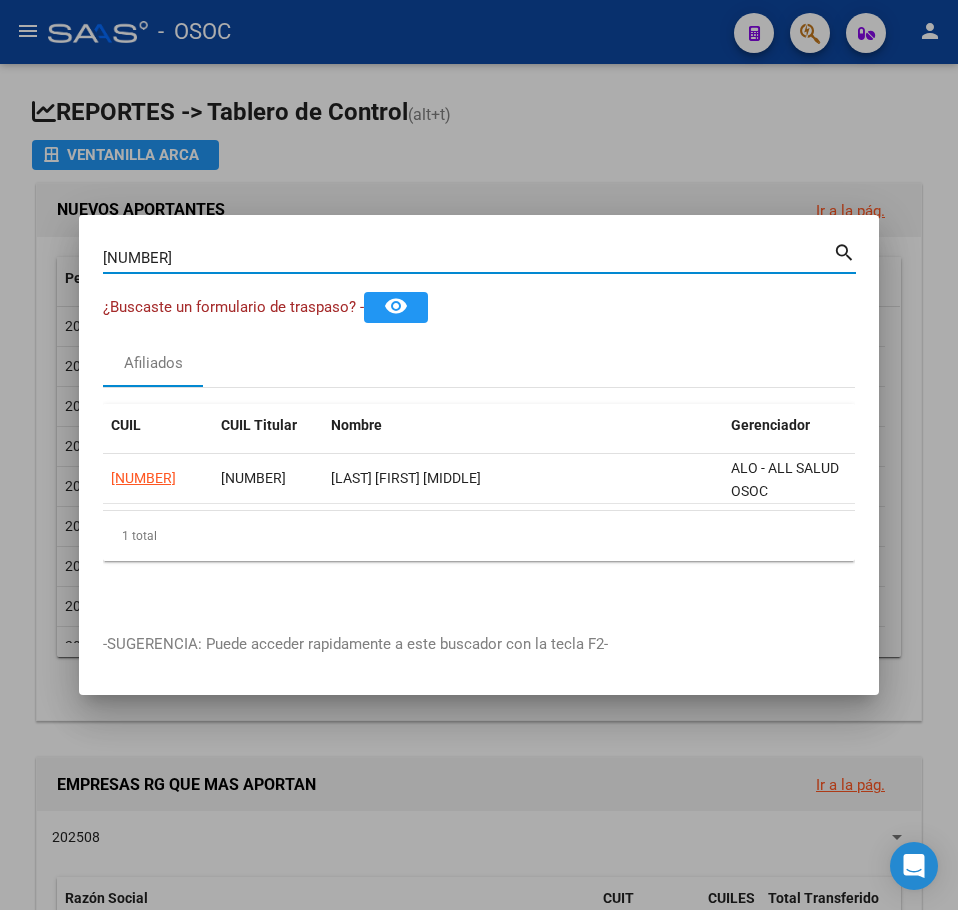 click on "29313748 Buscar (apellido, dni, cuil, nro traspaso, cuit, obra social)" at bounding box center (468, 258) 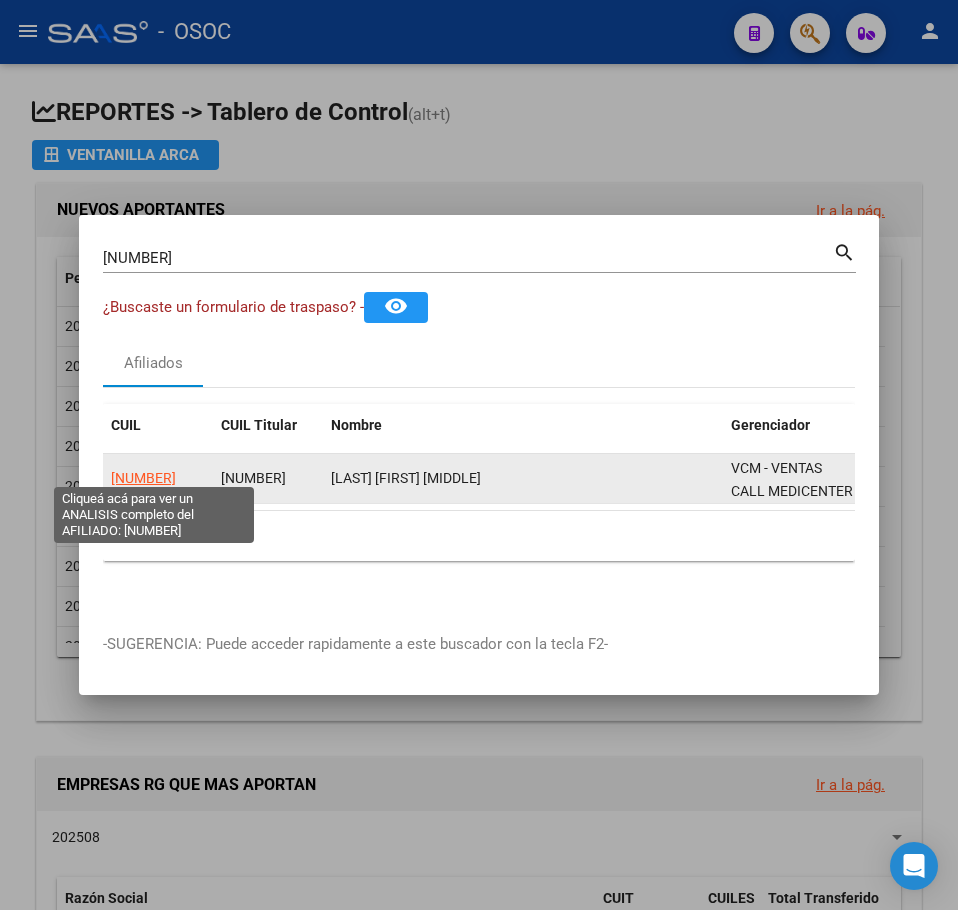 click on "27316885638" 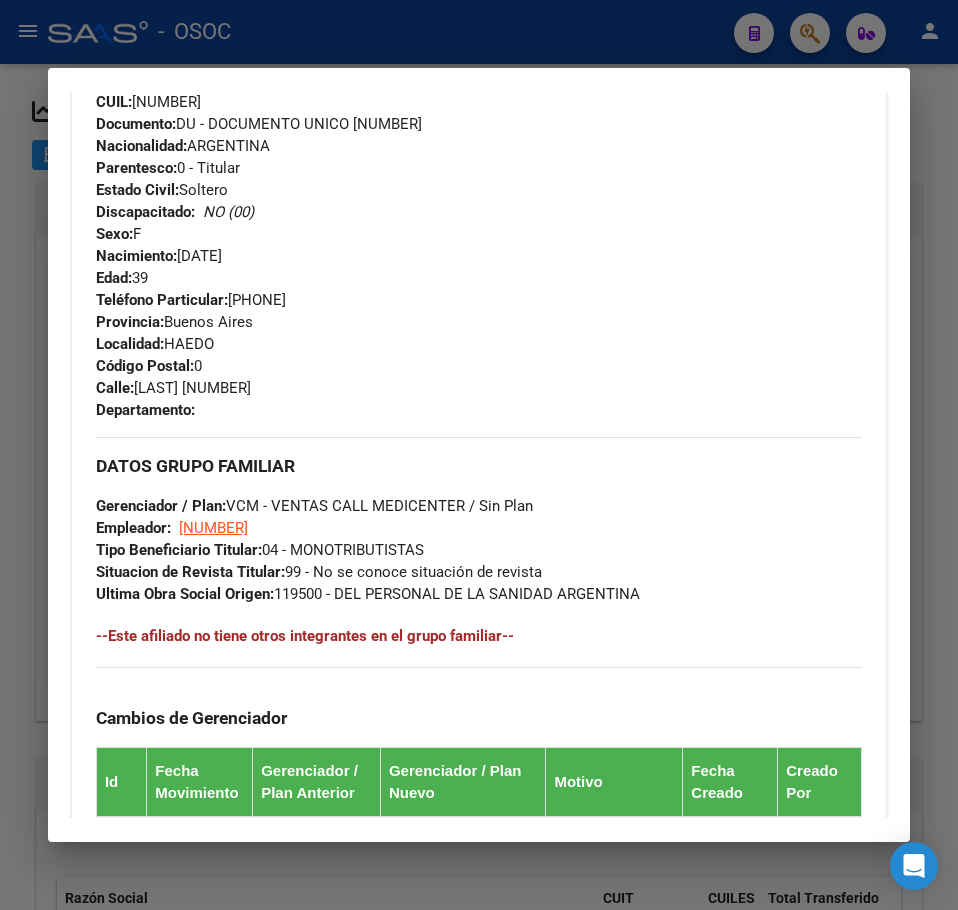 scroll, scrollTop: 1352, scrollLeft: 0, axis: vertical 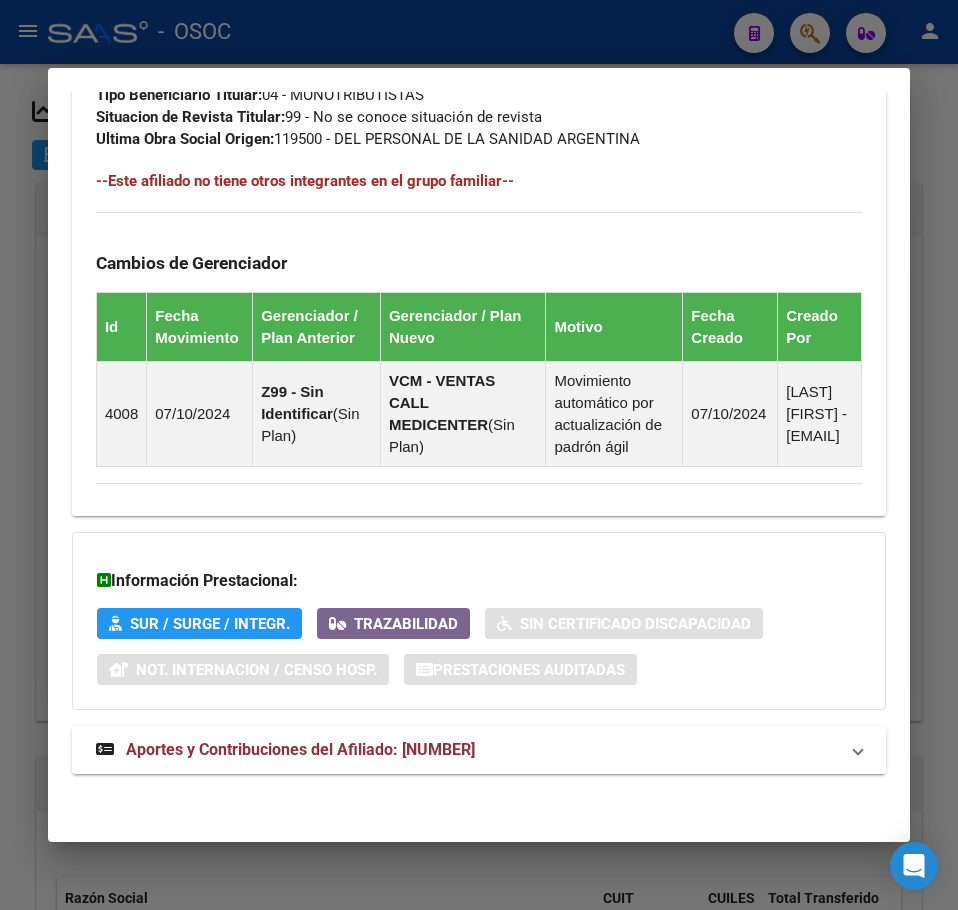 click on "Aportes y Contribuciones del Afiliado: 27316885638" at bounding box center [479, 750] 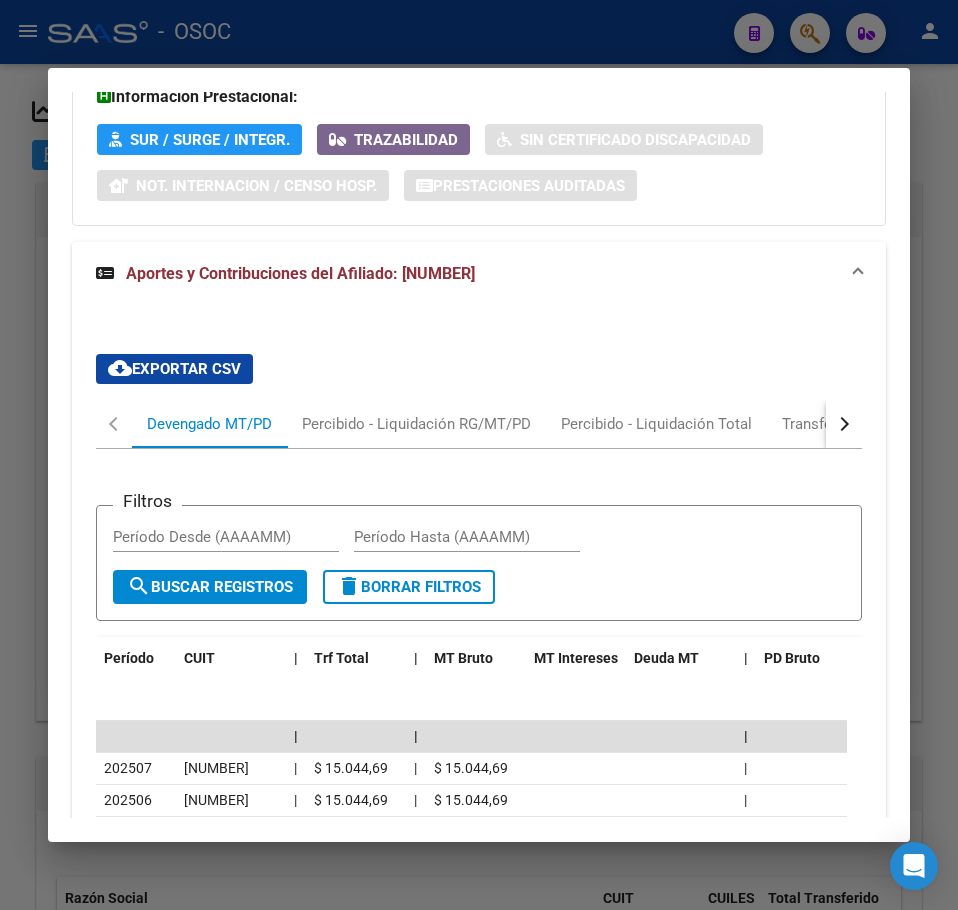 scroll, scrollTop: 1970, scrollLeft: 0, axis: vertical 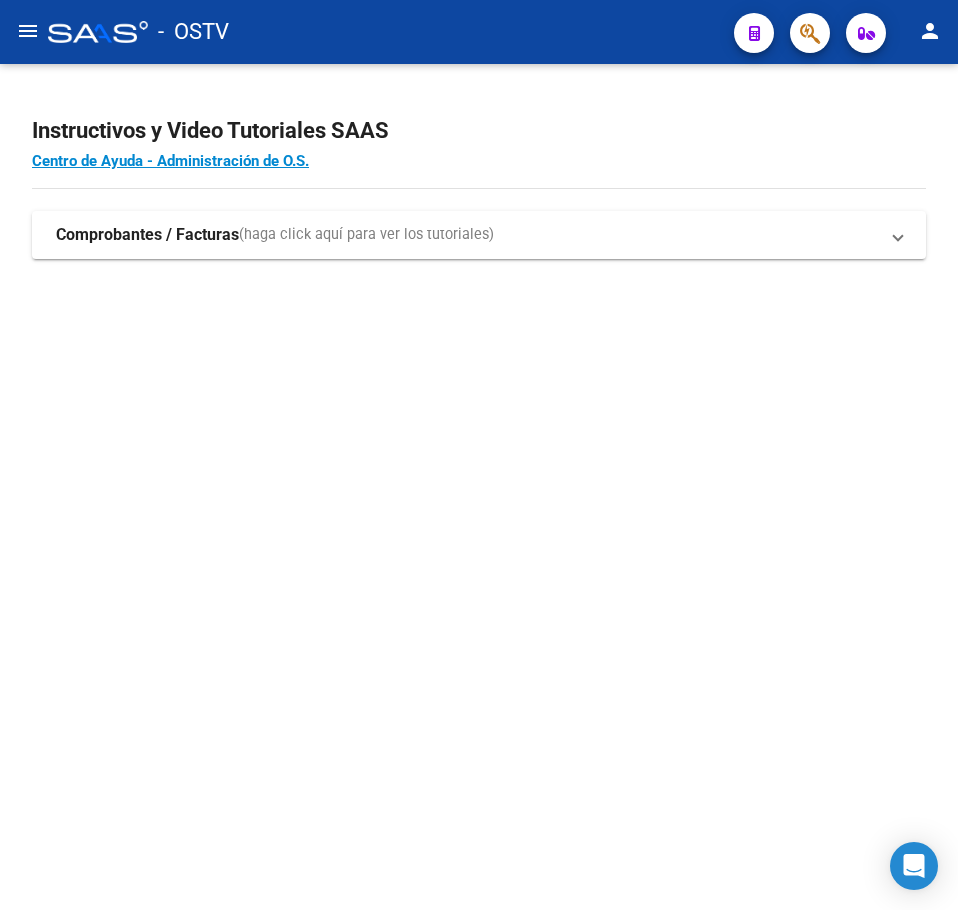 click on "Instructivos y Video Tutoriales SAAS" 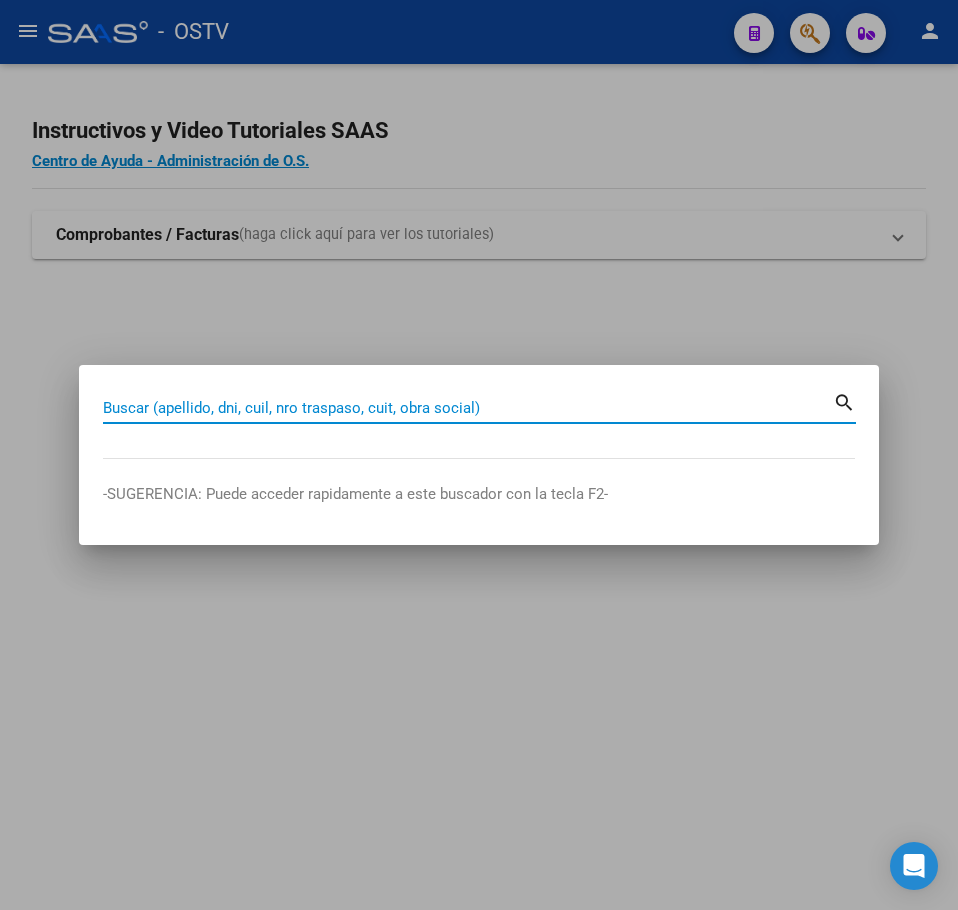 paste on "[NUMBER]" 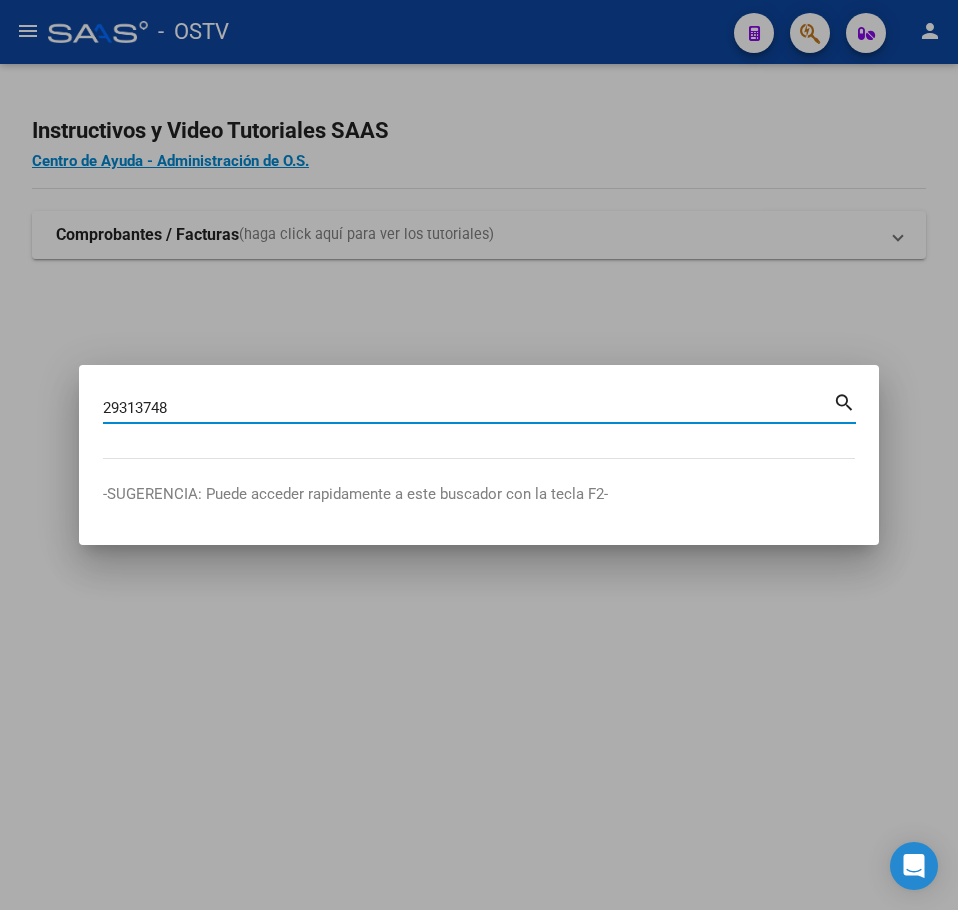 type on "[NUMBER]" 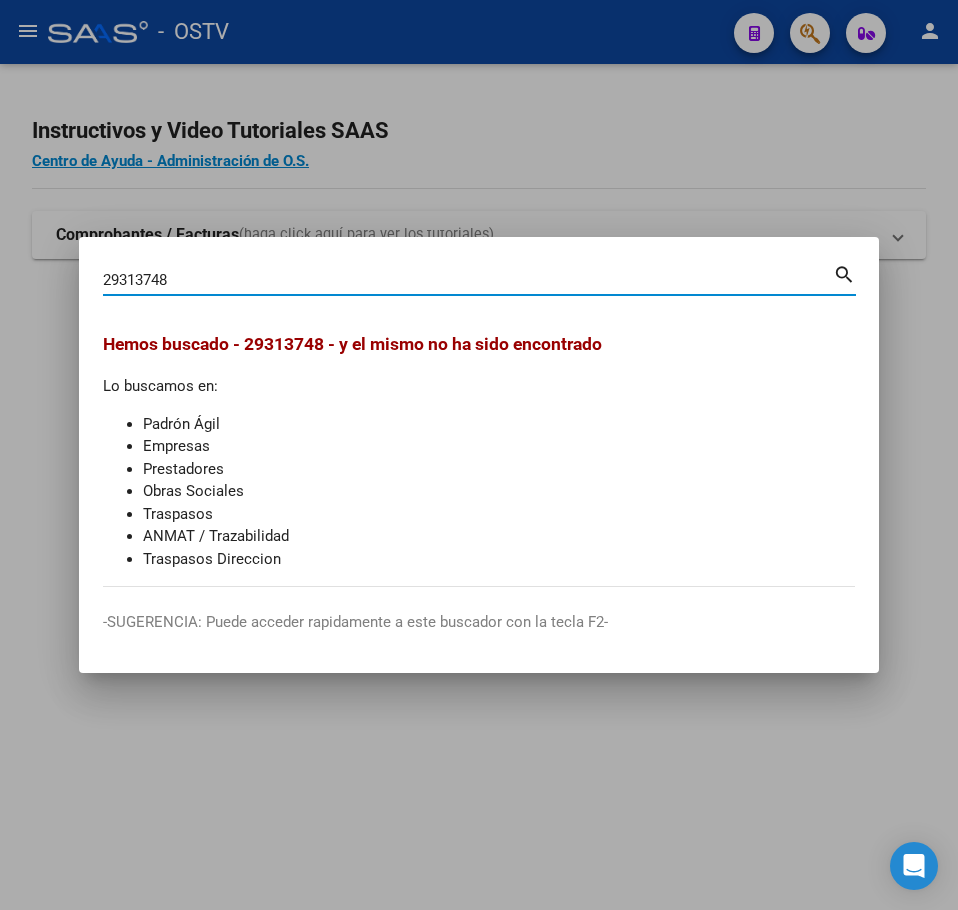 scroll, scrollTop: 0, scrollLeft: 0, axis: both 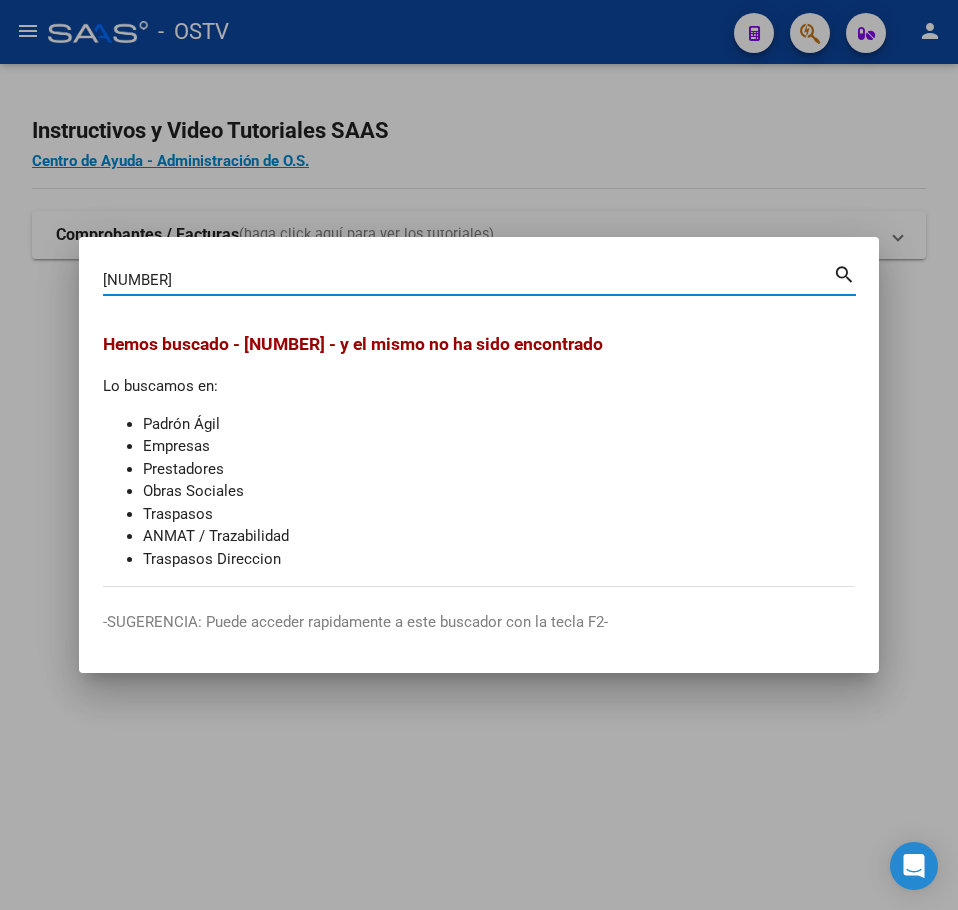 type on "[NUMBER]" 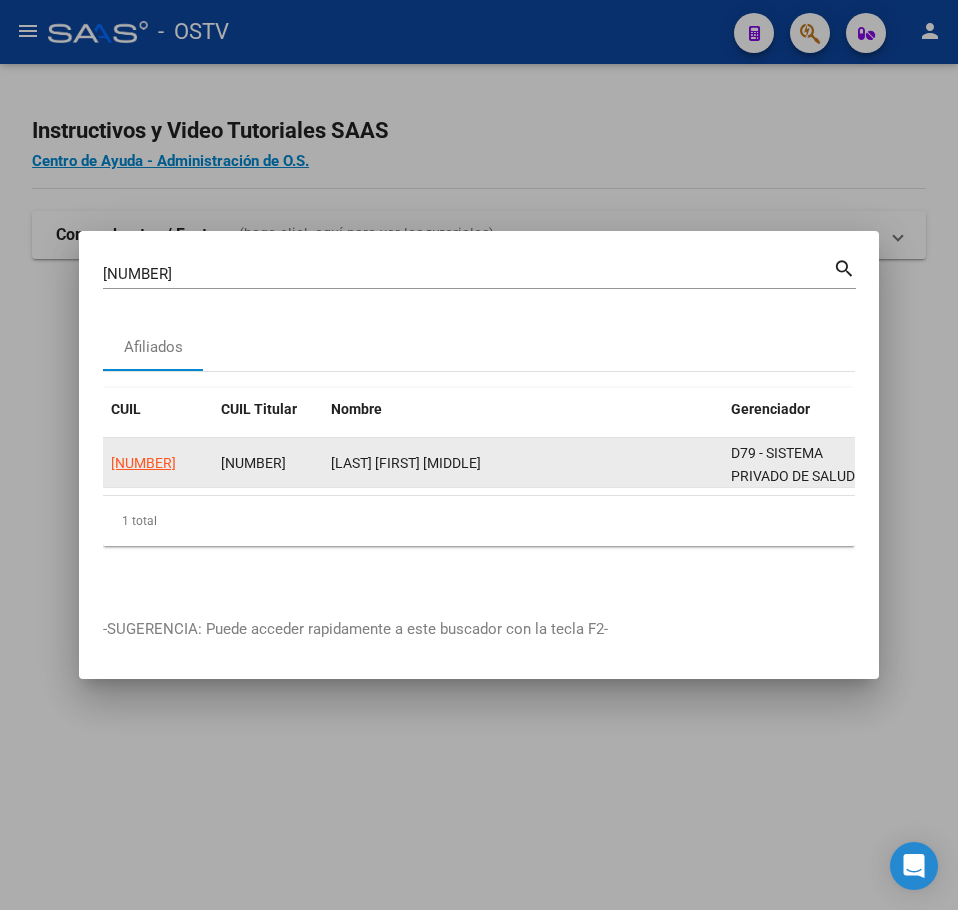 click on "[NUMBER]" 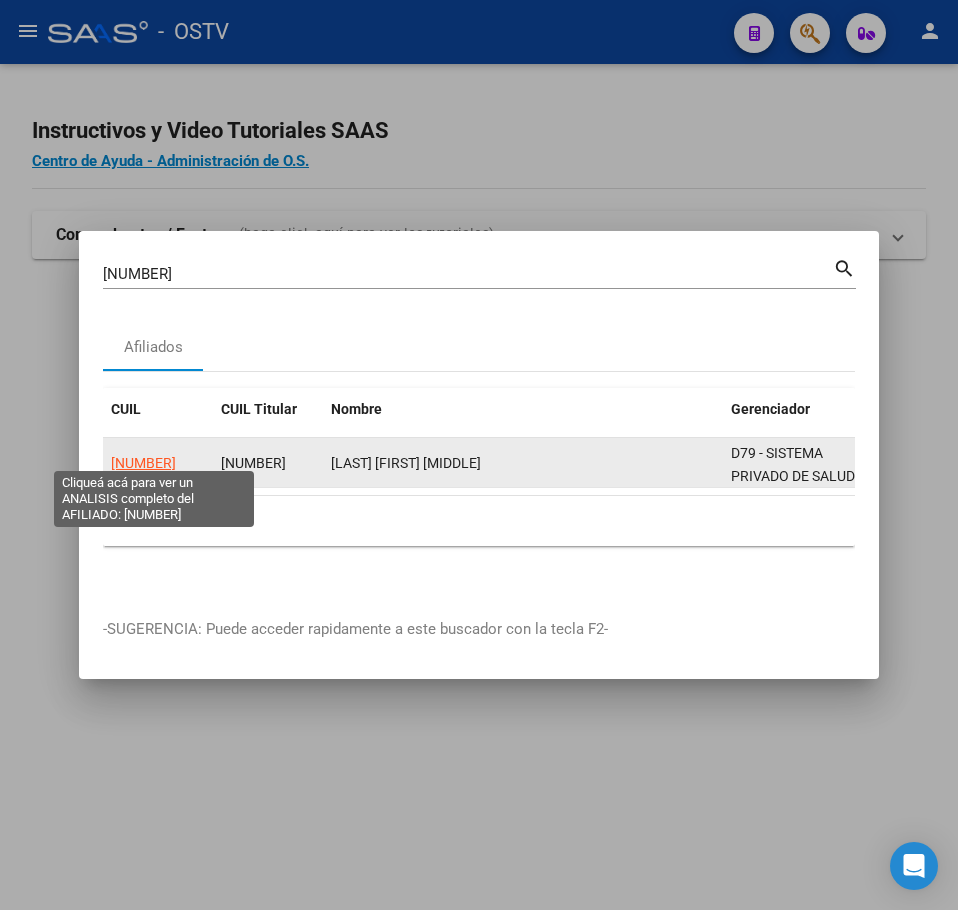 click on "[NUMBER]" 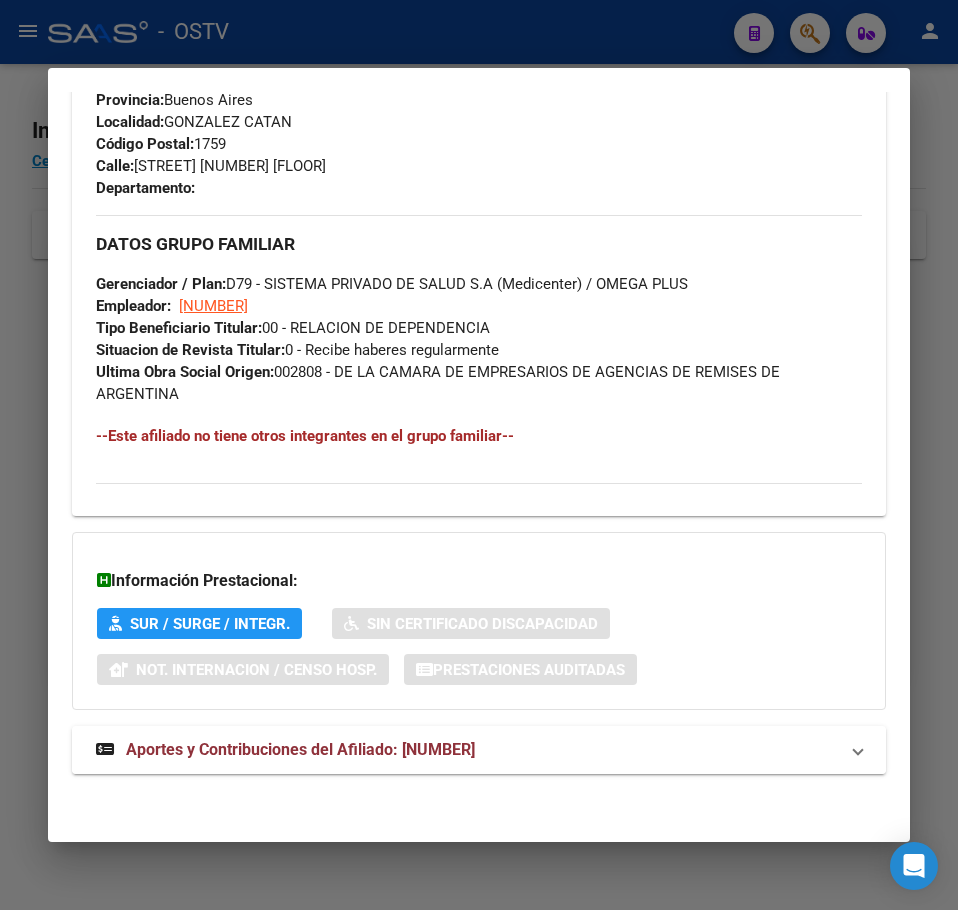 click on "Aportes y Contribuciones del Afiliado: [NUMBER]" at bounding box center (300, 749) 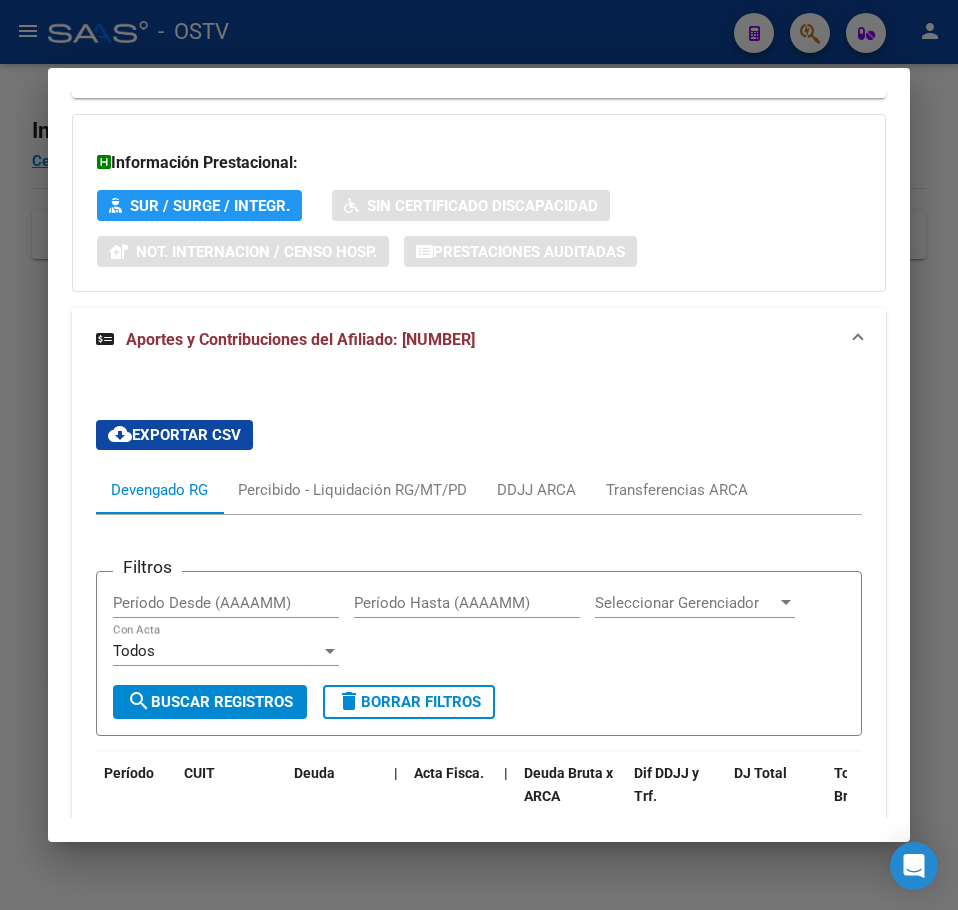 scroll, scrollTop: 1671, scrollLeft: 0, axis: vertical 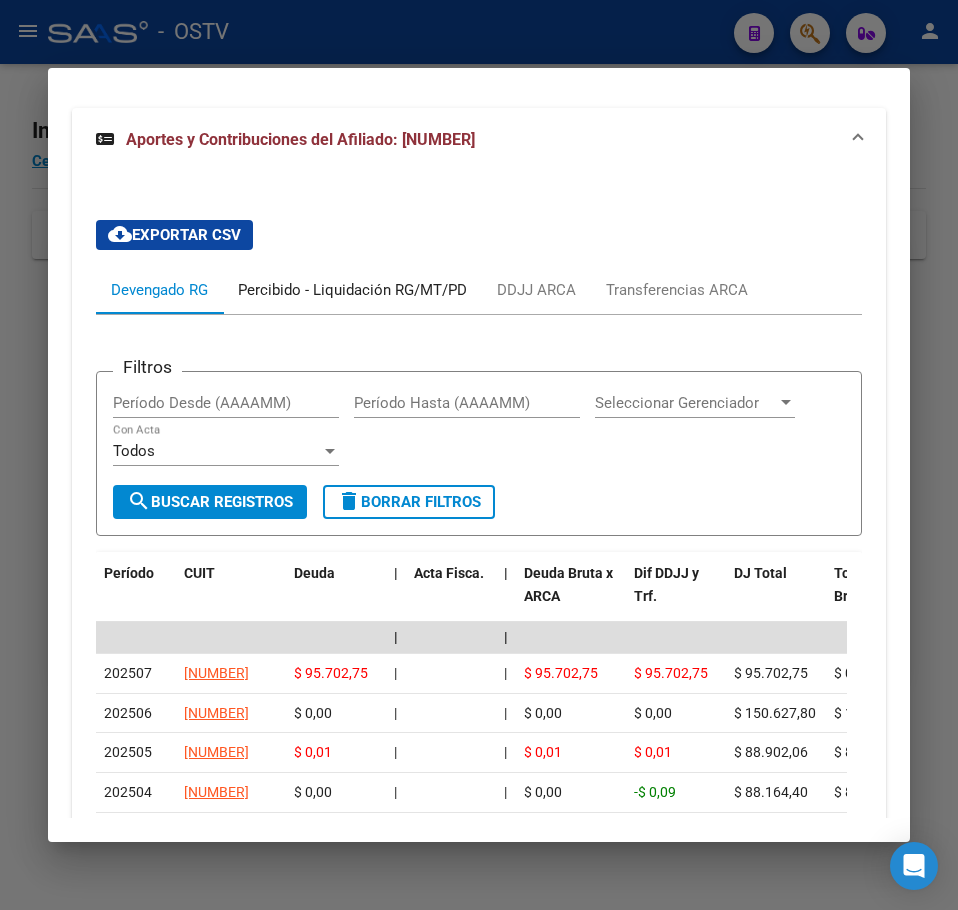 click on "Percibido - Liquidación RG/MT/PD" at bounding box center (352, 290) 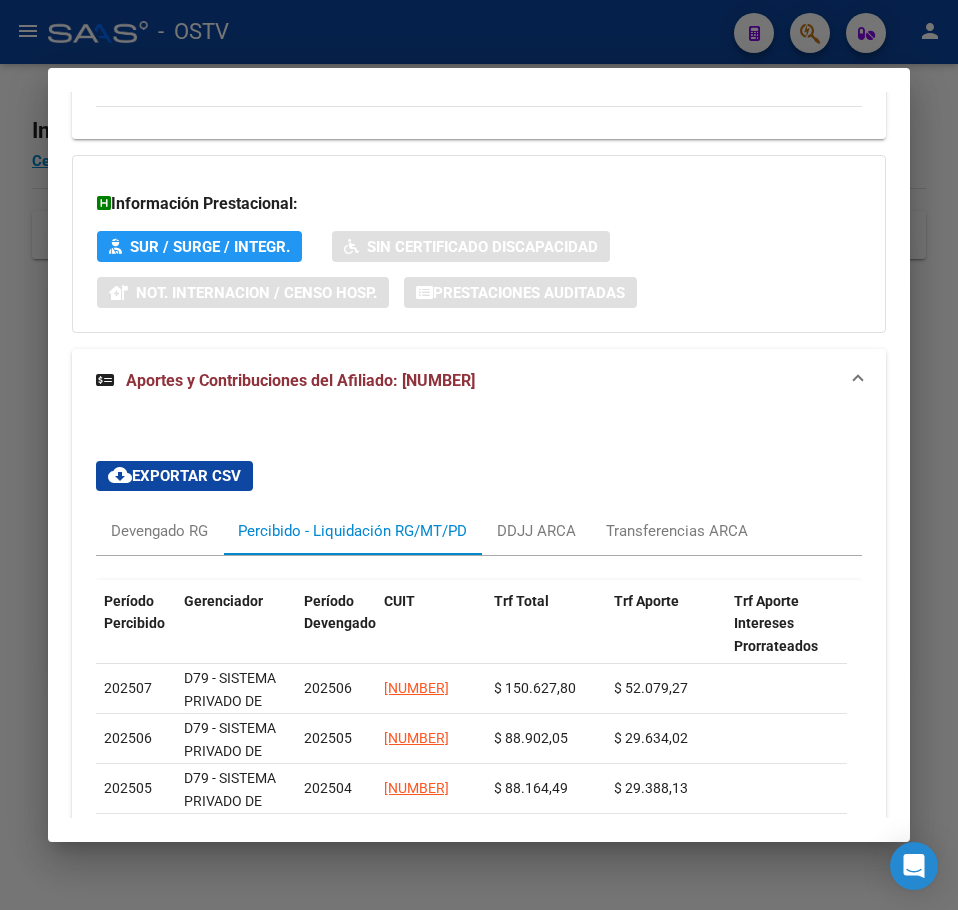 scroll, scrollTop: 1671, scrollLeft: 0, axis: vertical 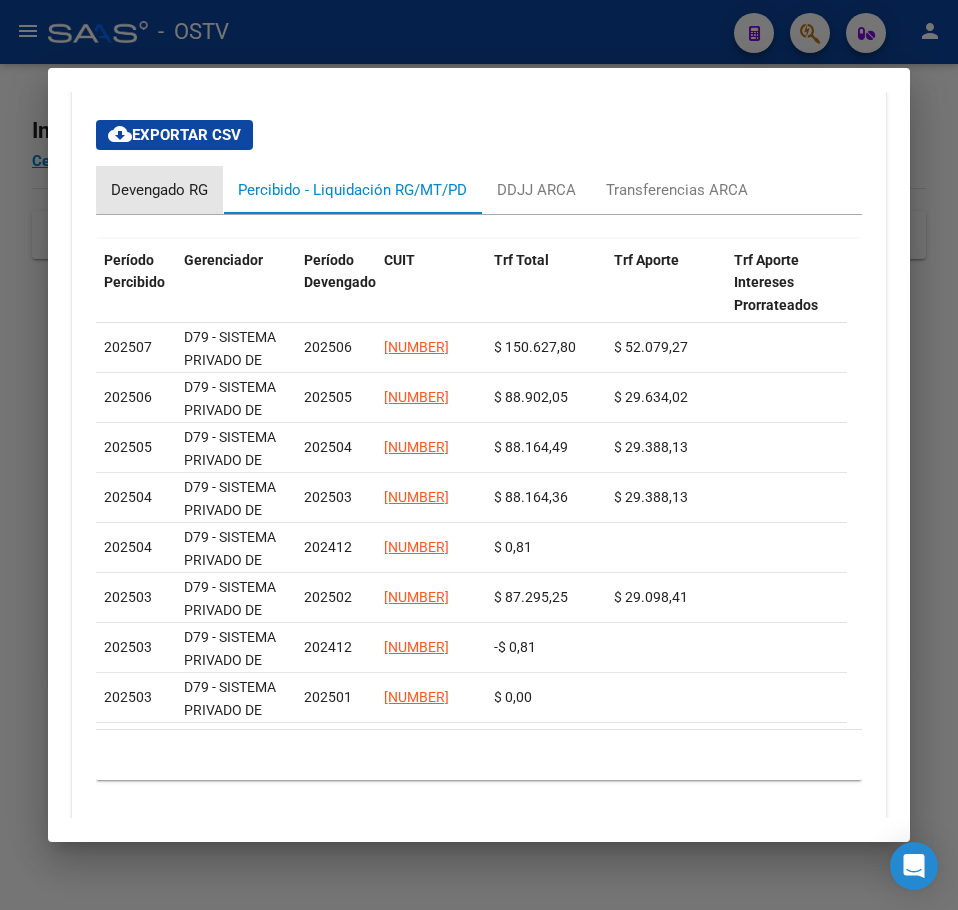 click on "Devengado RG" at bounding box center (159, 190) 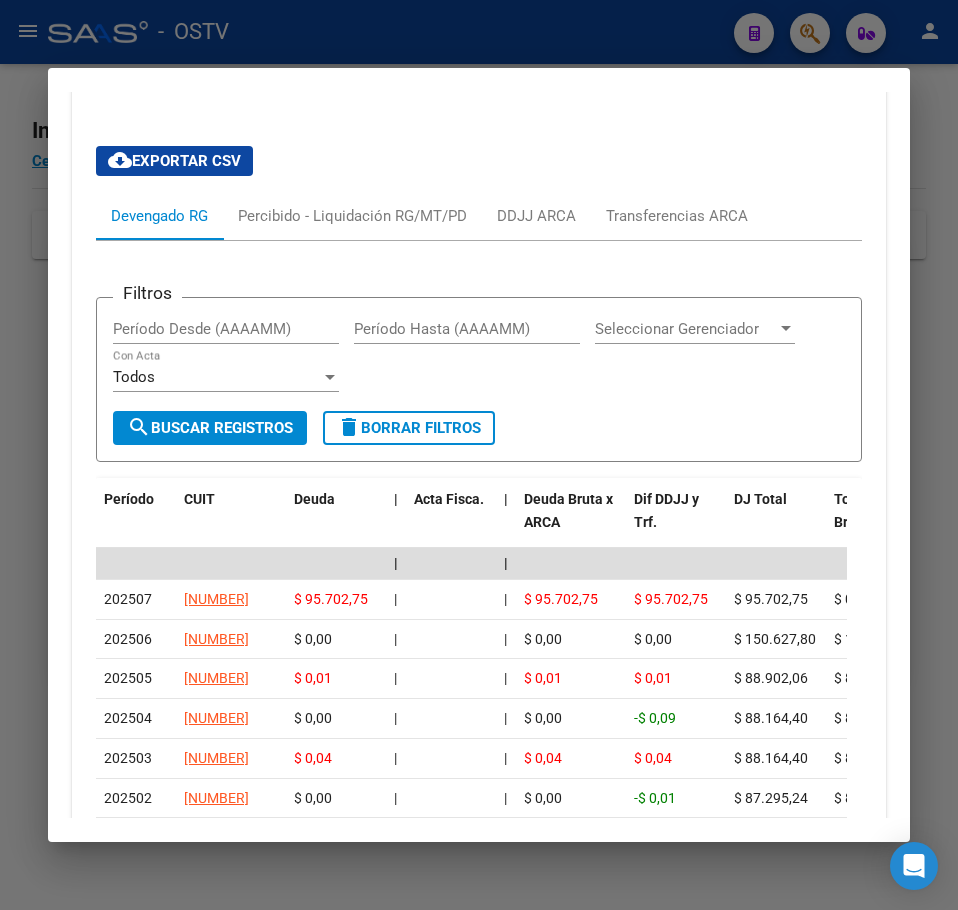 scroll, scrollTop: 1771, scrollLeft: 0, axis: vertical 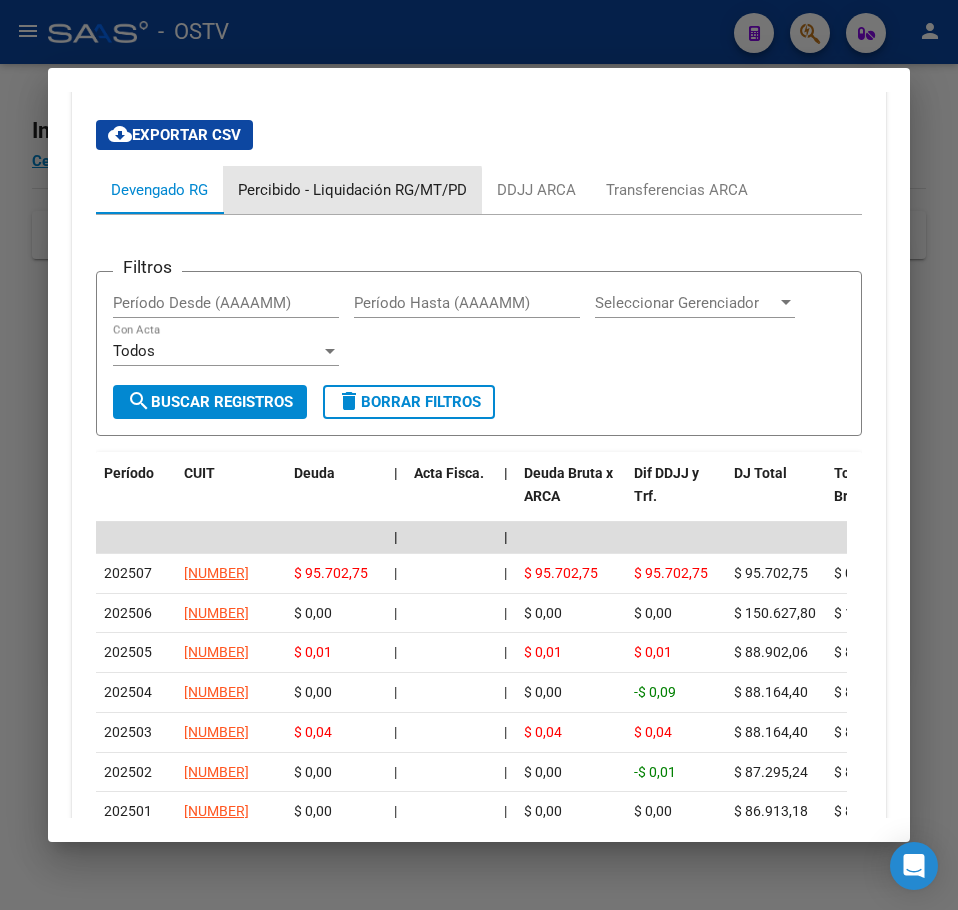 click on "Percibido - Liquidación RG/MT/PD" at bounding box center [352, 190] 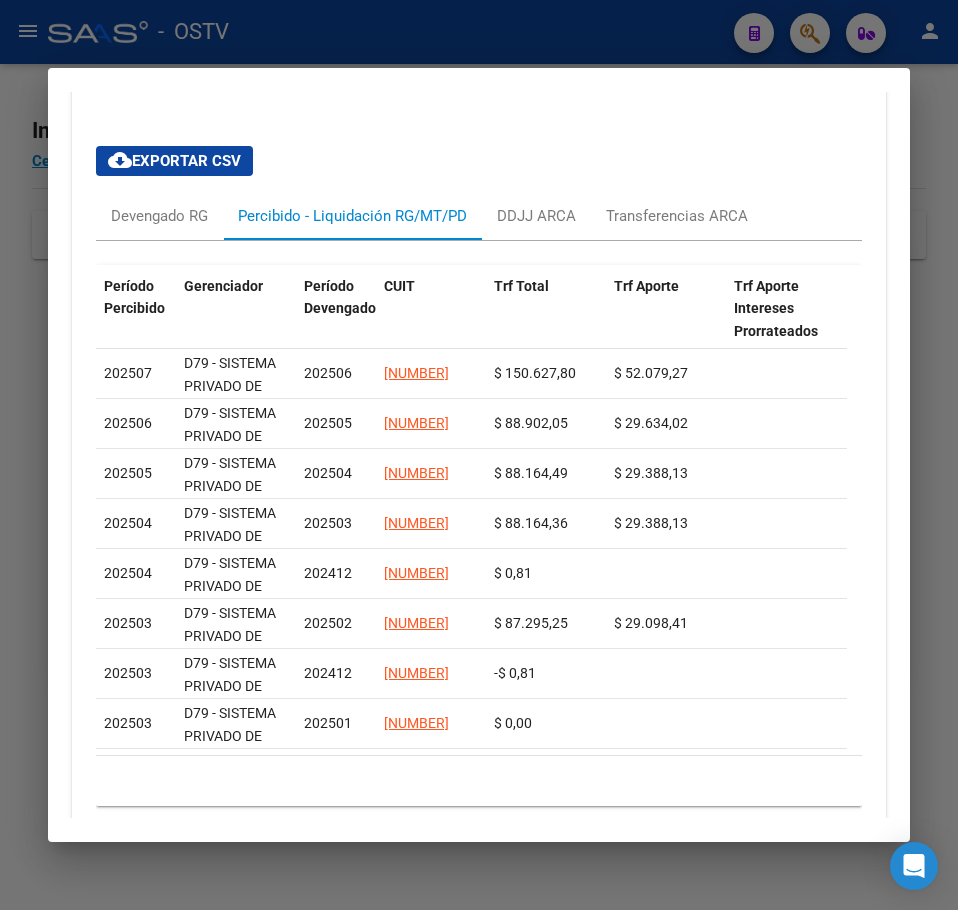 scroll, scrollTop: 1771, scrollLeft: 0, axis: vertical 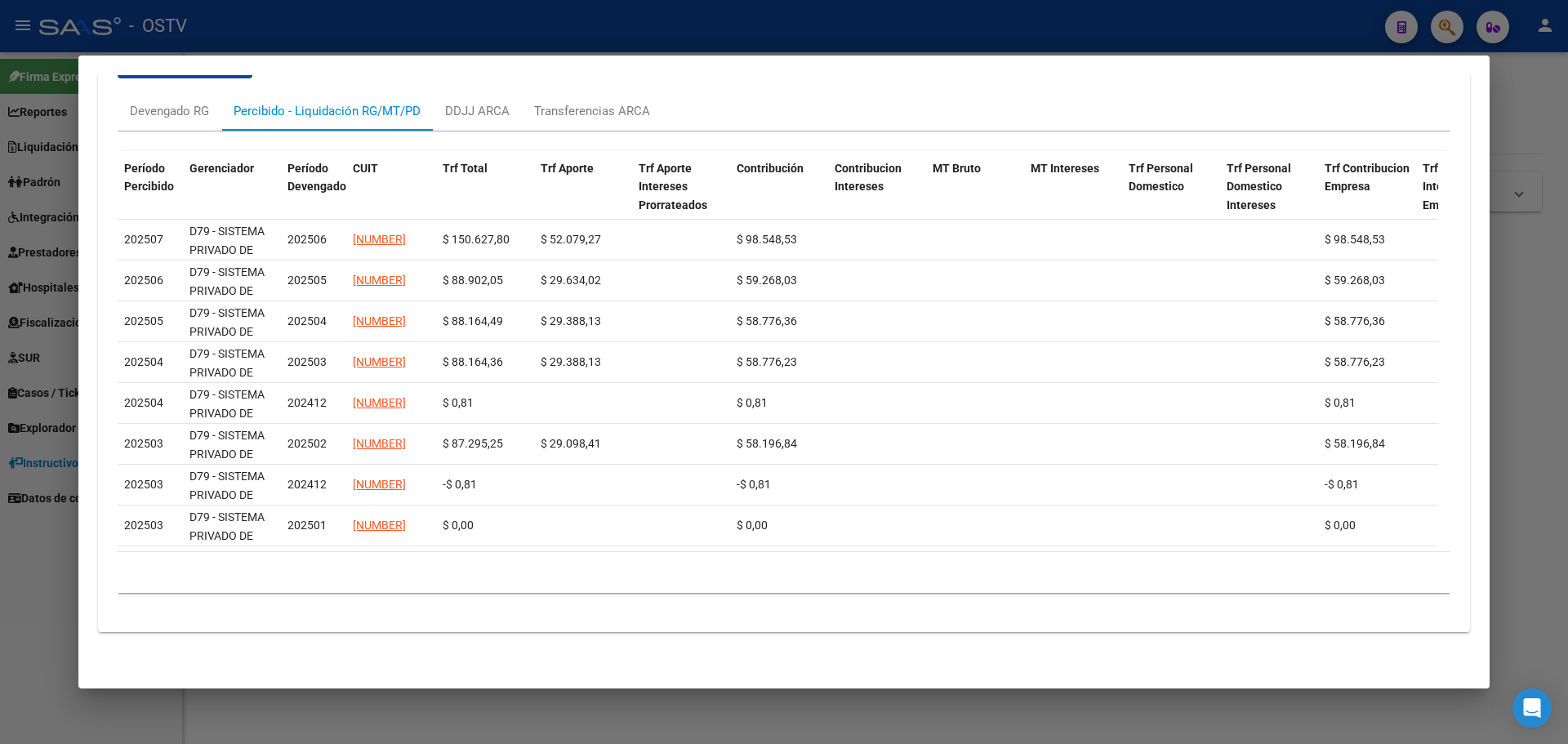 click at bounding box center [784, 372] 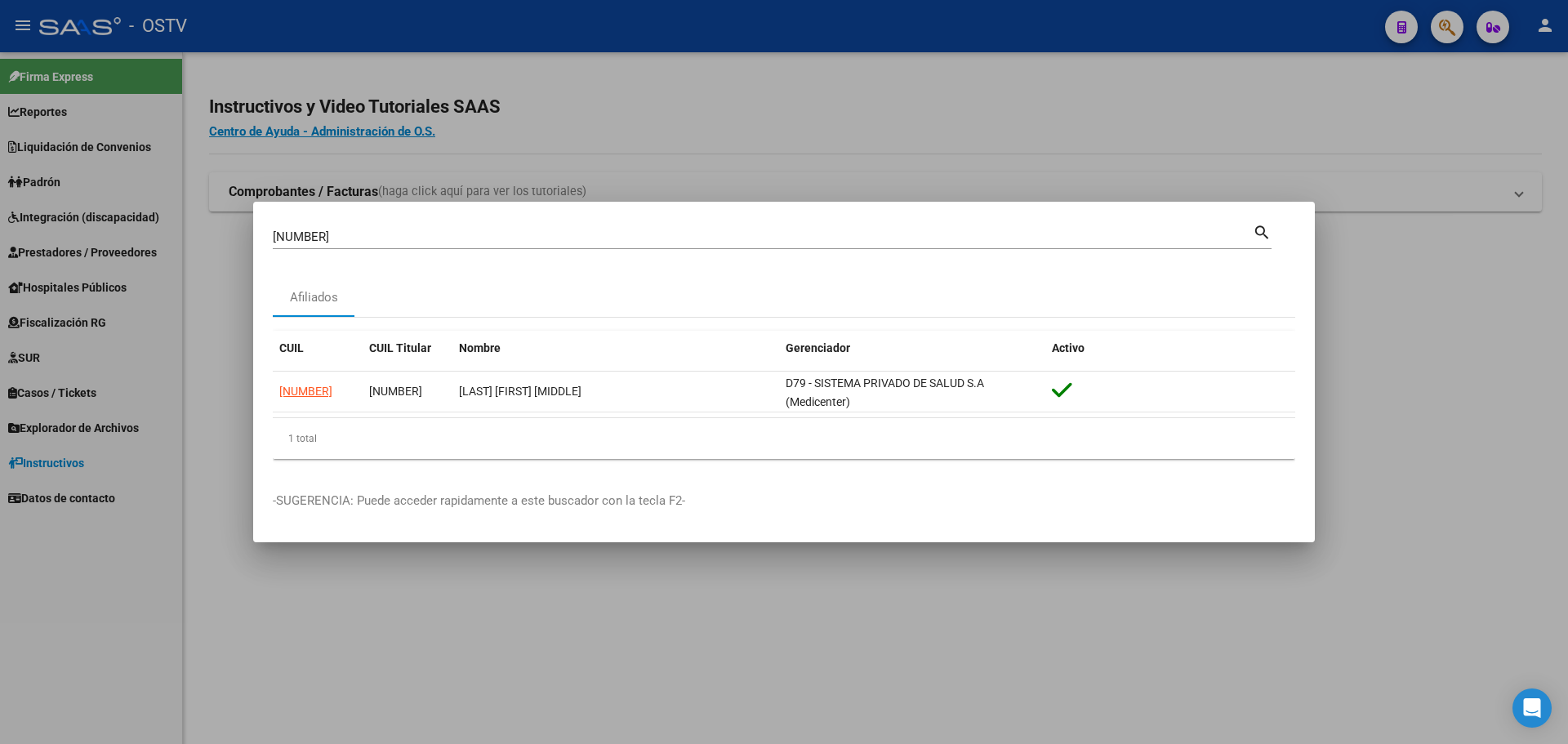 click at bounding box center (784, 372) 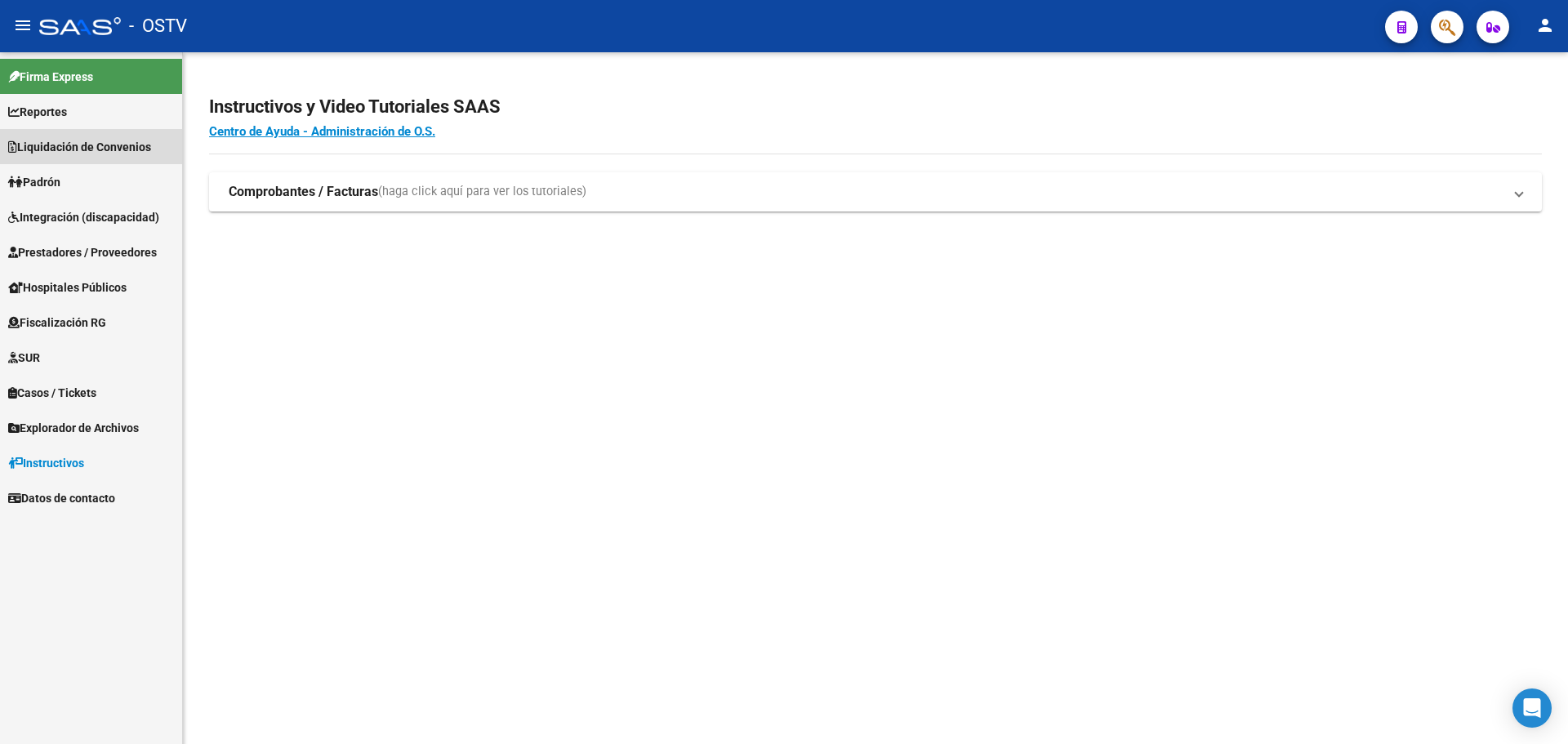 click on "Liquidación de Convenios" at bounding box center (79, 147) 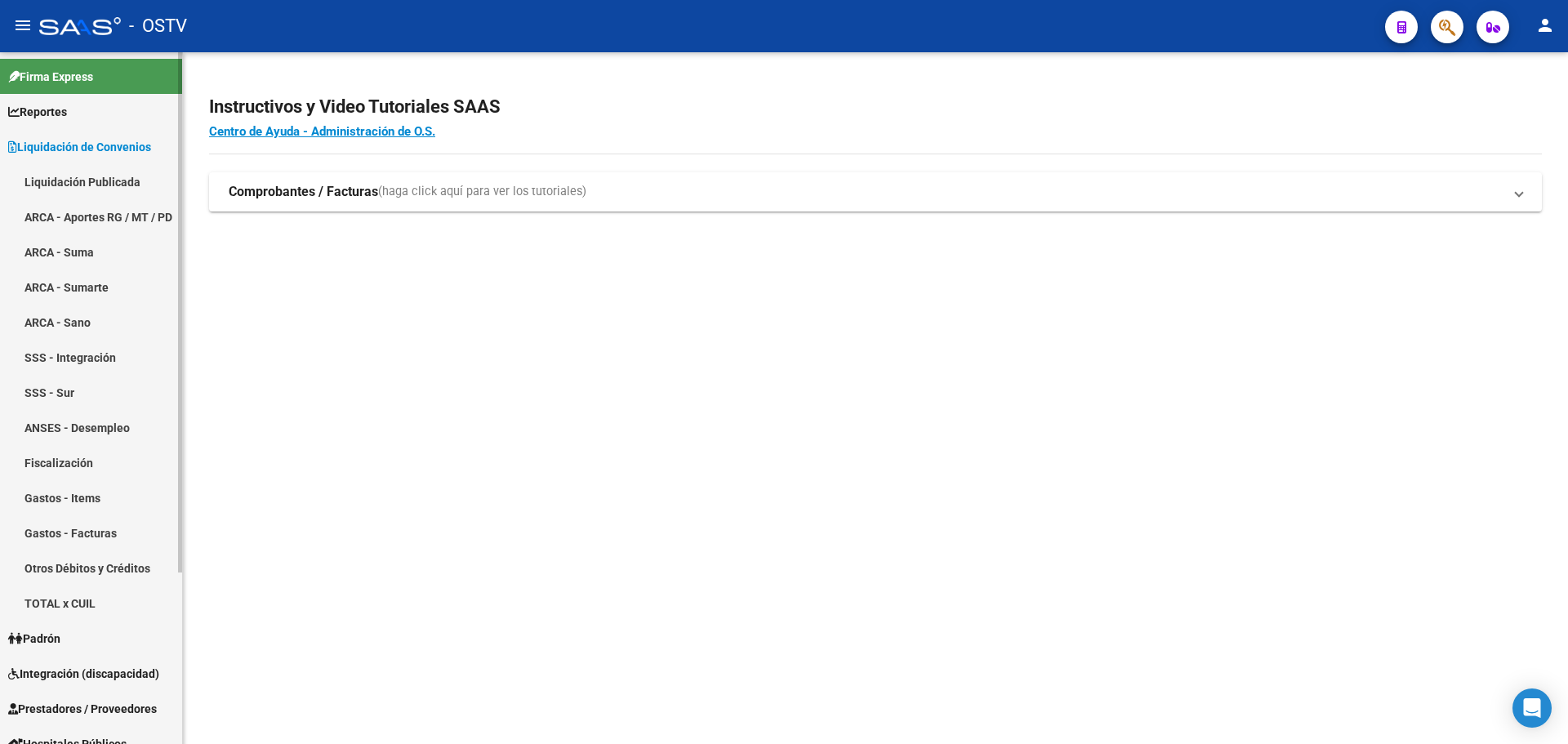 click on "ARCA - Aportes RG / MT / PD" at bounding box center [91, 216] 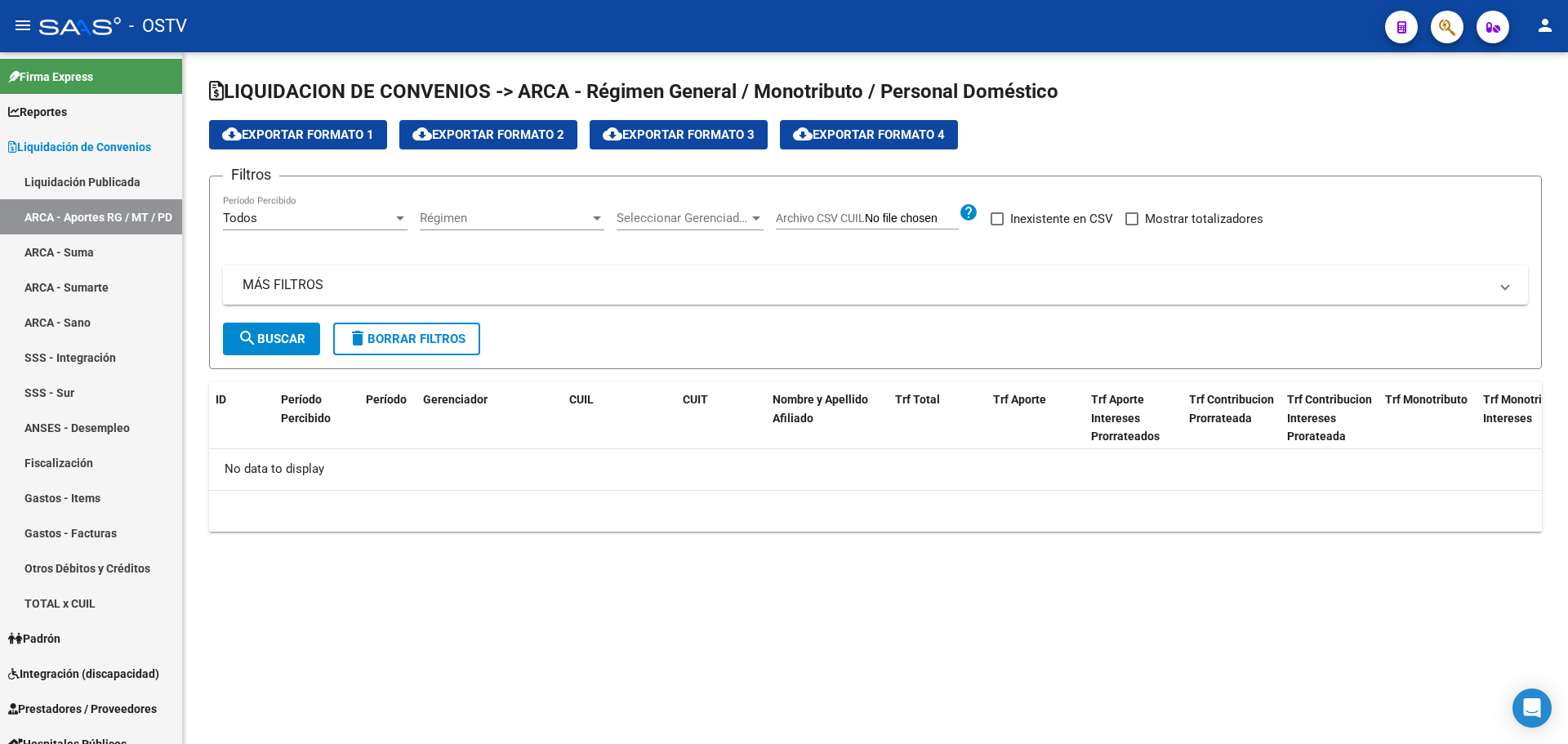 click on "Todos" at bounding box center (308, 218) 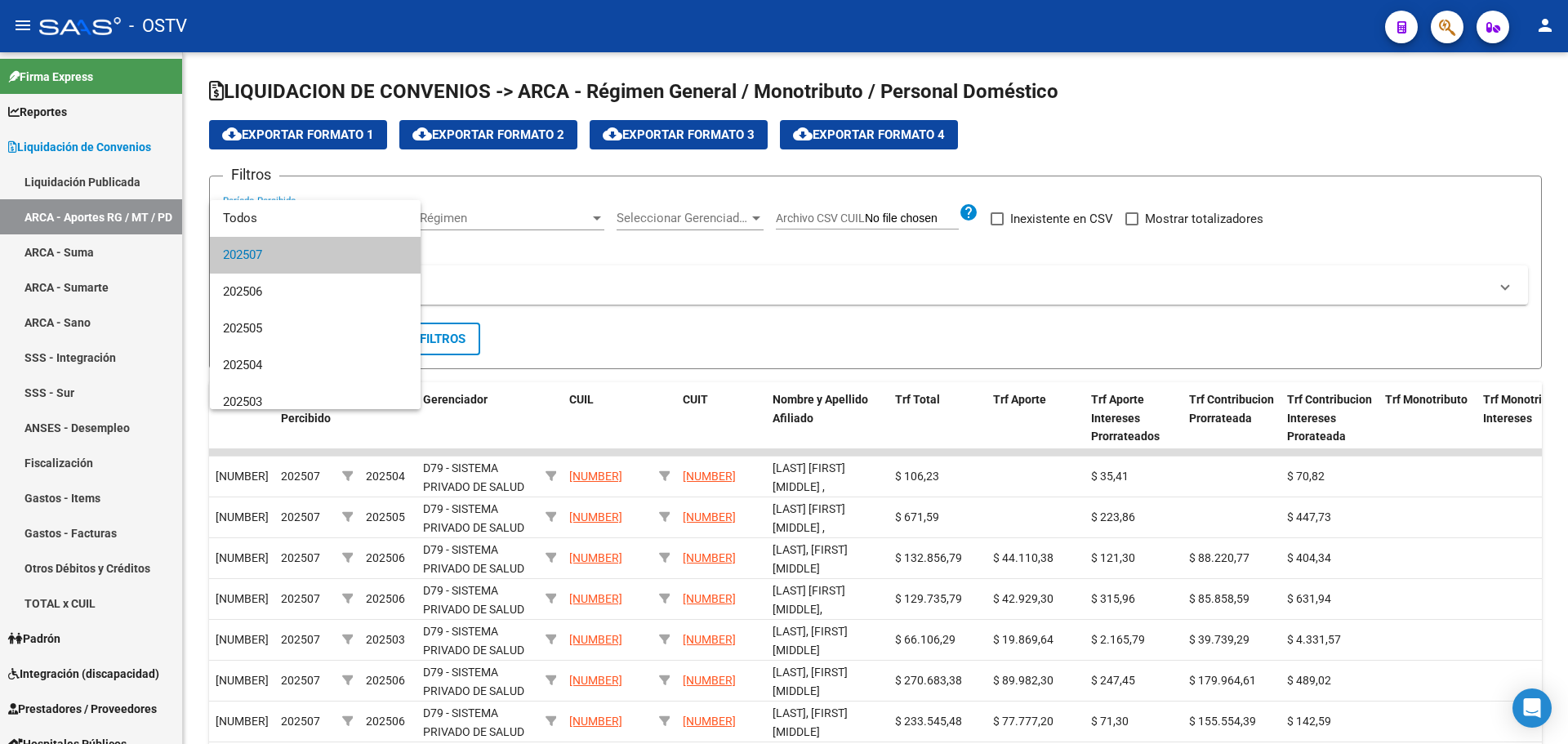 click on "202507" at bounding box center (315, 255) 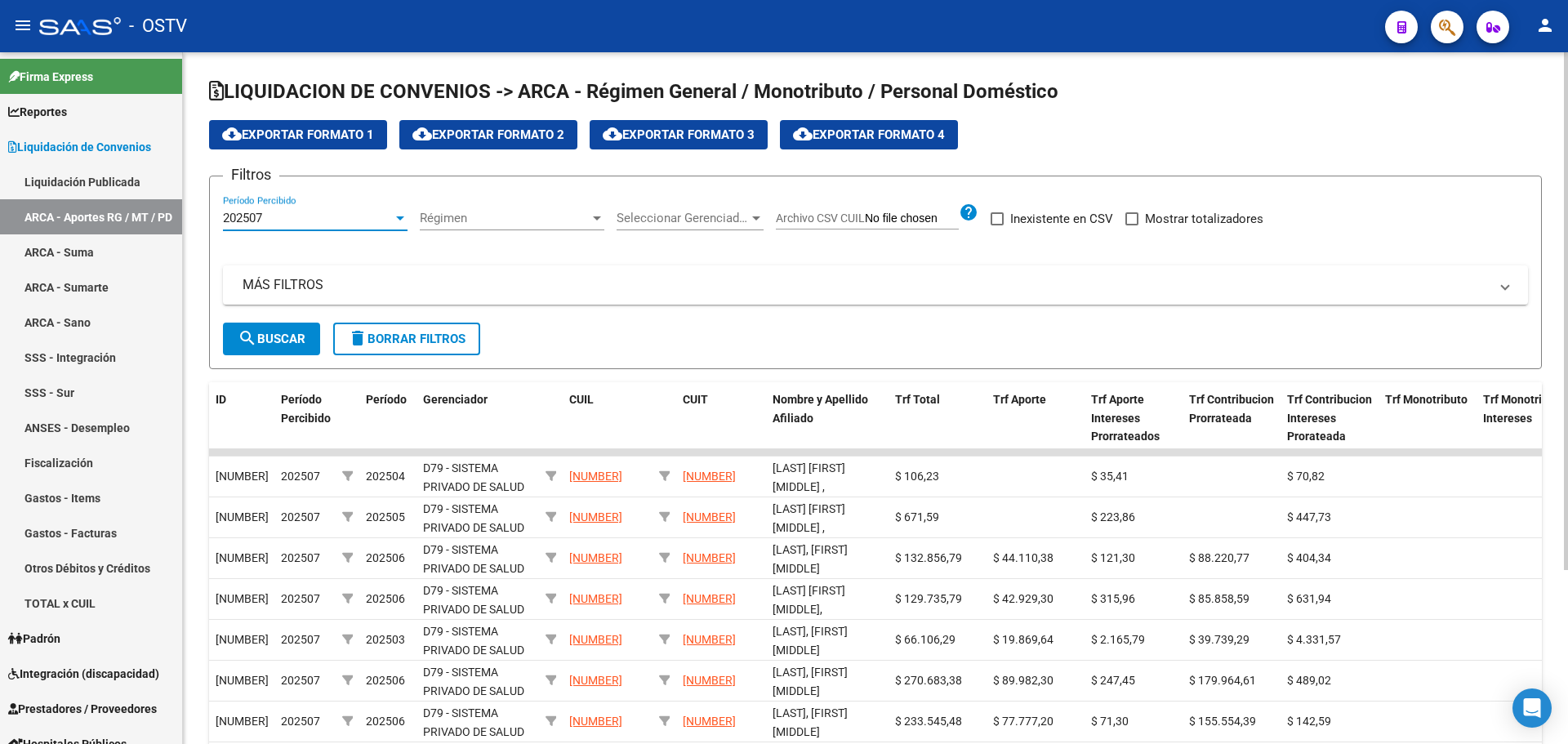 click on "Régimen" at bounding box center (505, 218) 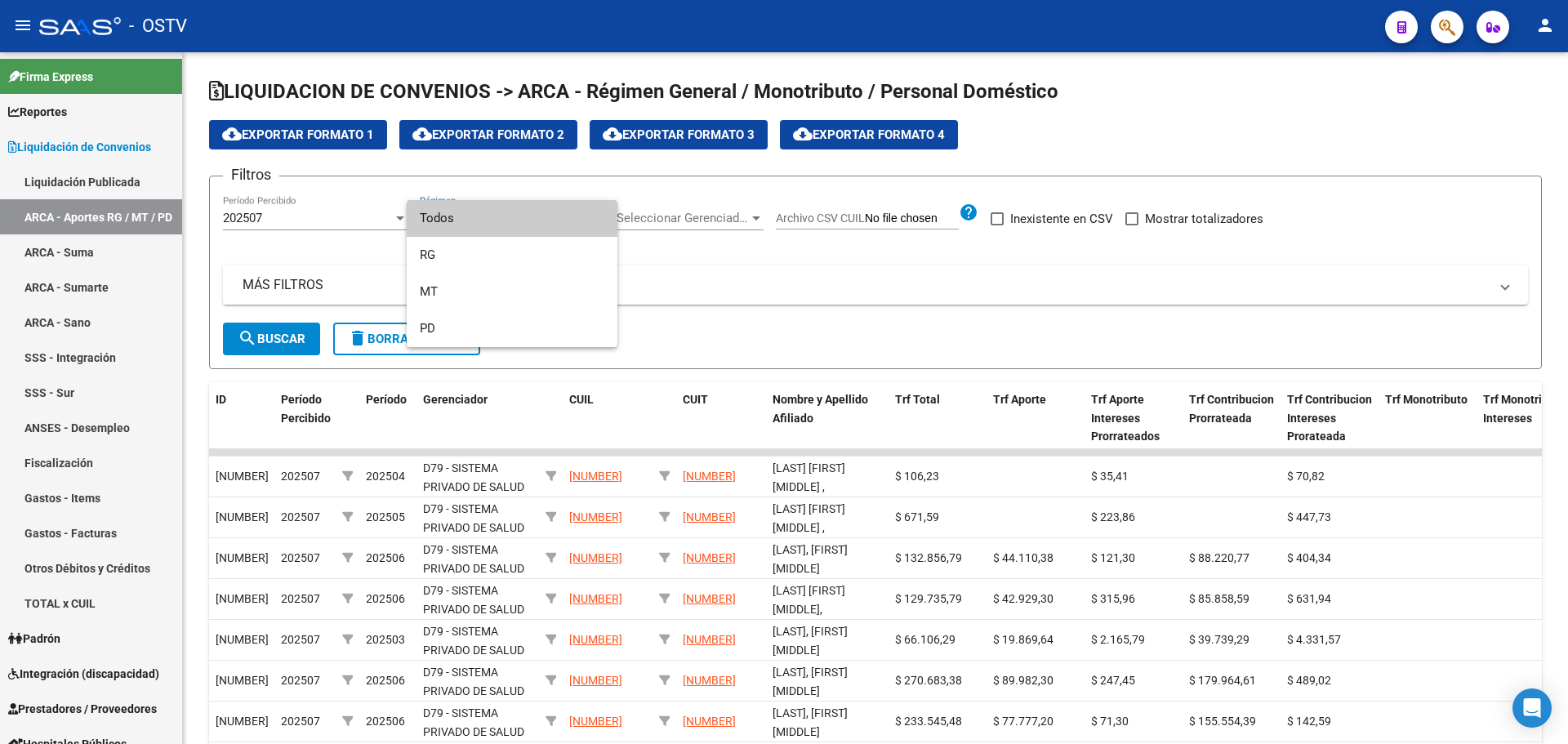click on "Todos" at bounding box center [512, 218] 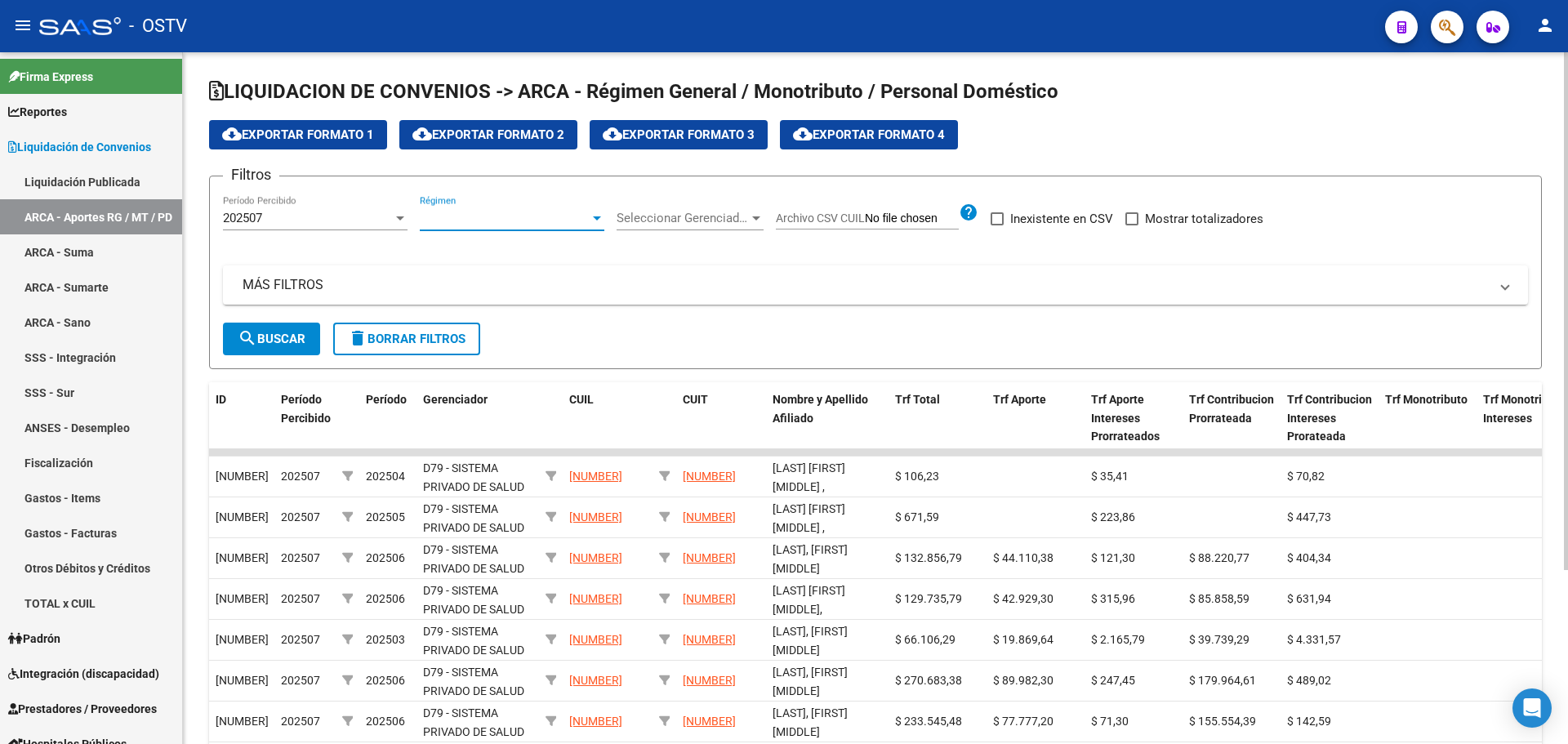 click on "Seleccionar Gerenciador Seleccionar Gerenciador" 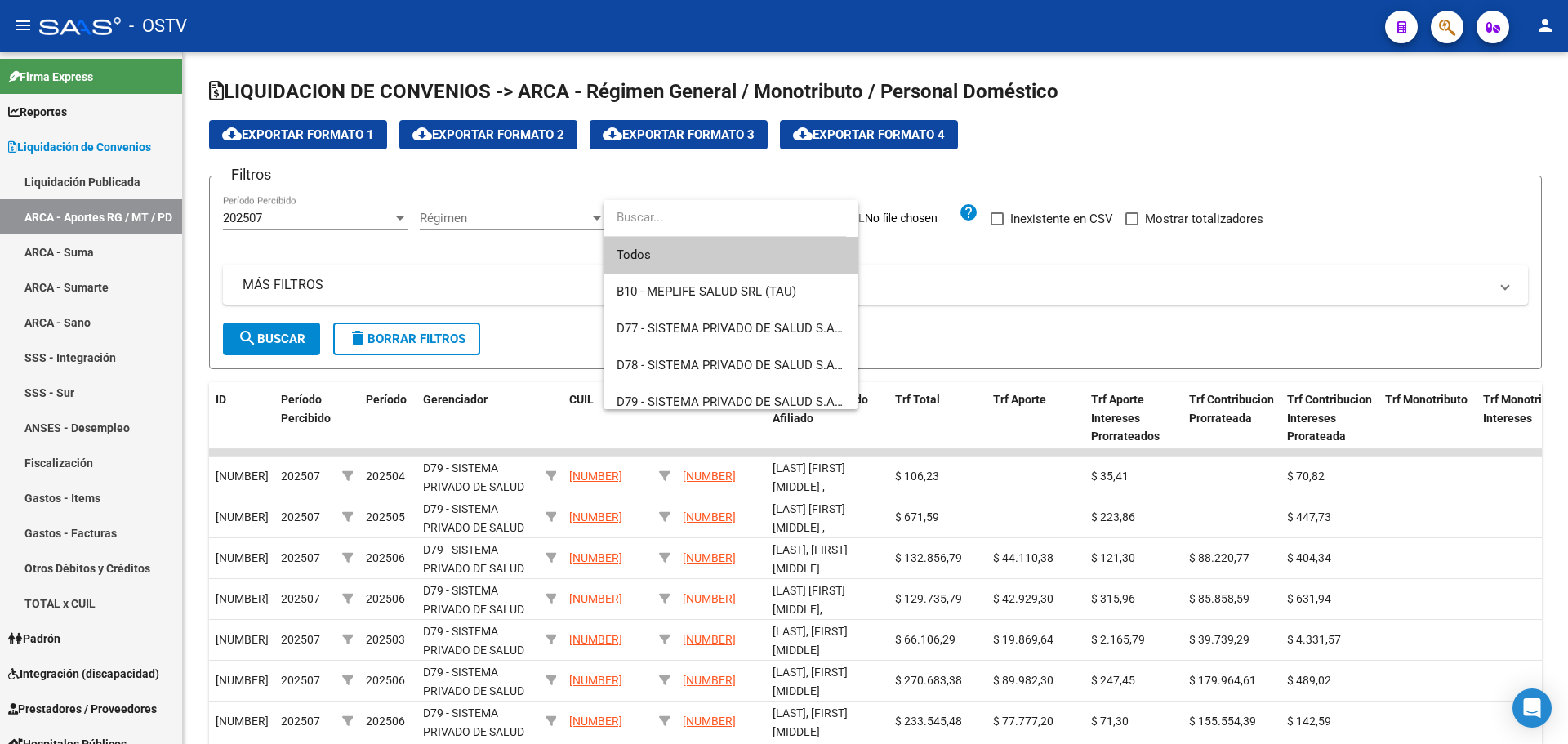 click on "Todos" at bounding box center [731, 255] 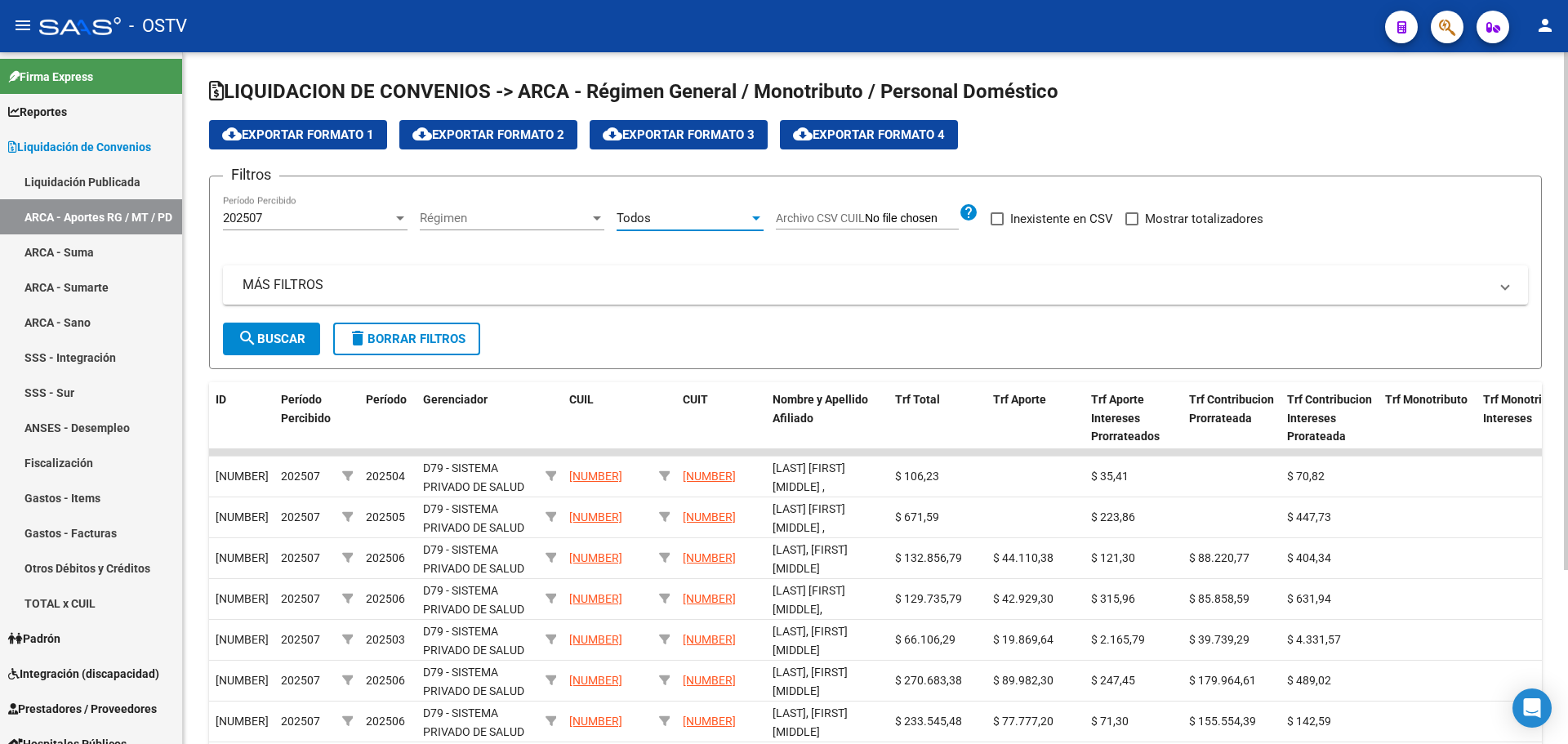 click on "search  Buscar" 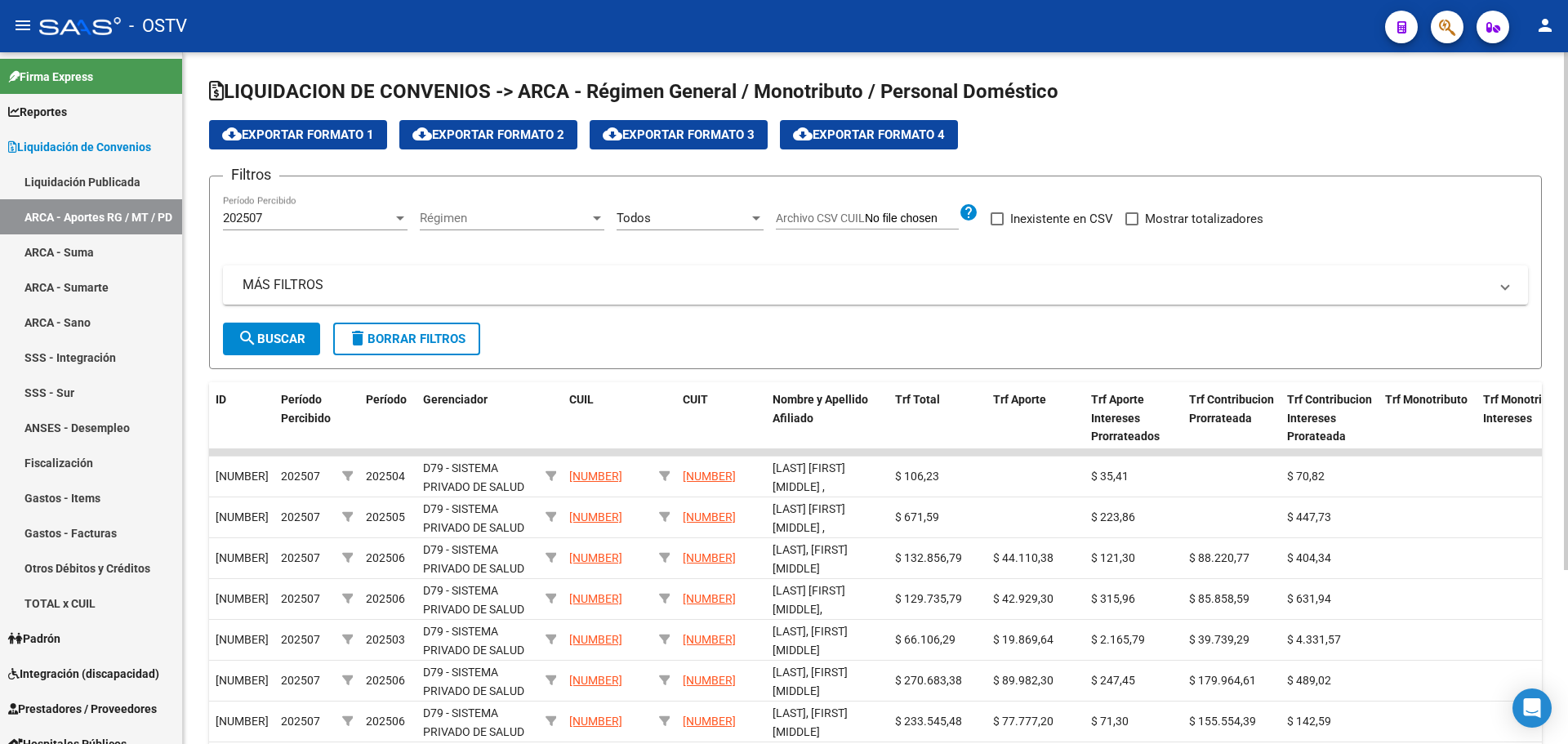 click on "cloud_download  Exportar Formato 1" 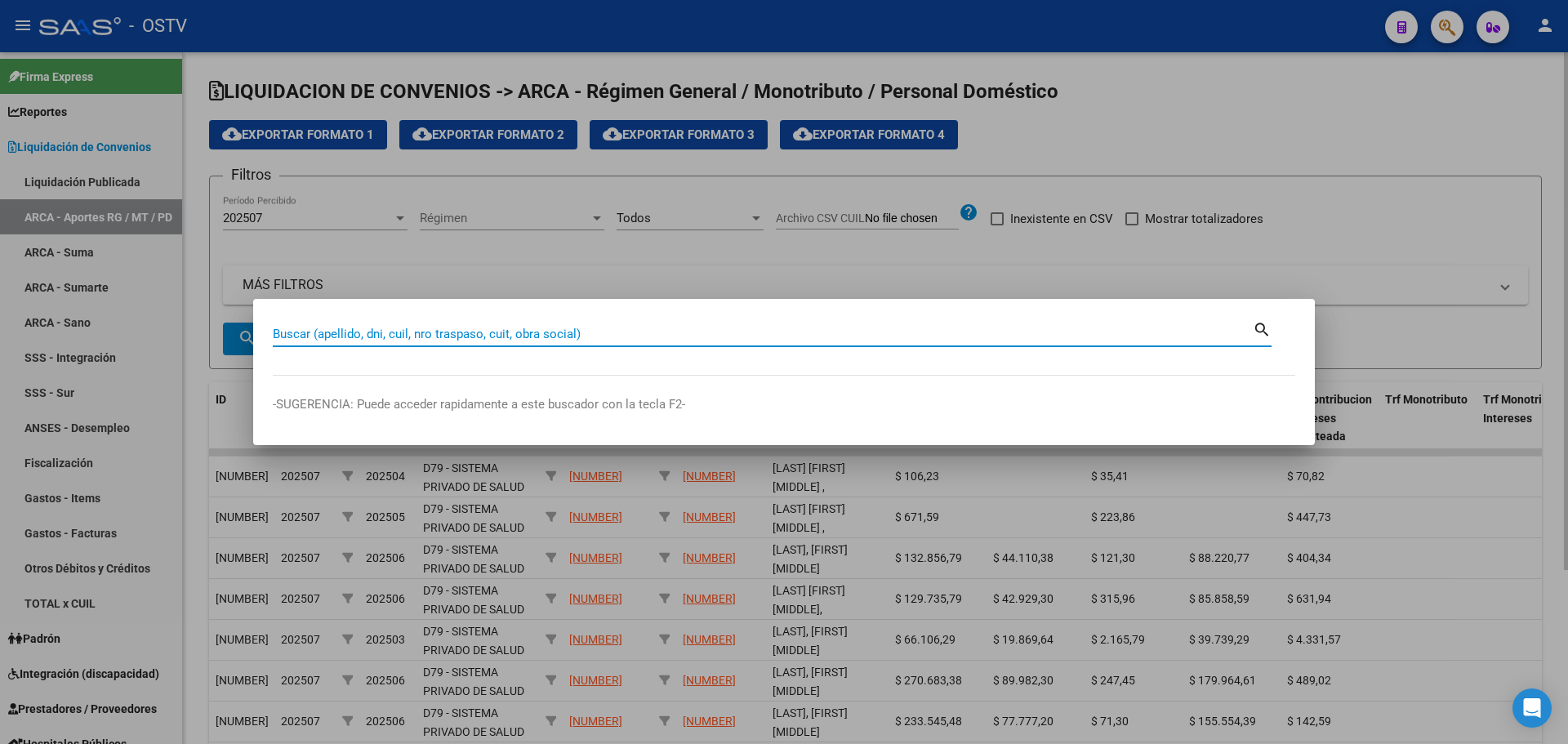 paste on "20326362728" 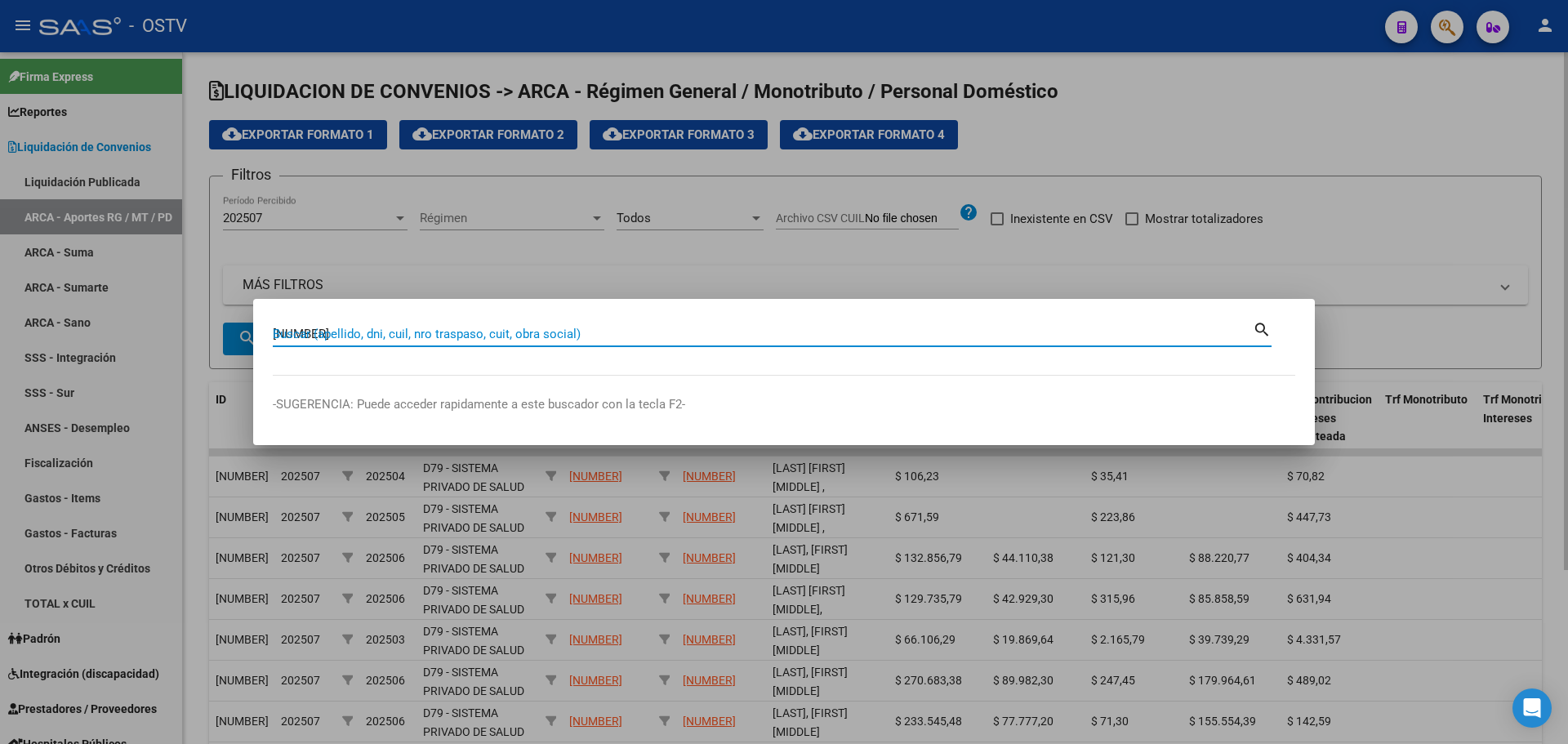 type on "20326362728" 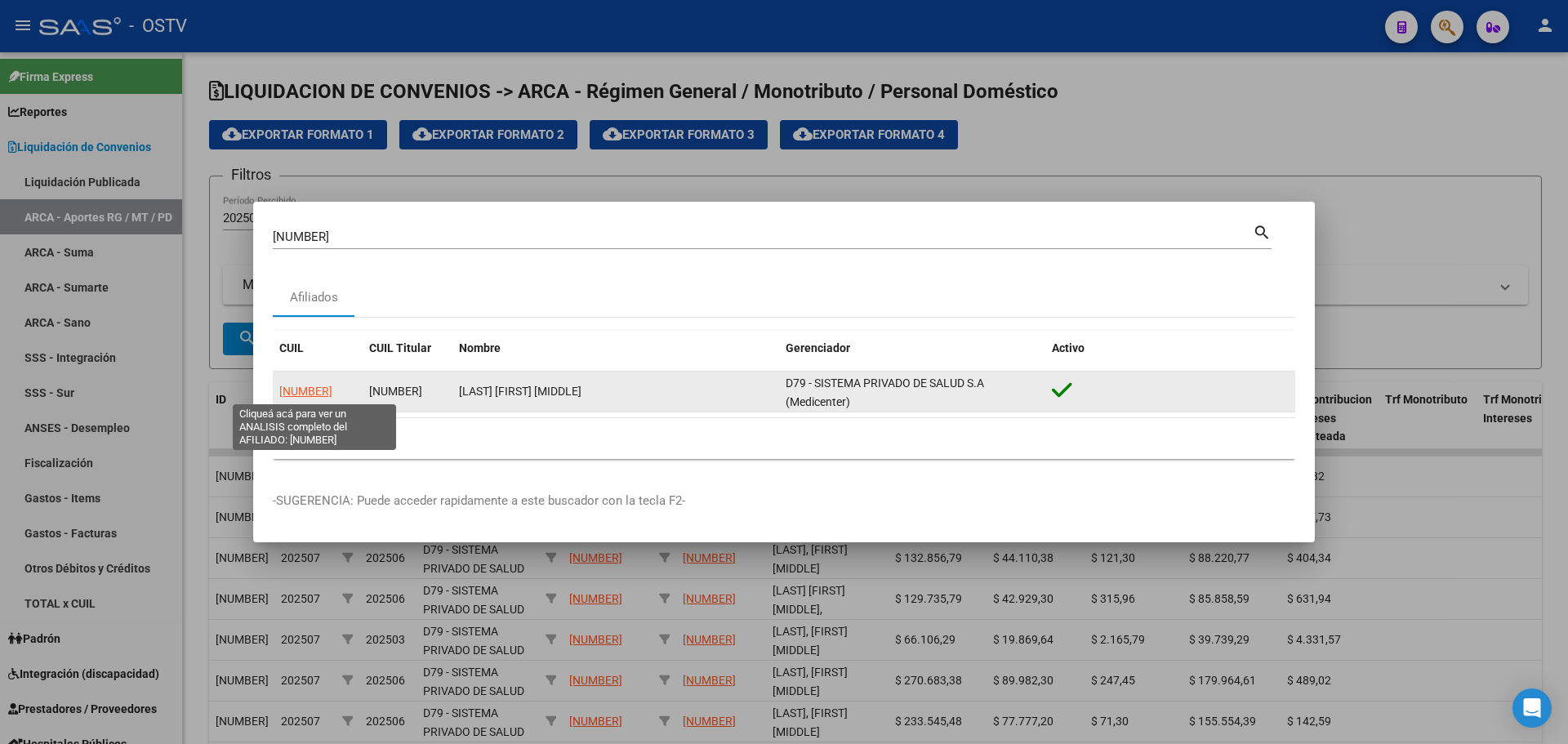 click on "20326362728" 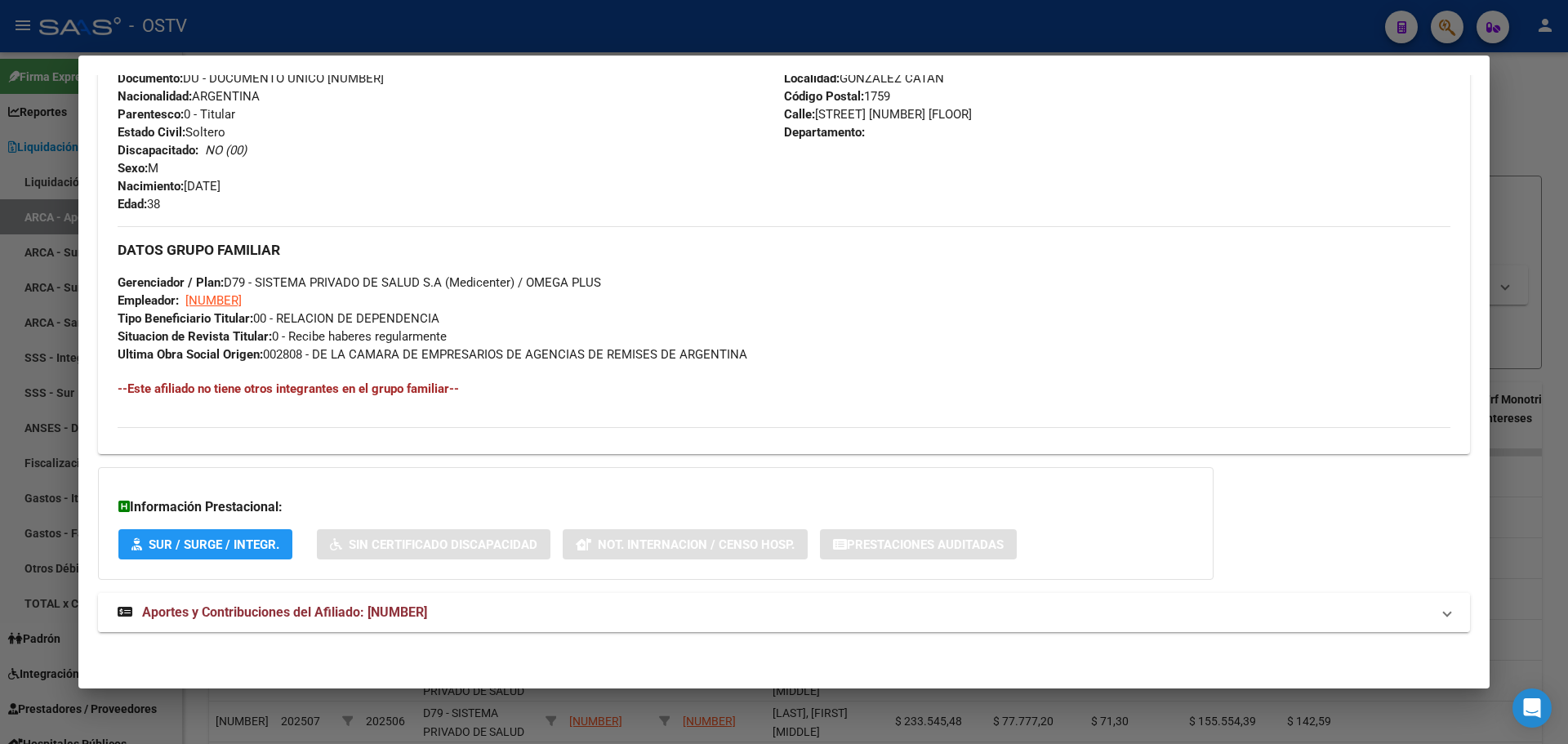 click on "Aportes y Contribuciones del Afiliado: [NUMBER]" at bounding box center [774, 613] 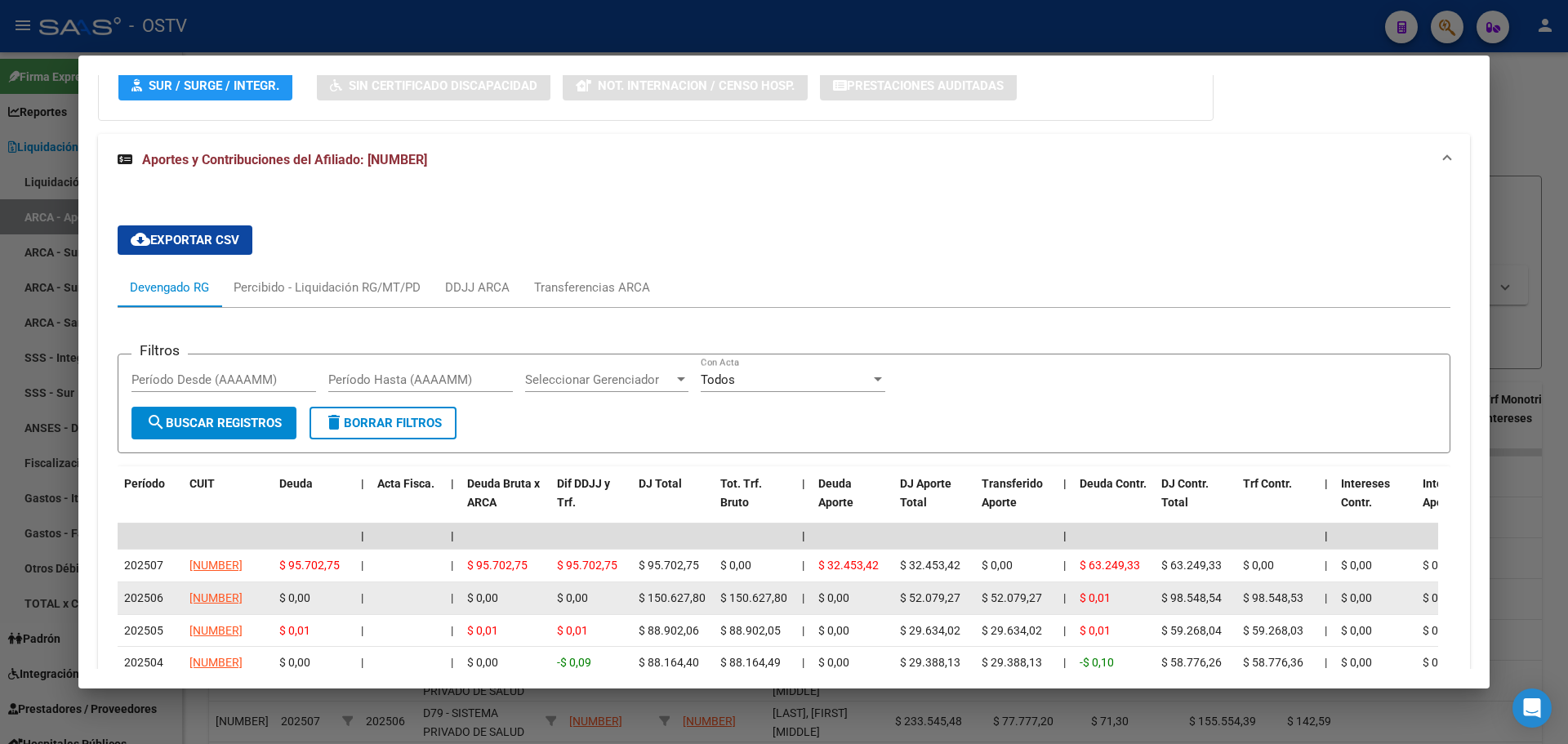 scroll, scrollTop: 1204, scrollLeft: 0, axis: vertical 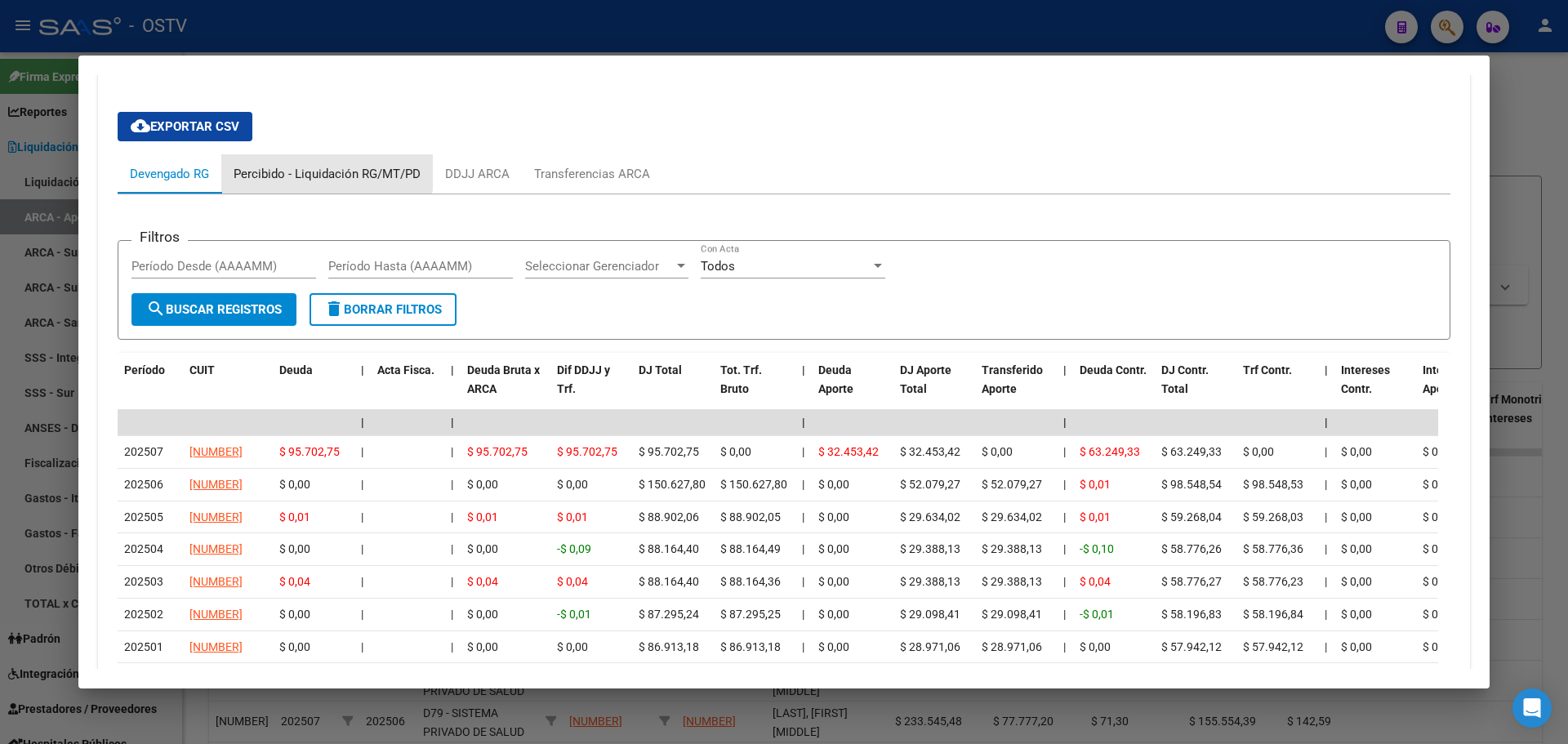 click on "Percibido - Liquidación RG/MT/PD" at bounding box center (327, 174) 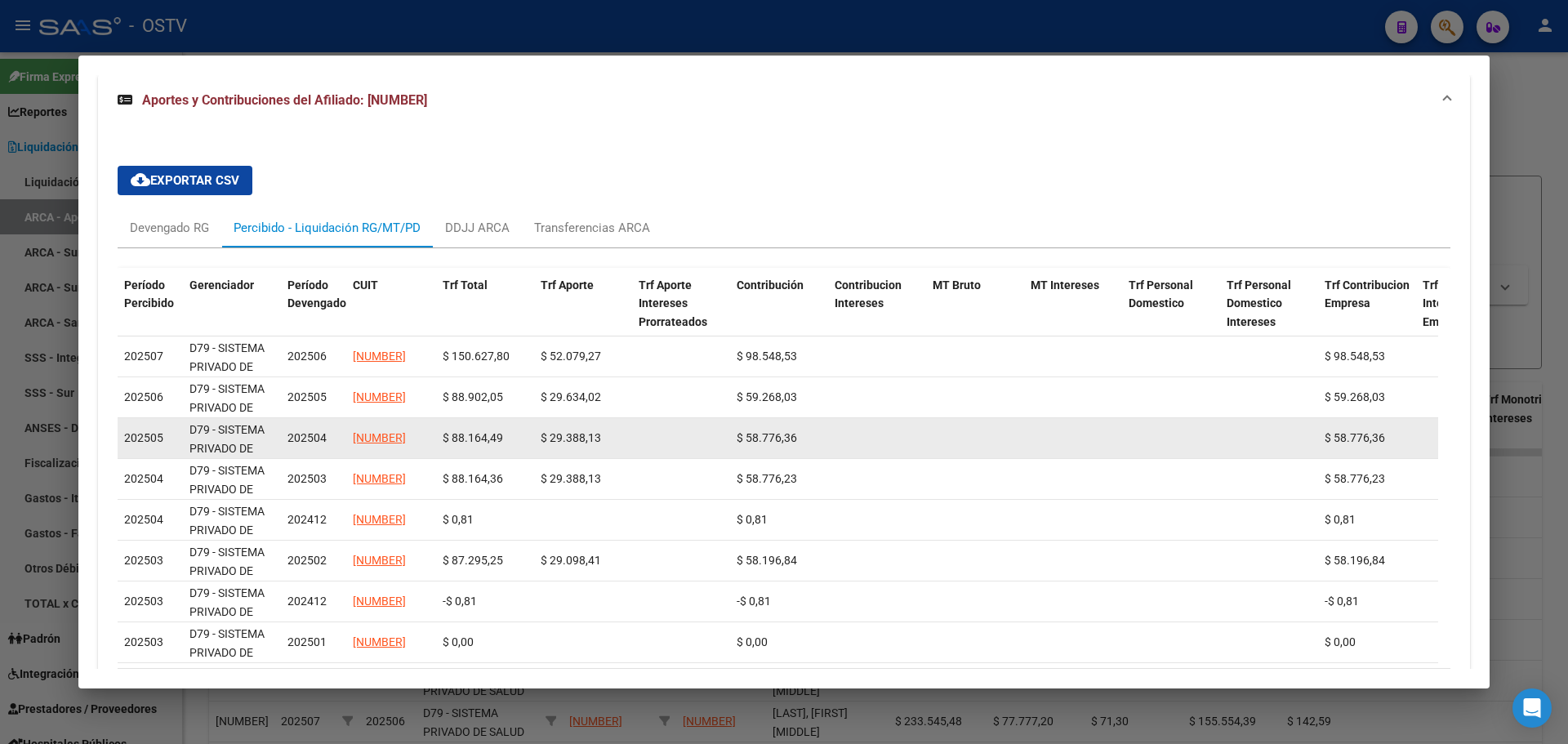 scroll, scrollTop: 1152, scrollLeft: 0, axis: vertical 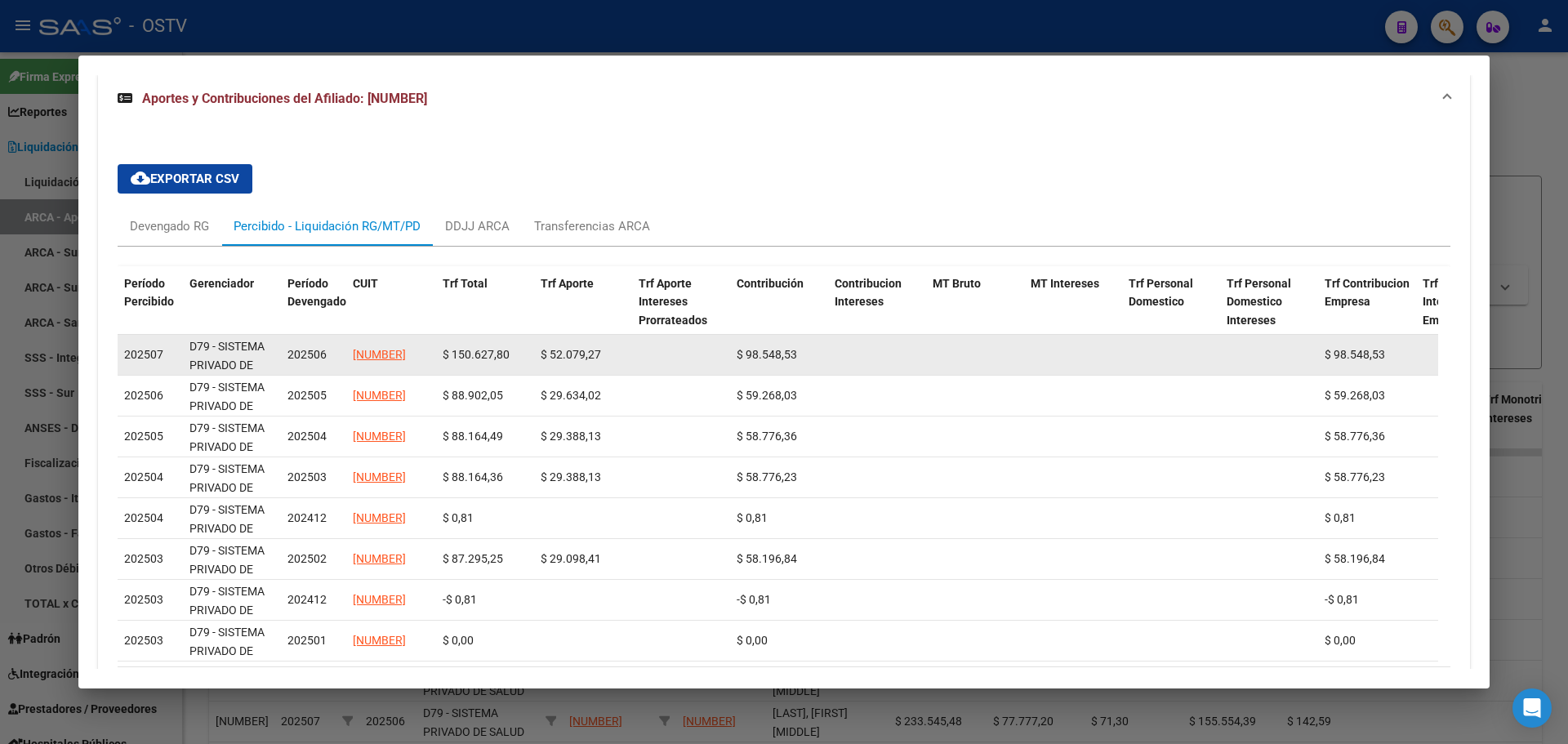 click on "$ 150.627,80" 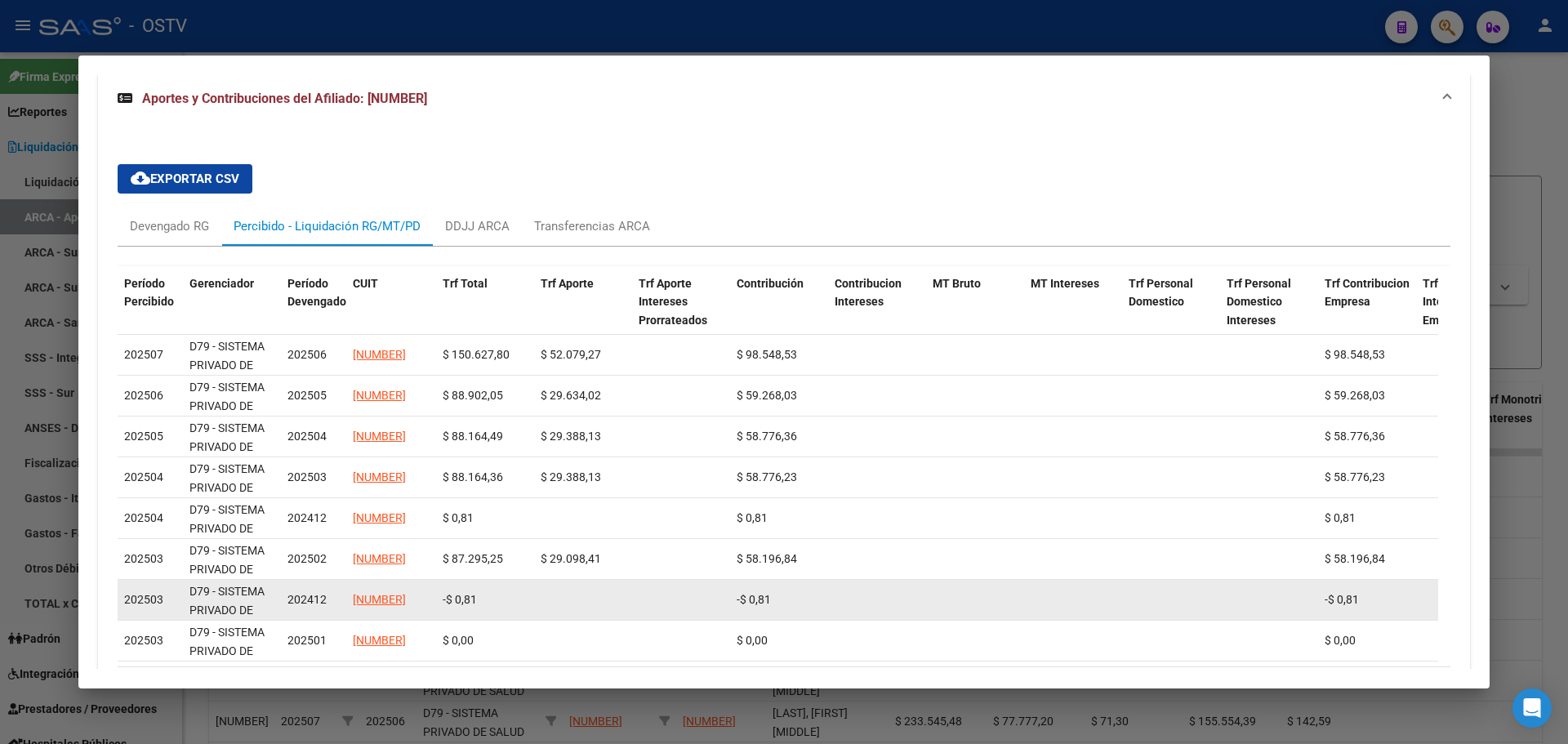 scroll, scrollTop: 1233, scrollLeft: 0, axis: vertical 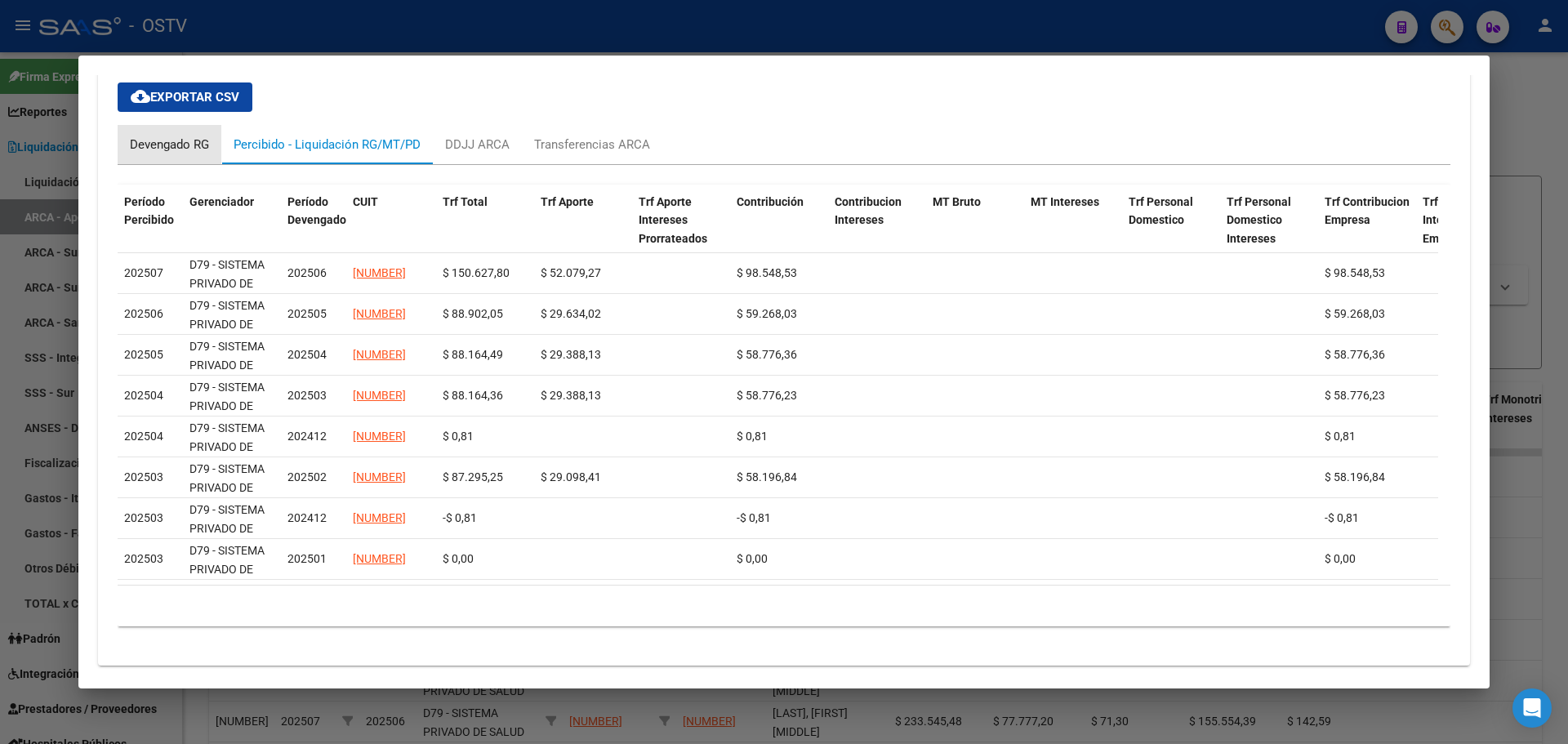 click on "Devengado RG" at bounding box center (169, 145) 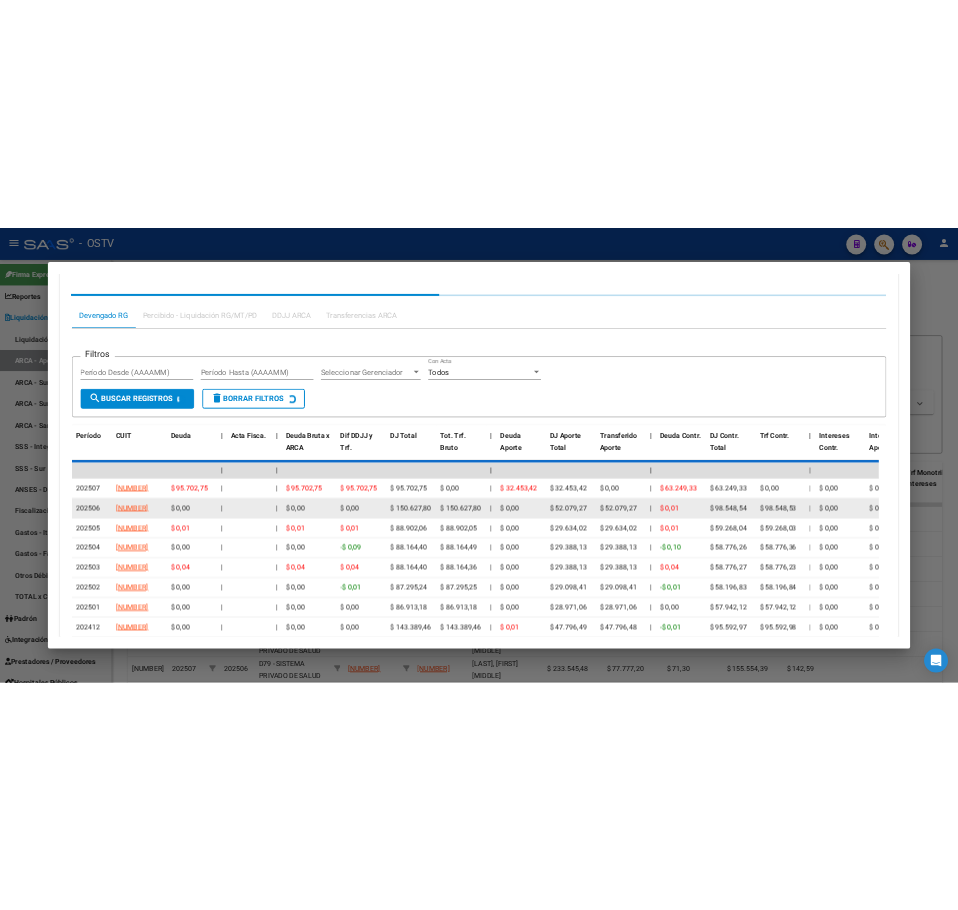 scroll, scrollTop: 1510, scrollLeft: 0, axis: vertical 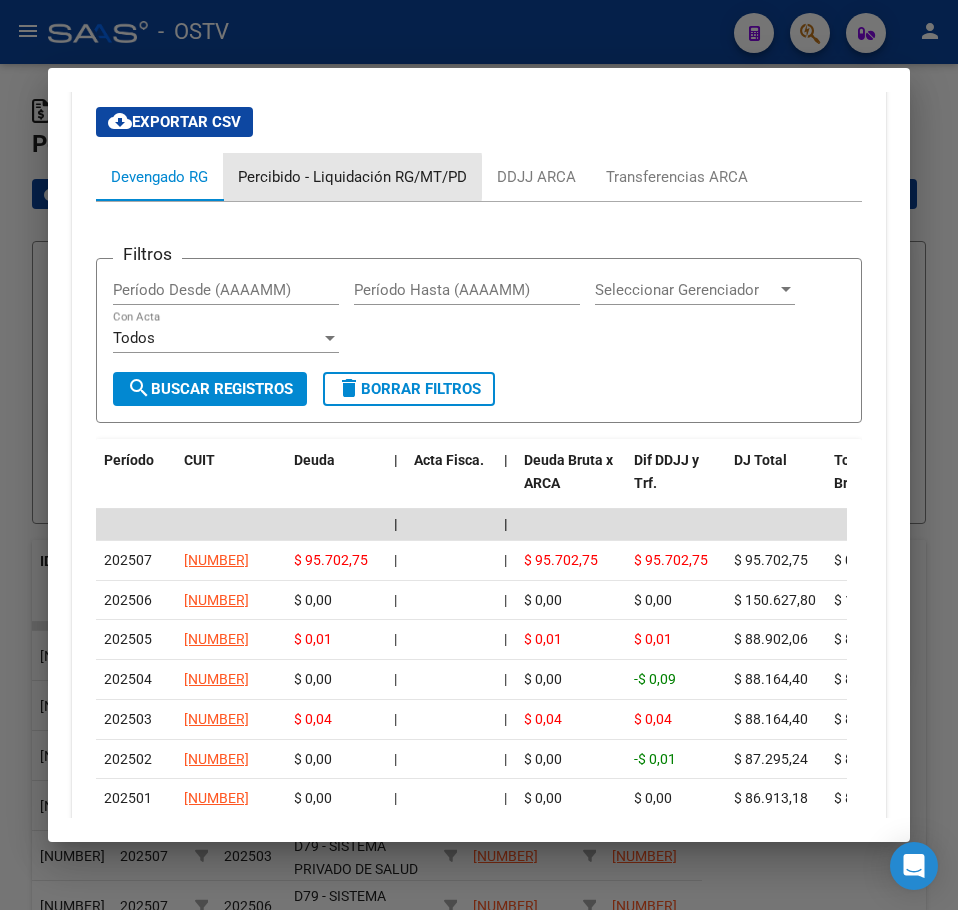 click on "Percibido - Liquidación RG/MT/PD" at bounding box center [352, 177] 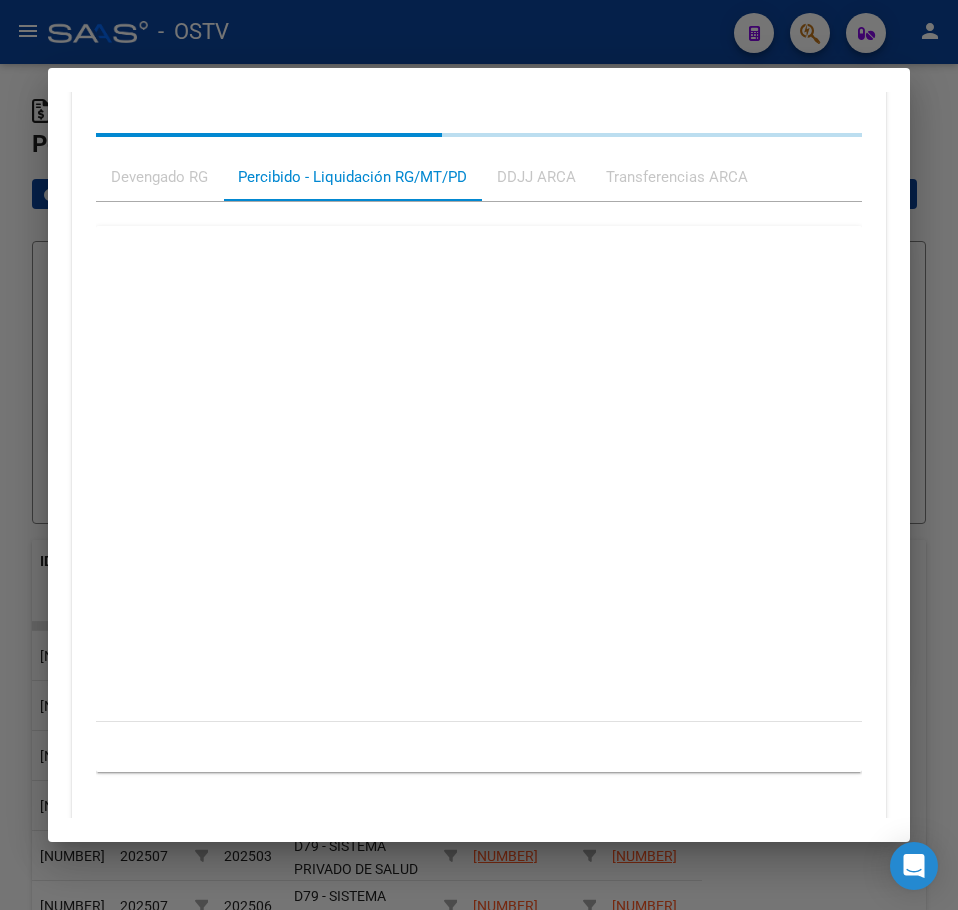 scroll, scrollTop: 1784, scrollLeft: 0, axis: vertical 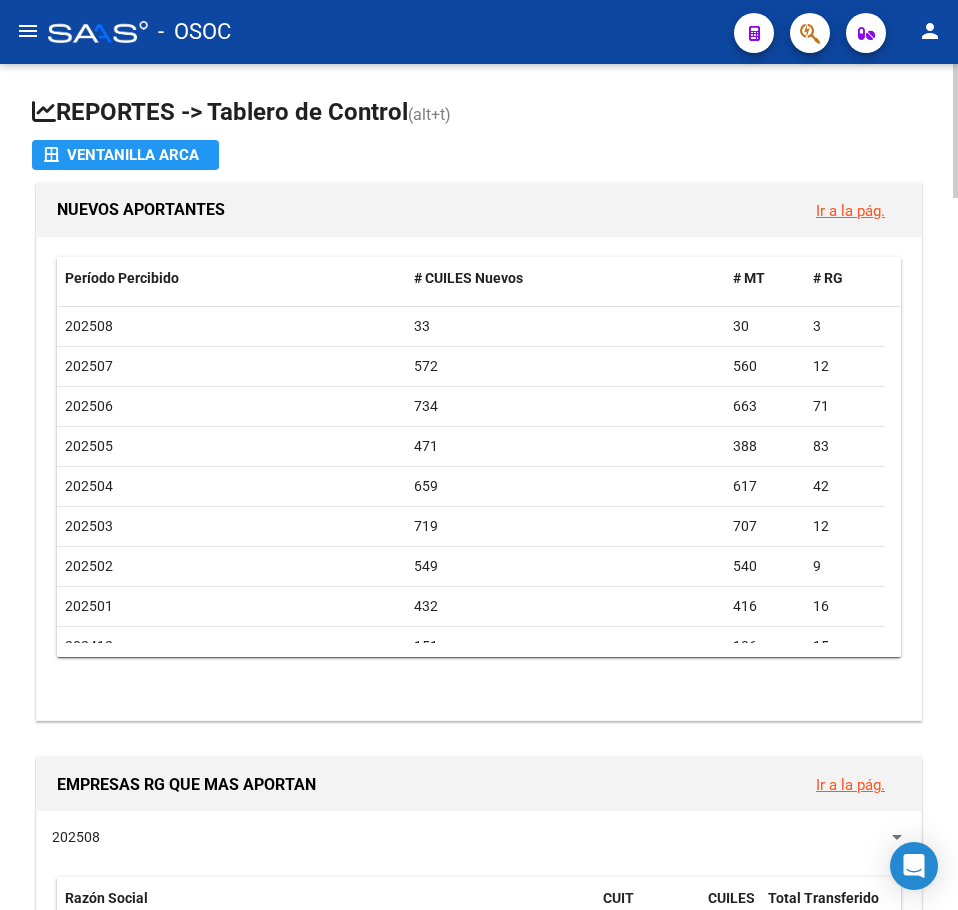 click on "REPORTES -> Tablero de Control  (alt+t)" 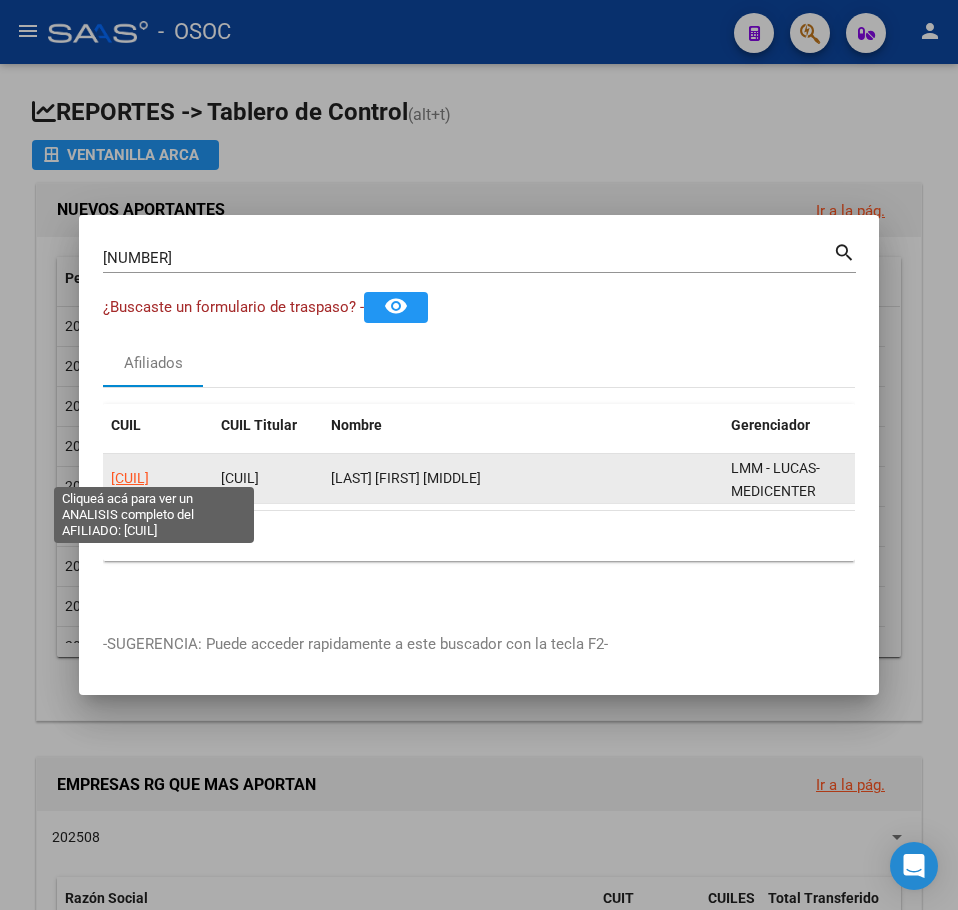 click on "20353253086" 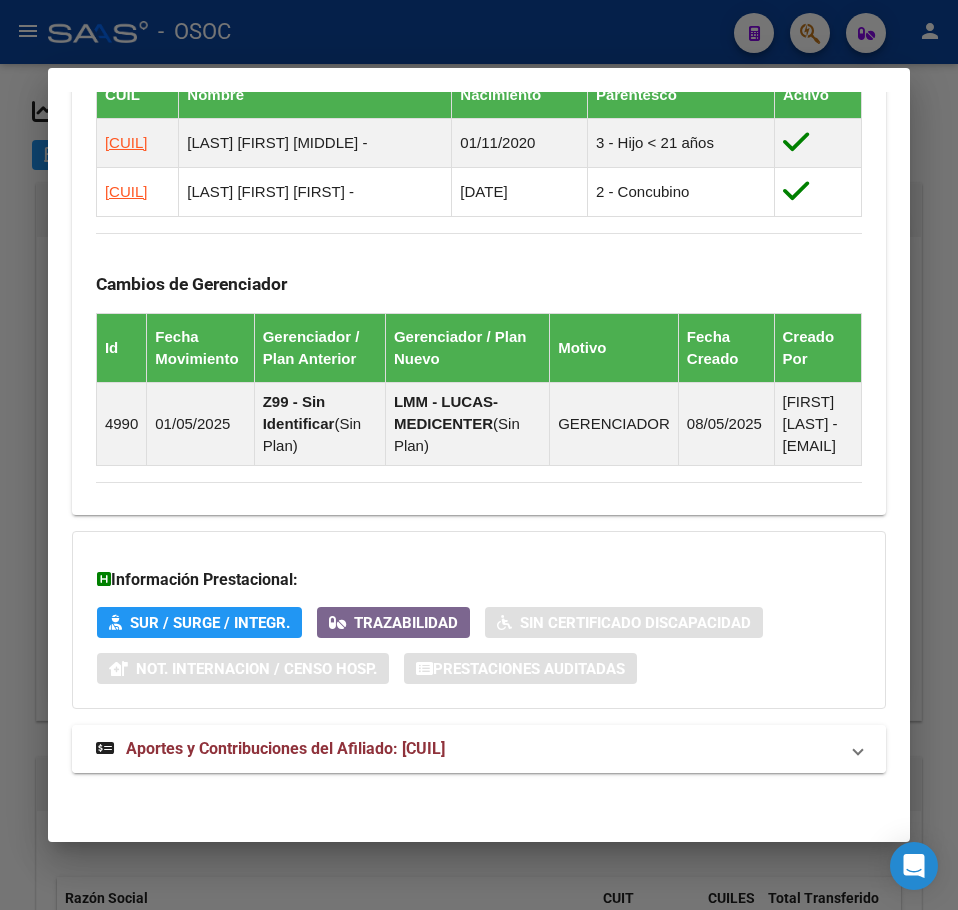 click on "Aportes y Contribuciones del Afiliado: 20353253086" at bounding box center [285, 748] 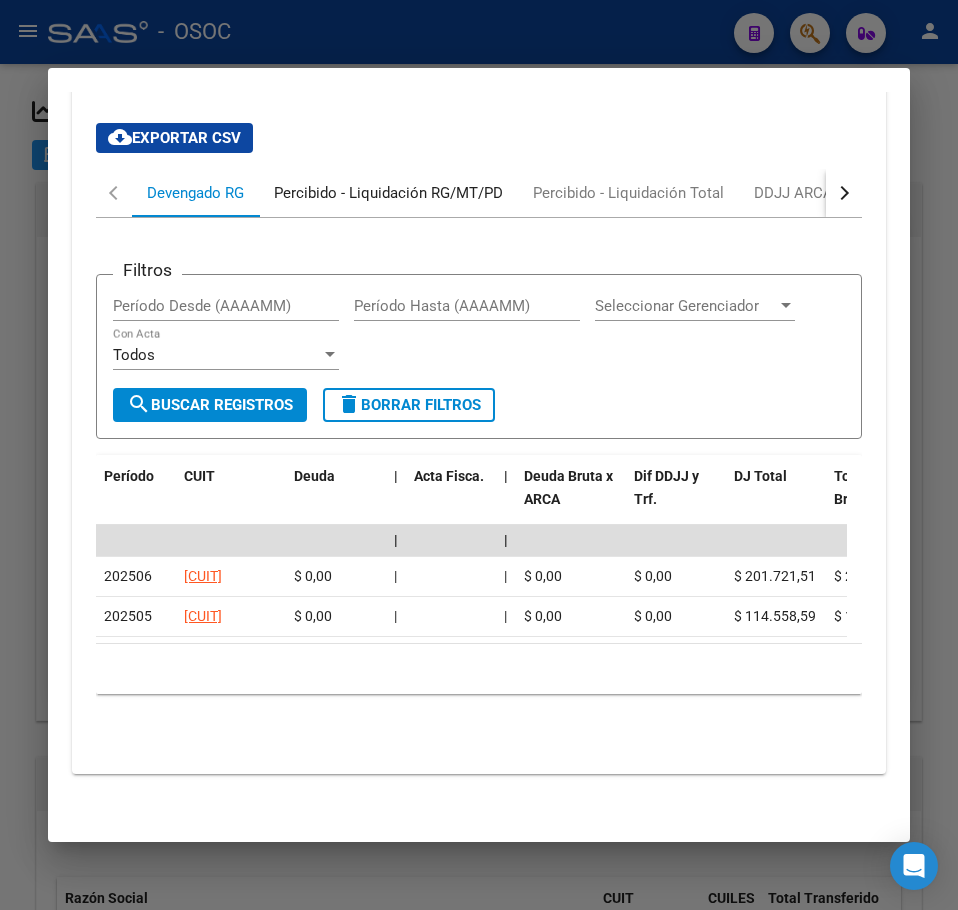 click on "Percibido - Liquidación RG/MT/PD" at bounding box center [388, 193] 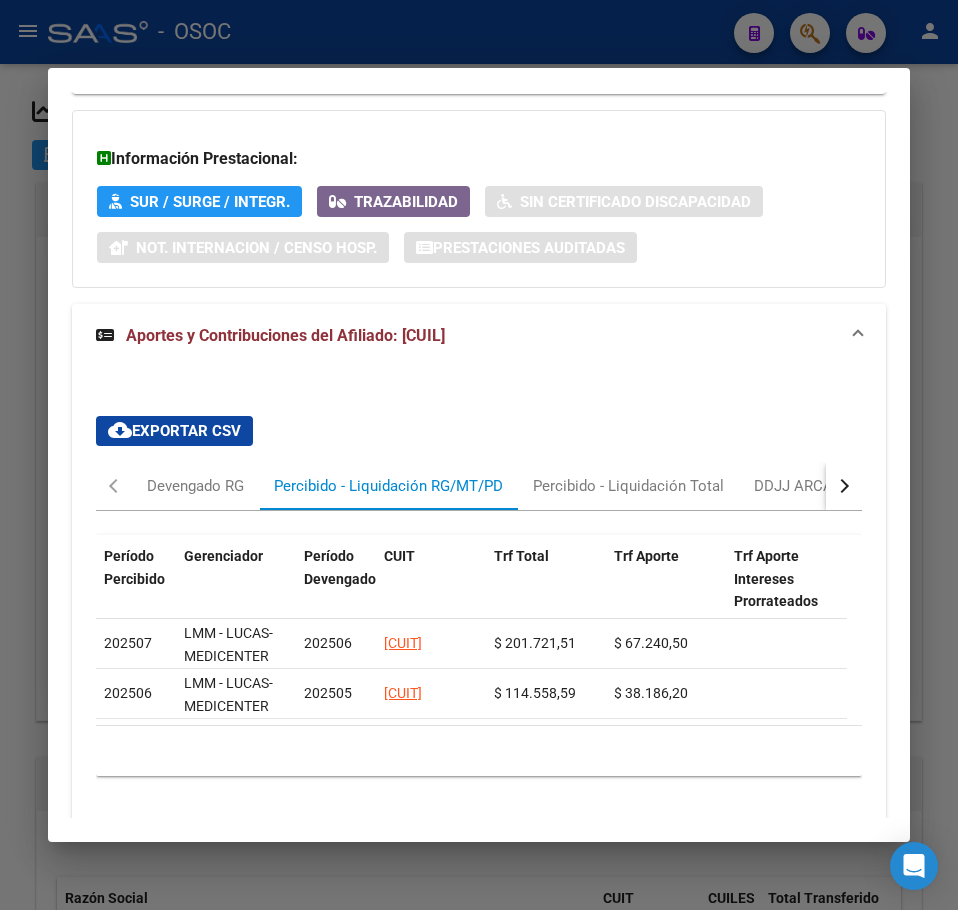 scroll, scrollTop: 1966, scrollLeft: 0, axis: vertical 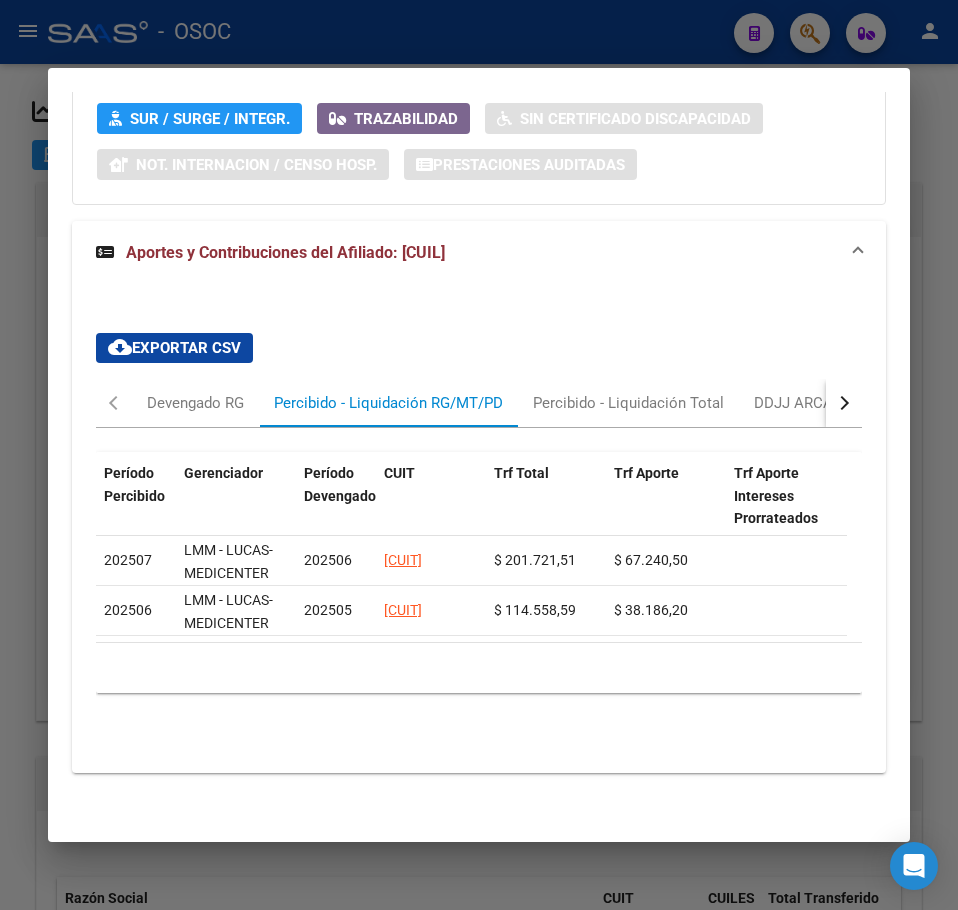 click on "cloud_download  Exportar CSV  Devengado RG Percibido - Liquidación RG/MT/PD Percibido - Liquidación Total DDJJ ARCA Transferencias ARCA Período Percibido Gerenciador Período Devengado CUIT Trf Total Trf Aporte Trf Aporte Intereses Prorrateados Contribución Contribucion Intereses MT Bruto MT Intereses Trf Personal Domestico Trf Personal Domestico Intereses Trf Contribucion Empresa Trf Contribucion Intereses Empresa Trf Aporte Intereses Empresa Porcentaje Aportes Porcentaje Contribuciones Porcentaje Aporte Percibido 202507 LMM - LUCAS-MEDICENTER 202506 30546224380 $ 201.721,51 $ 67.240,50 $ 134.481,01 $ 272.039,88 49.0000% 49.0000% % 0 202506 LMM - LUCAS-MEDICENTER 202505 30546224380 $ 114.558,59 $ 38.186,20 $ 76.372,39 $ 162.146,82 47.0000% 47.0000% % 0  10 total   1" at bounding box center [479, 537] 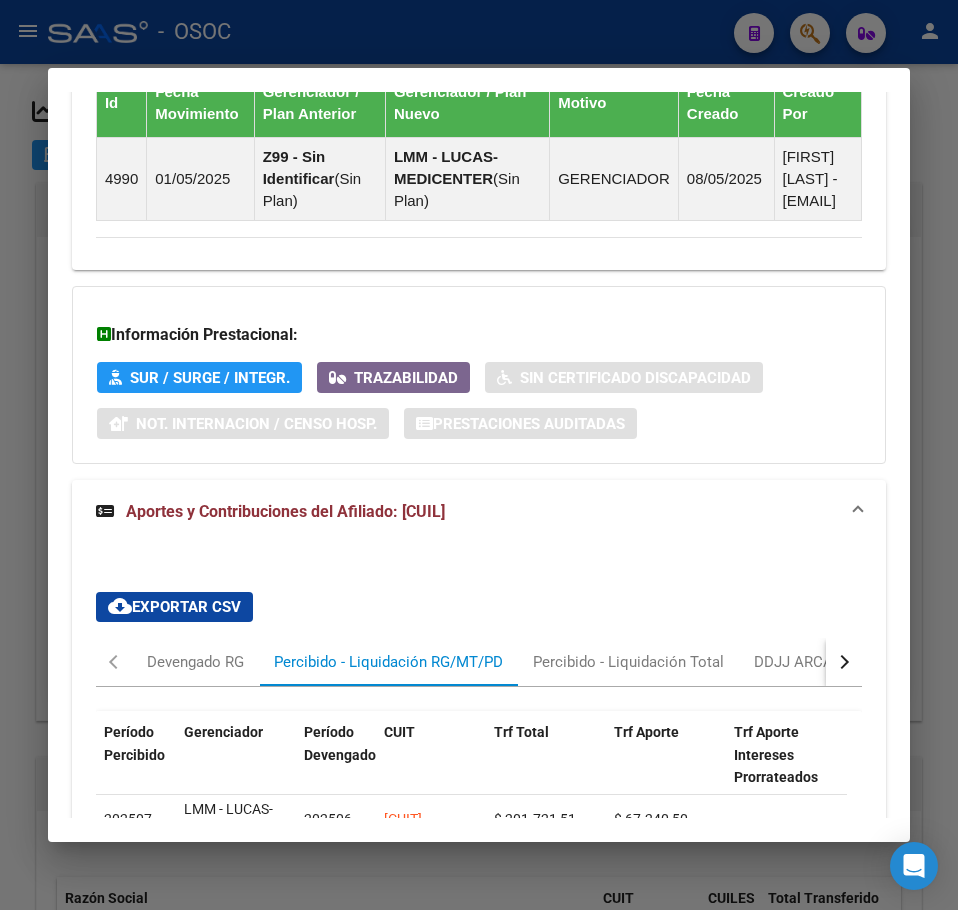 scroll, scrollTop: 1666, scrollLeft: 0, axis: vertical 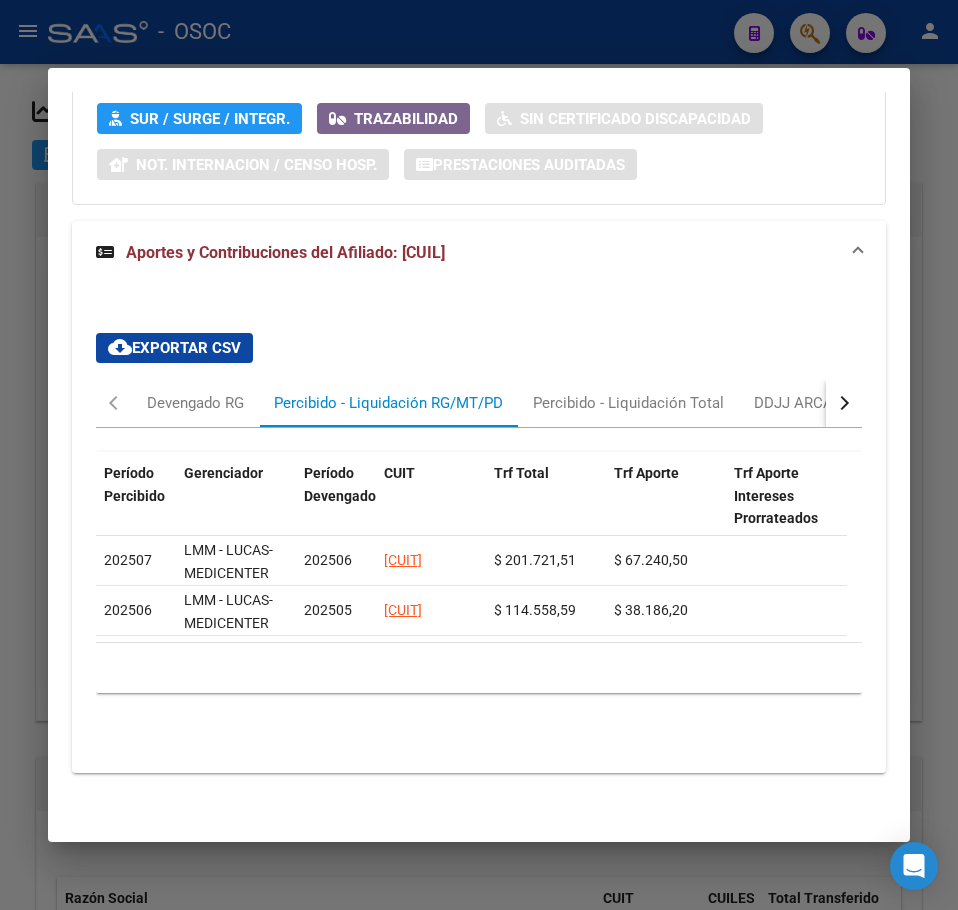 click at bounding box center [479, 455] 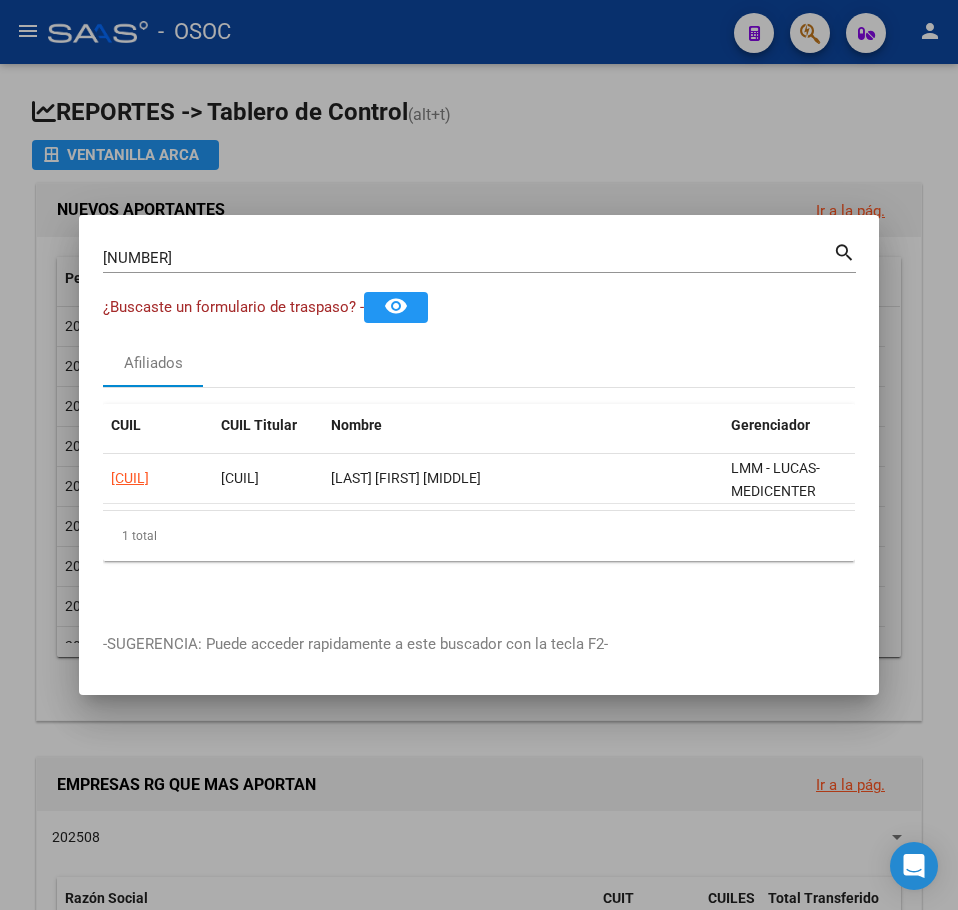 click on "35325308 Buscar (apellido, dni, cuil, nro traspaso, cuit, obra social) search" at bounding box center [479, 265] 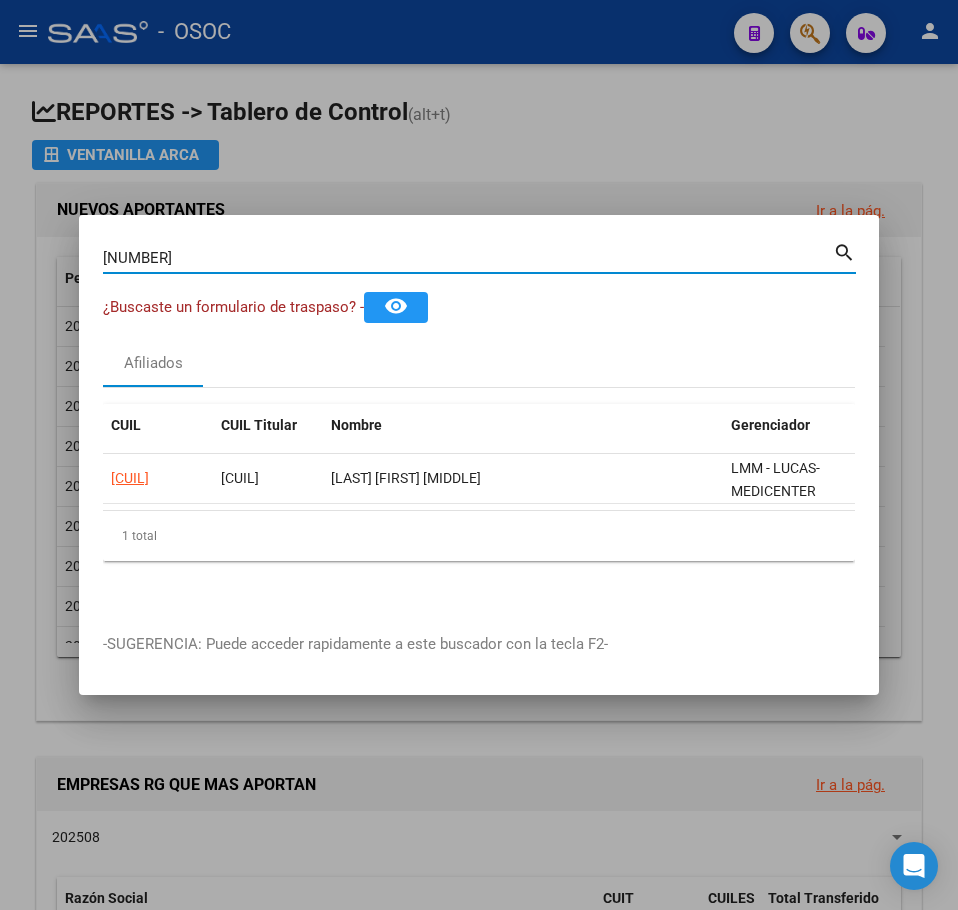 click on "35325308" at bounding box center (468, 258) 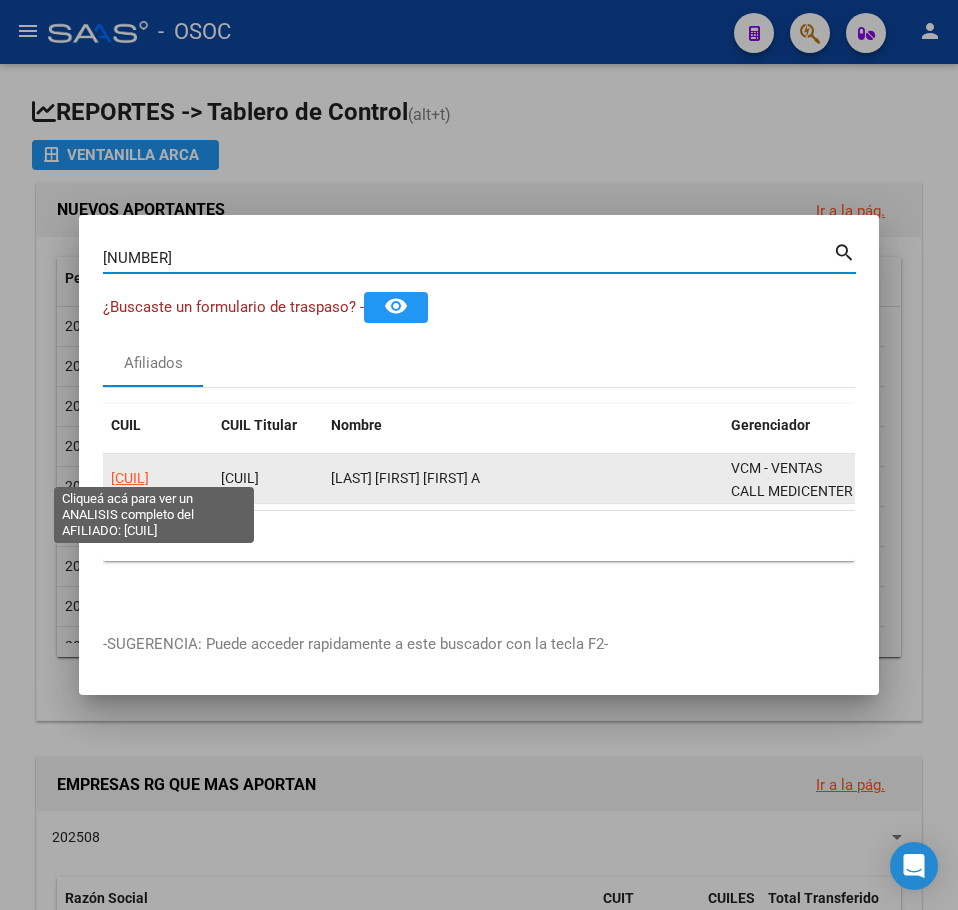 click on "20239276408" 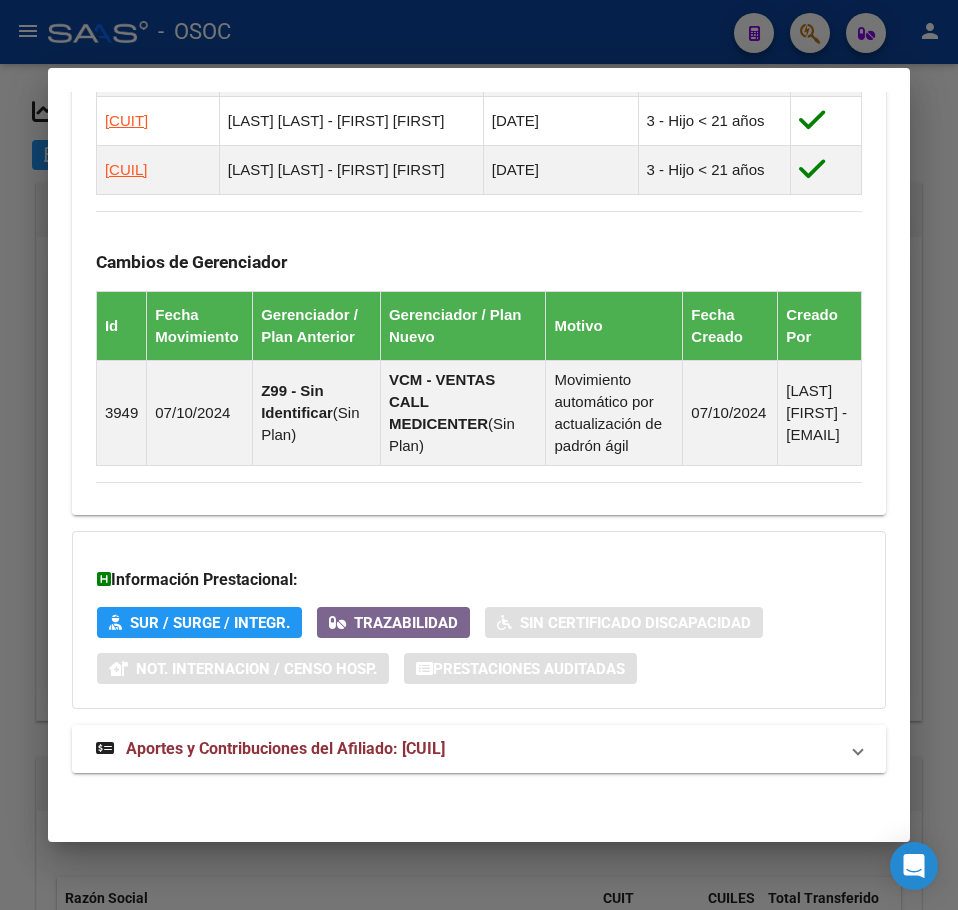 click on "Aportes y Contribuciones del Afiliado: 20239276408" at bounding box center [270, 749] 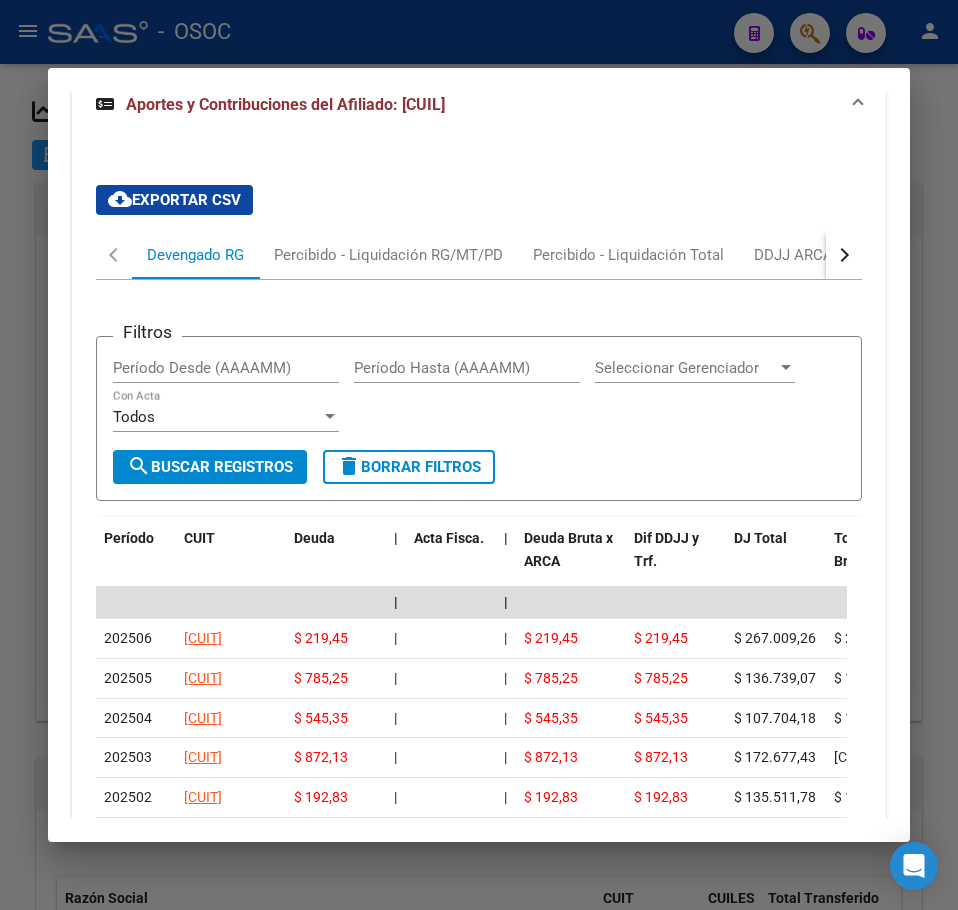 scroll, scrollTop: 2157, scrollLeft: 0, axis: vertical 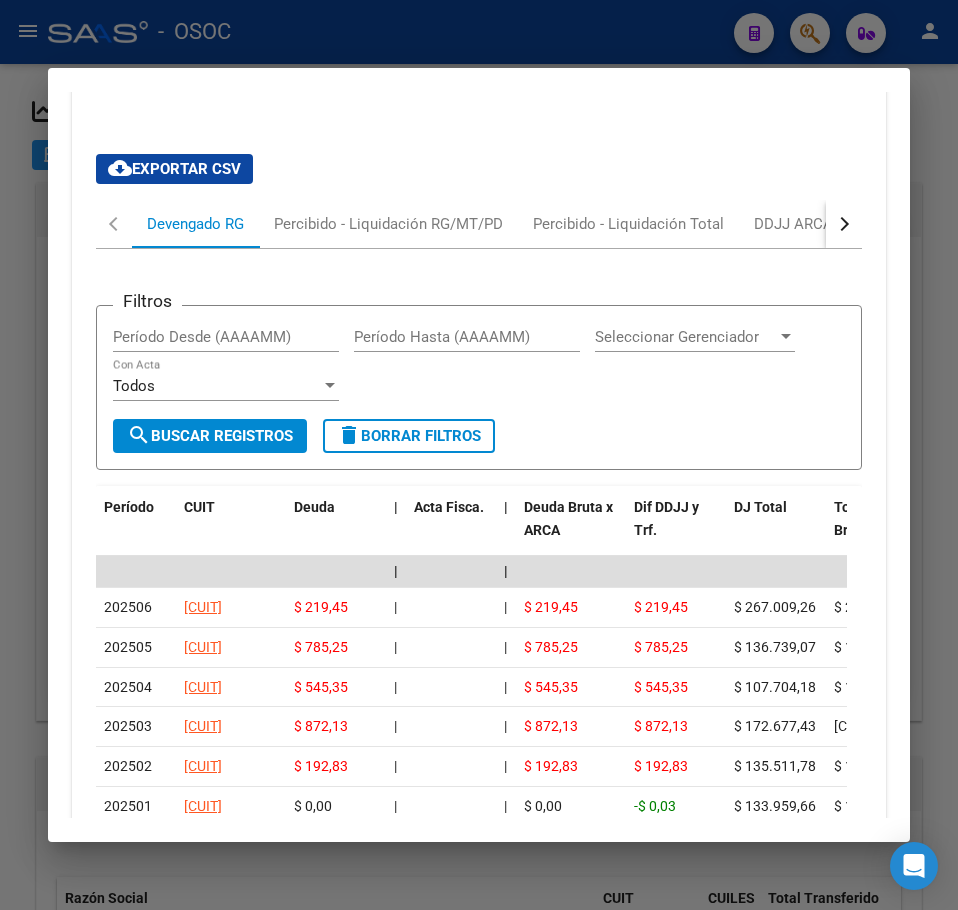 click on "Filtros Período Desde (AAAAMM) Período Hasta (AAAAMM) Seleccionar Gerenciador Seleccionar Gerenciador Todos Con Acta search  Buscar Registros  delete  Borrar Filtros  Período CUIT Deuda | Acta Fisca. | Deuda Bruta x ARCA Dif DDJJ y Trf. DJ Total Tot. Trf. Bruto | Deuda Aporte DJ Aporte Total Transferido Aporte | Deuda Contr. DJ Contr. Total Trf Contr. | Intereses Contr. Intereses Aporte | Contr. Empresa Contr. Int. Empresa Aporte Int. Empresa | DJ Aporte Total DJ Aporte DJ Aporte Adicional DJ Aporte Adherentes | DJ Contr. Total DJ Contr. DJ Contr. Adicional | REMOSIMP c/Tope REMOSIMP (rem4) REMCONT (rem8) REM5 Corresponde Aportes Corresponde Contr. NOGRPFAM SECOBLIG FECPRESENT DJ Contribución CUIT Periodo DJ Aporte CUIT Periodo | Porcentaje Contr. Porcentaje Aporte | DDJJ ID | | | | | | | | | | | | | 202506 33709420459 $ 219,45 | | $ 219,45 $ 219,45 $ 267.009,26 $ 266.789,81 | $ 0,00 $ 89.003,09 $ 89.003,09 | $ 219,46 $ 178.006,18 $ 177.786,72 | $ 0,00 $ 0,00 | $ 177.786,72 $ 0,00 $ 0,00 |" at bounding box center (479, 670) 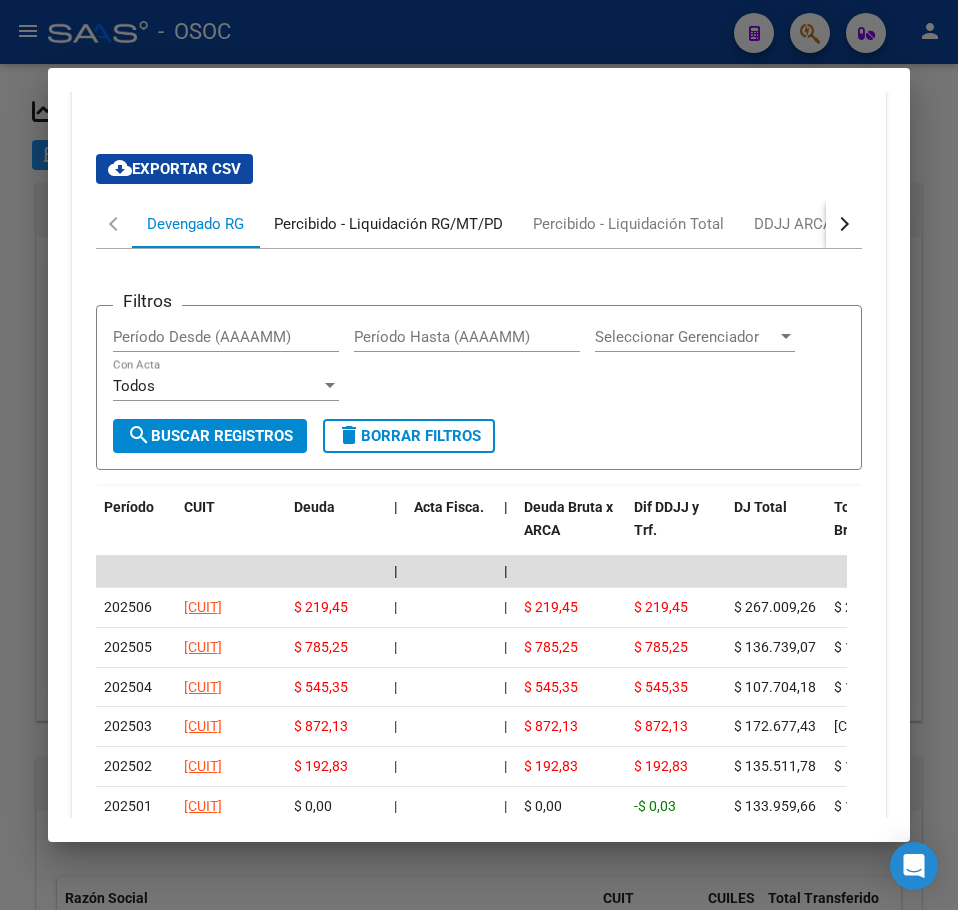 click on "Percibido - Liquidación RG/MT/PD" at bounding box center [388, 224] 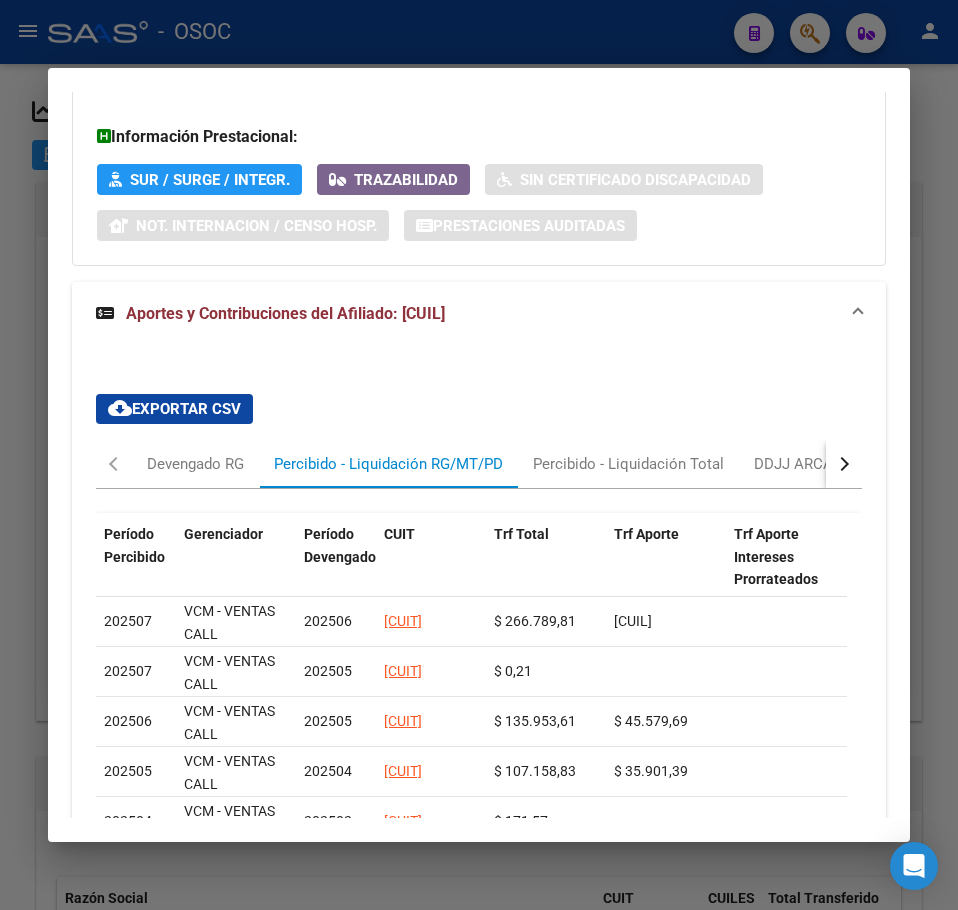 scroll, scrollTop: 2157, scrollLeft: 0, axis: vertical 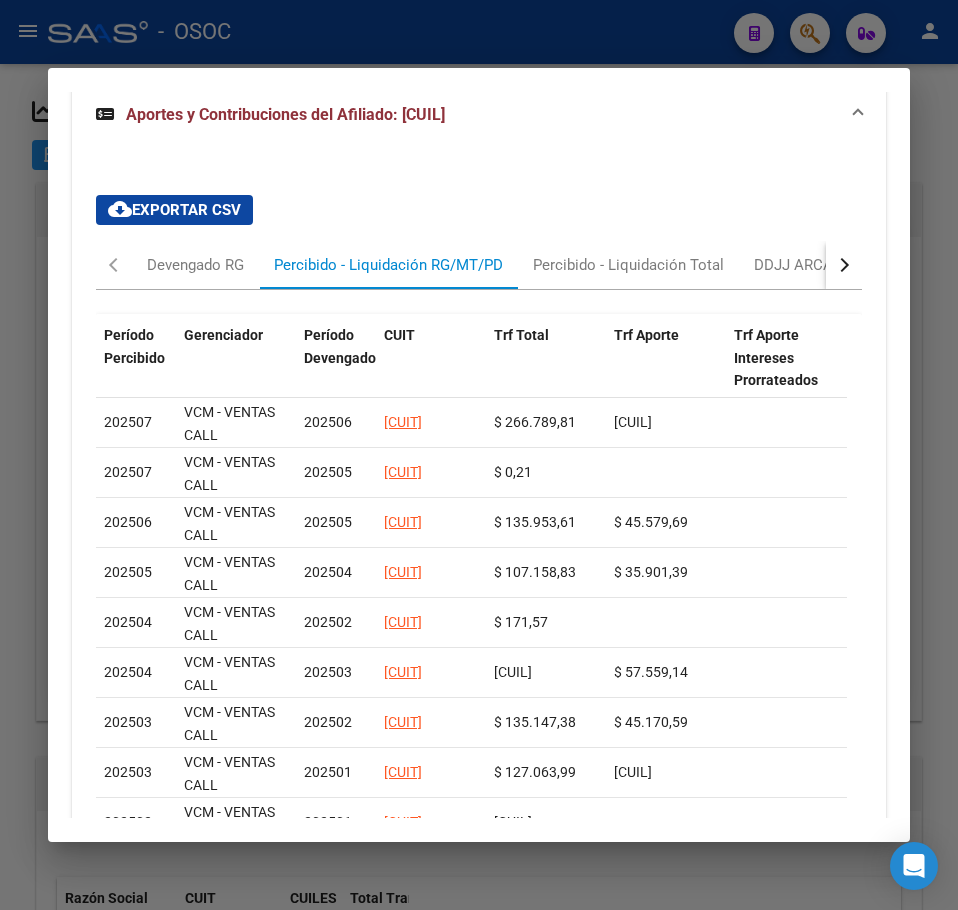 click on "Análisis Afiliado - CUIL:  20239276408 DATOS PADRÓN ÁGIL:  LOPEZ JUAN MARCELO A     |   ACTIVO   |     AFILIADO TITULAR  Datos Personales y Afiliatorios según Entes Externos: SSS FTP ARCA Padrón ARCA Impuestos Organismos Ext.   No hay casos -> Crear
Gerenciador:      VCM - VENTAS CALL MEDICENTER Atención telefónica: Atención emergencias: Otros Datos Útiles:    Datos de Empadronamiento  Enviar Credencial Digital remove_red_eye Movimientos    Sin Certificado Discapacidad Crear Familiar ABM Rápido ABM Etiquetas: Estado: ACTIVO Última Alta Formal:  01/07/2024 Ultimo Tipo Movimiento Alta:  ALTA RG OPCION Online (clave fiscal) Comentario ADMIN:  ALTA AUTOMATICA POR ADHESION AFIP el 2024-07-29 01:47:30 DATOS DEL AFILIADO Apellido:   LOPEZ JUAN MARCELO CUIL:  20239276408 Documento:  DU - DOCUMENTO UNICO 23927640  Nacionalidad:  ARGENTINA Parentesco:  0 - Titular Estado Civil:  Soltero Discapacitado:    NO (00) Sexo:  M Nacimiento:  06/05/1974 Edad:  51  Teléfono Particular: Provincia:  1714" at bounding box center [479, 455] 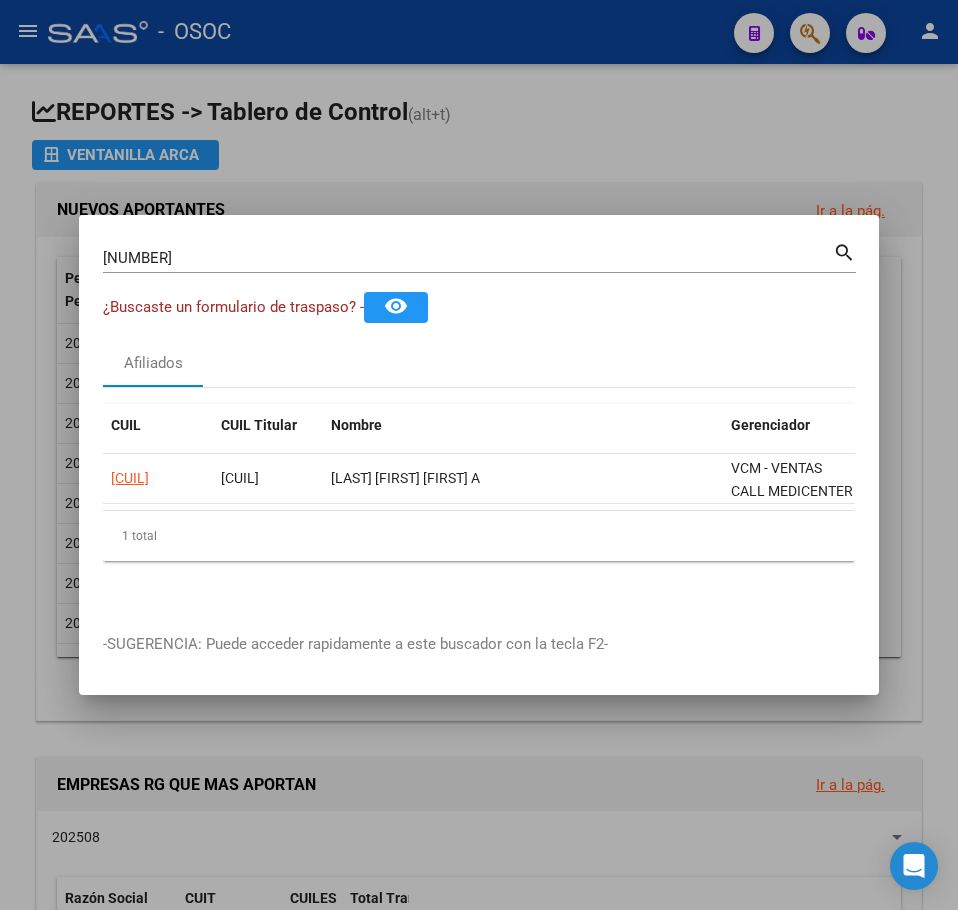 click on "23927640 Buscar (apellido, dni, cuil, nro traspaso, cuit, obra social) search" at bounding box center [479, 265] 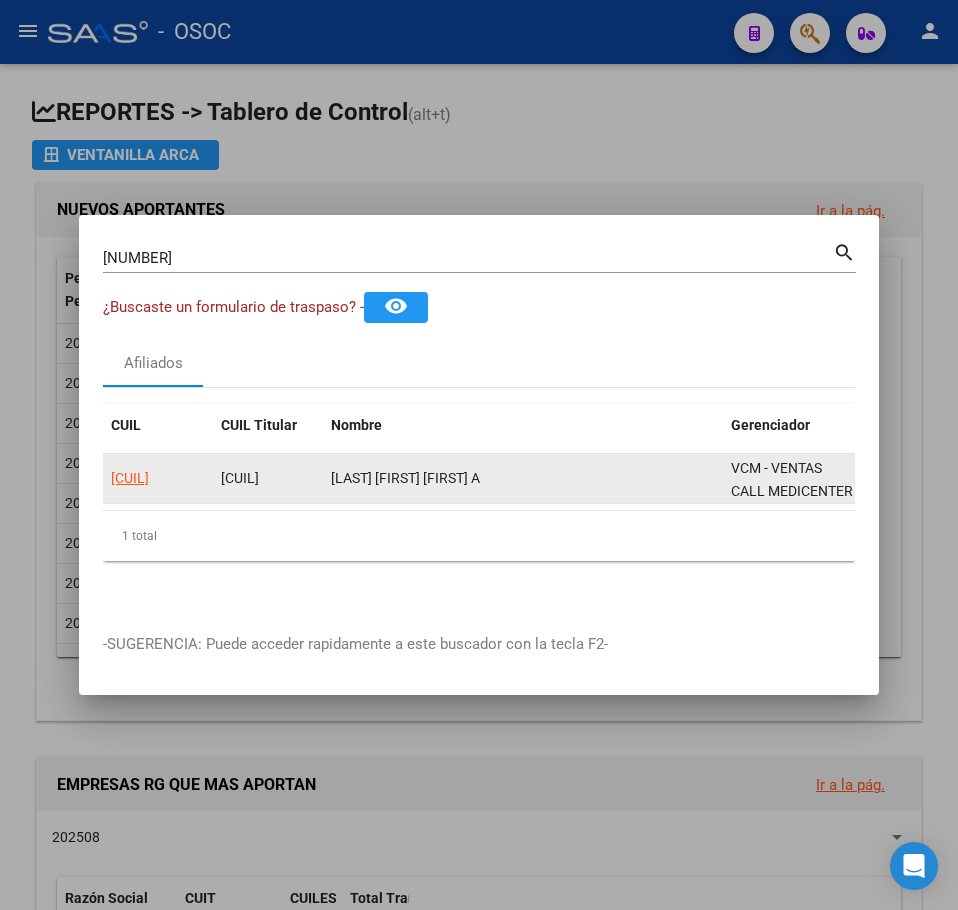 click on "20239276408" 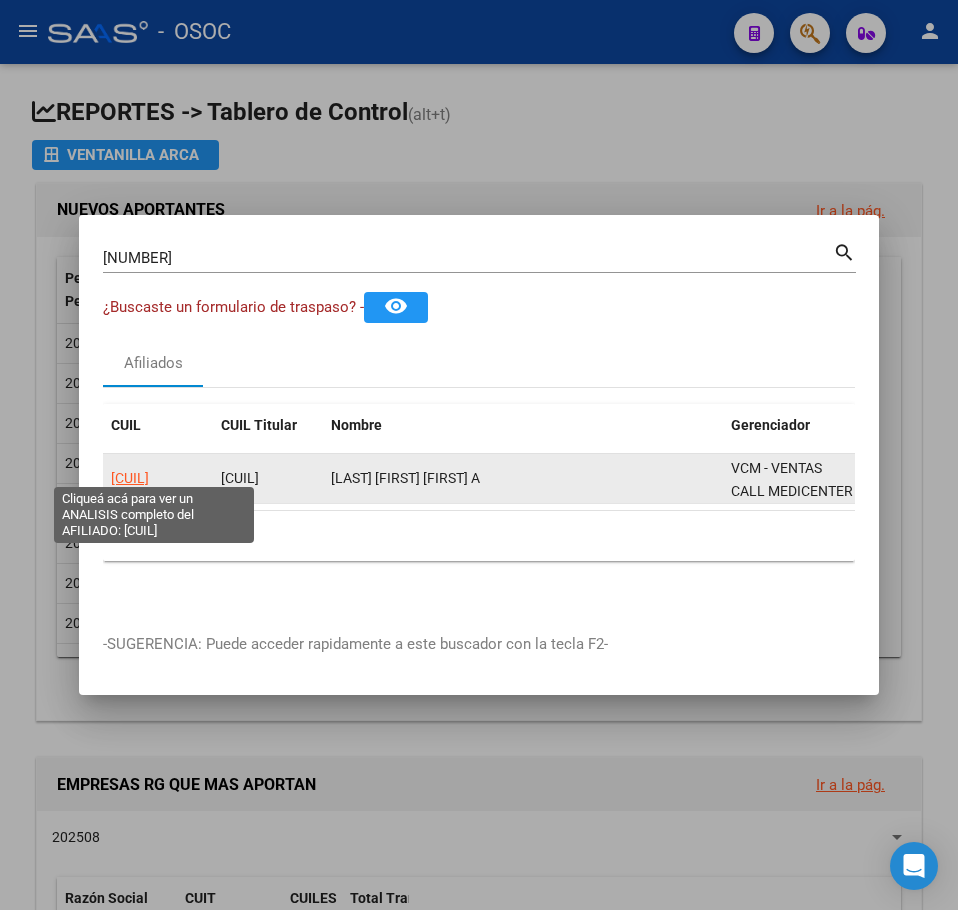 click on "20239276408" 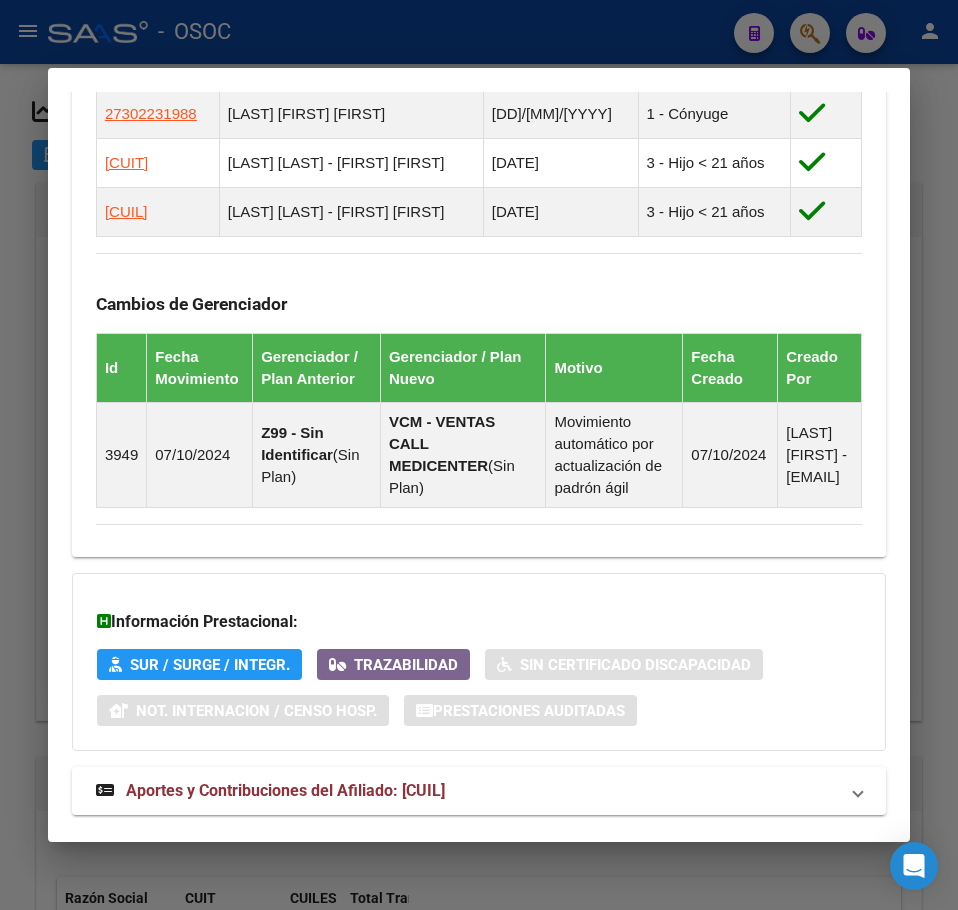 scroll, scrollTop: 1540, scrollLeft: 0, axis: vertical 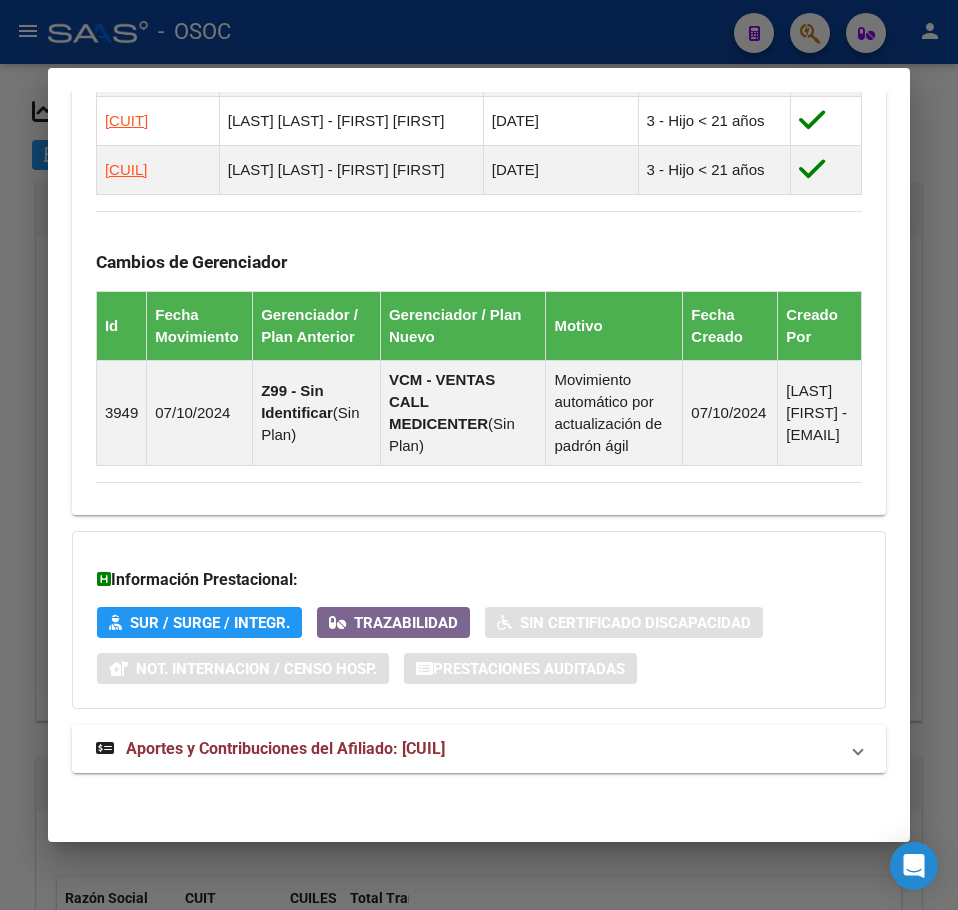 click on "DATOS PADRÓN ÁGIL:  LOPEZ JUAN MARCELO A     |   ACTIVO   |     AFILIADO TITULAR  Datos Personales y Afiliatorios según Entes Externos: SSS FTP ARCA Padrón ARCA Impuestos Organismos Ext.   No hay casos -> Crear
Gerenciador:      VCM - VENTAS CALL MEDICENTER Atención telefónica: Atención emergencias: Otros Datos Útiles:    Datos de Empadronamiento  Enviar Credencial Digital remove_red_eye Movimientos    Sin Certificado Discapacidad Crear Familiar ABM Rápido ABM Etiquetas: Estado: ACTIVO Última Alta Formal:  01/07/2024 Ultimo Tipo Movimiento Alta:  ALTA RG OPCION Online (clave fiscal) Comentario ADMIN:  ALTA AUTOMATICA POR ADHESION AFIP el 2024-07-29 01:47:30 DATOS DEL AFILIADO Apellido:   LOPEZ JUAN MARCELO CUIL:  20239276408 Documento:  DU - DOCUMENTO UNICO 23927640  Nacionalidad:  ARGENTINA Parentesco:  0 - Titular Estado Civil:  Soltero Discapacitado:    NO (00) Sexo:  M Nacimiento:  06/05/1974 Edad:  51  Teléfono Particular:  11 6204-0959         Provincia:  Buenos Aires  1714" at bounding box center (479, -258) 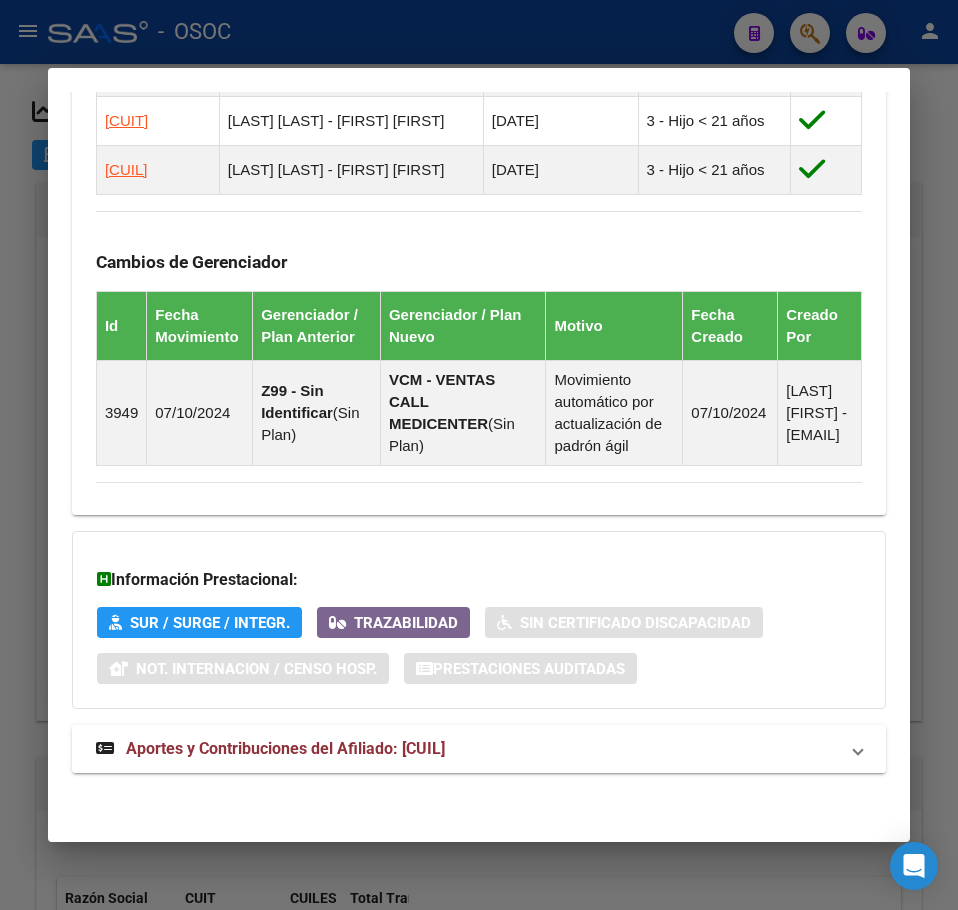 click on "Aportes y Contribuciones del Afiliado: 20239276408" at bounding box center [479, 749] 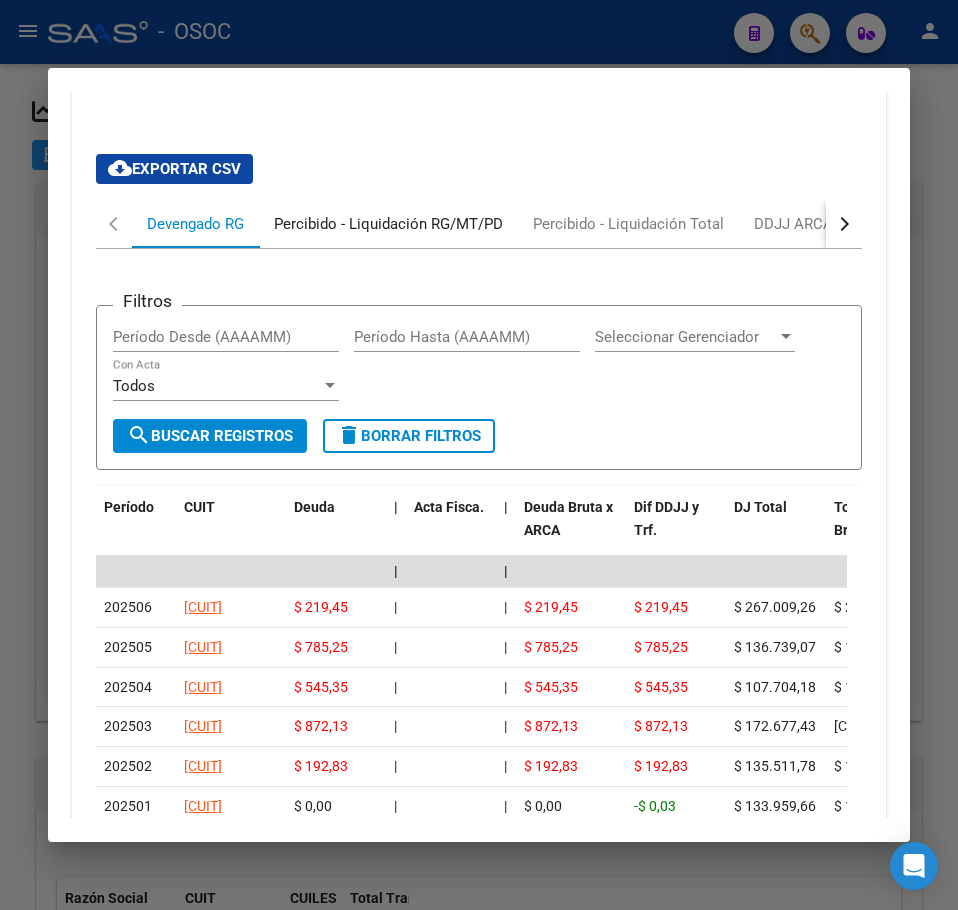 click on "Percibido - Liquidación RG/MT/PD" at bounding box center (388, 224) 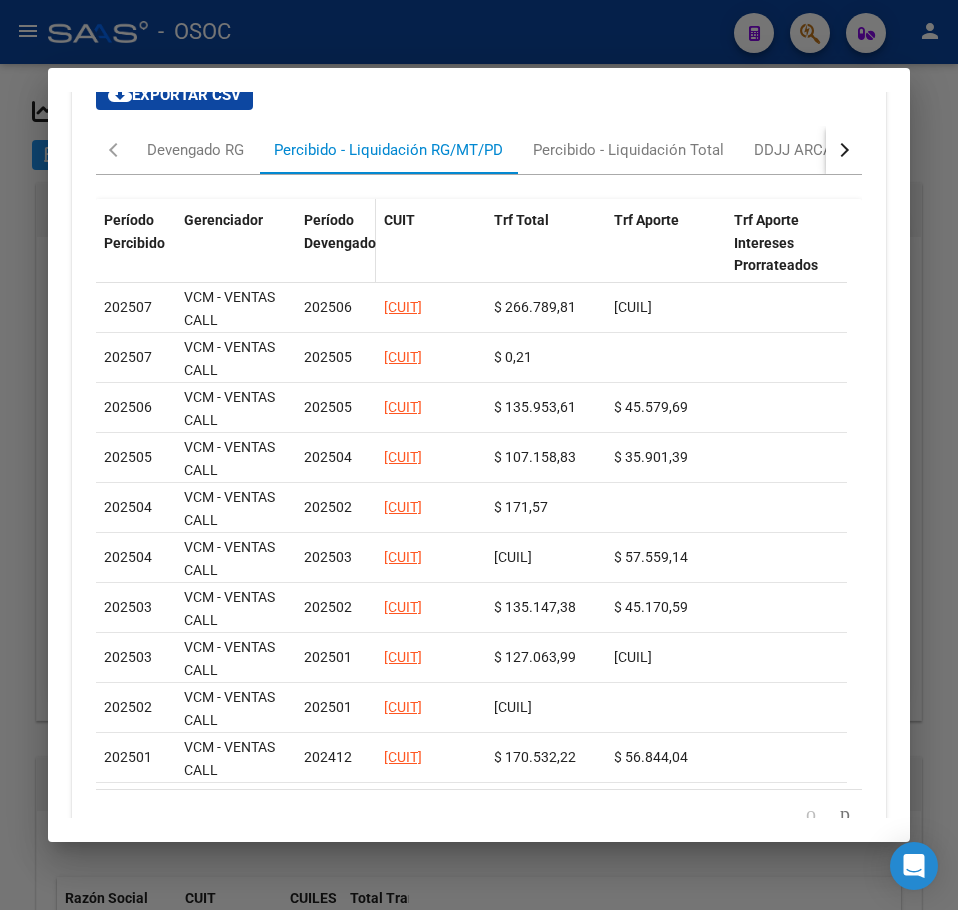 scroll, scrollTop: 2357, scrollLeft: 0, axis: vertical 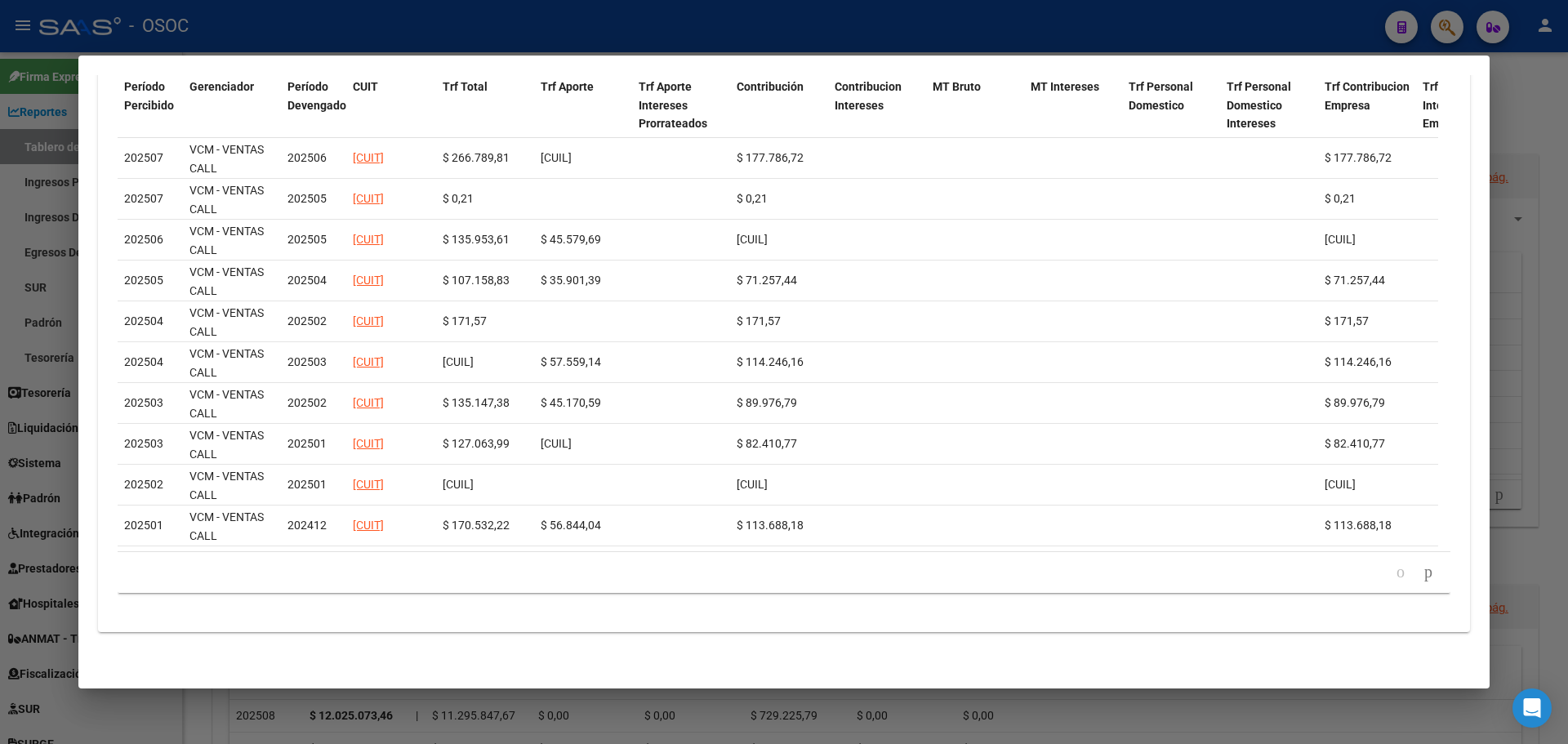 click at bounding box center [784, 372] 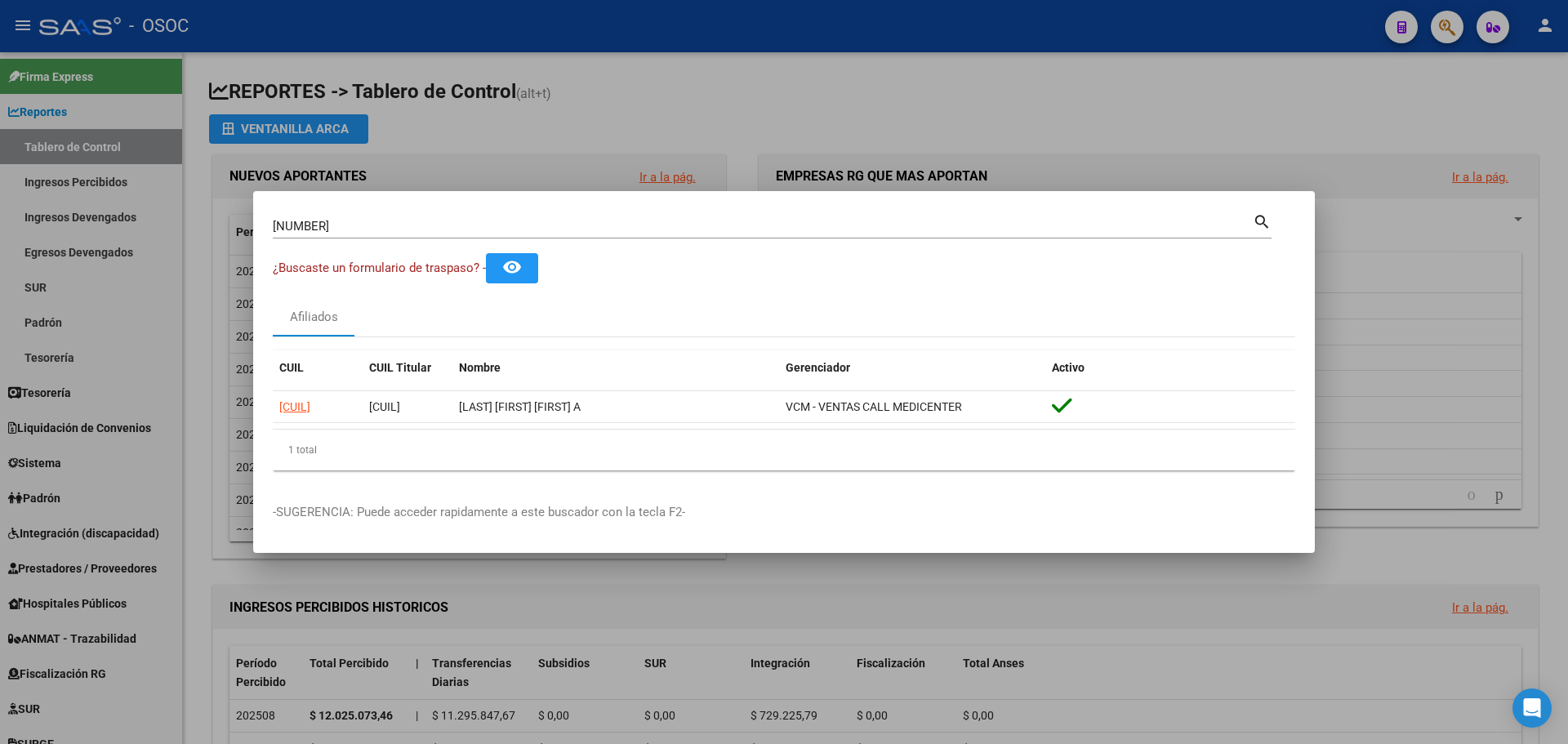 click on "23927640 Buscar (apellido, dni, cuil, nro traspaso, cuit, obra social)" at bounding box center [763, 226] 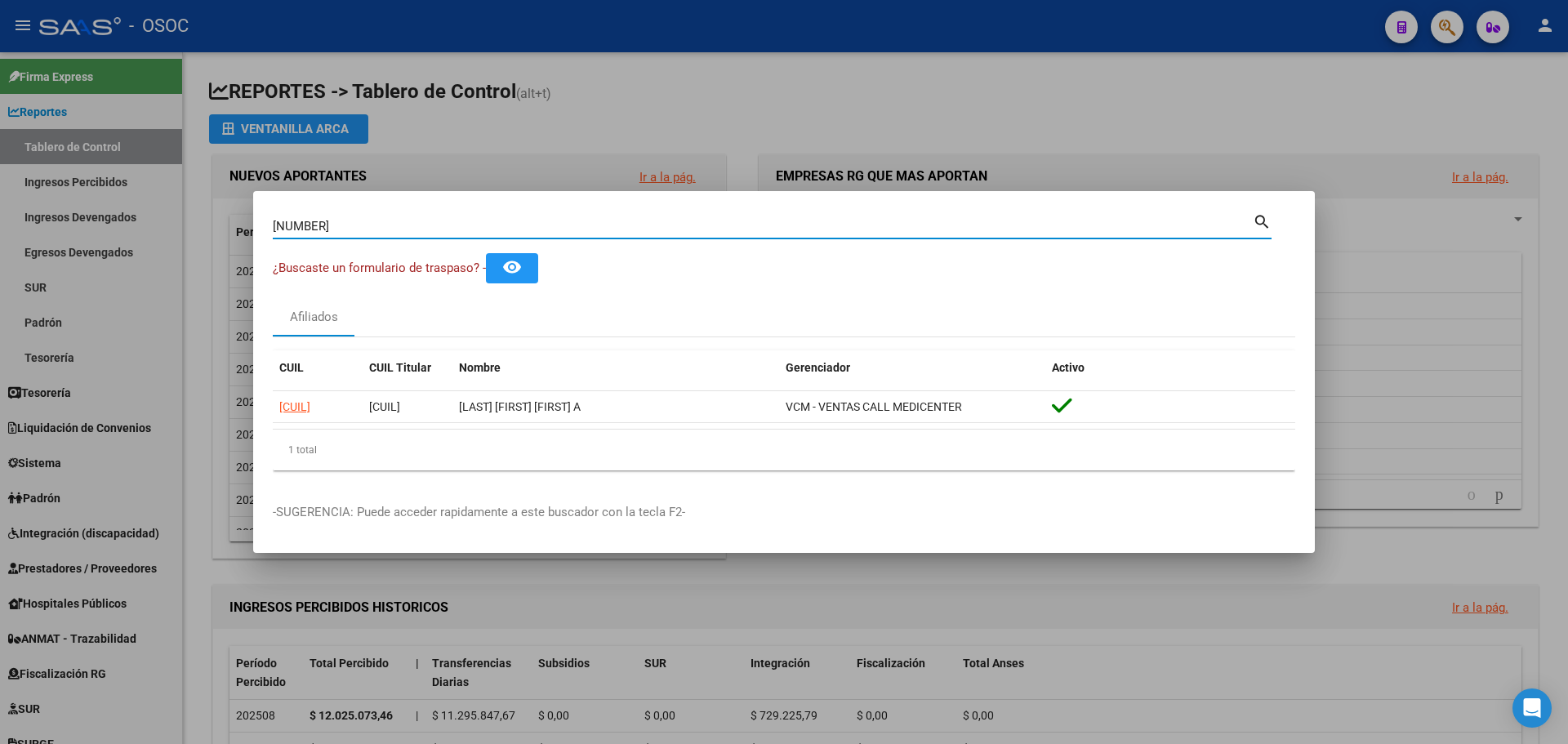 paste on "[NUMBER]" 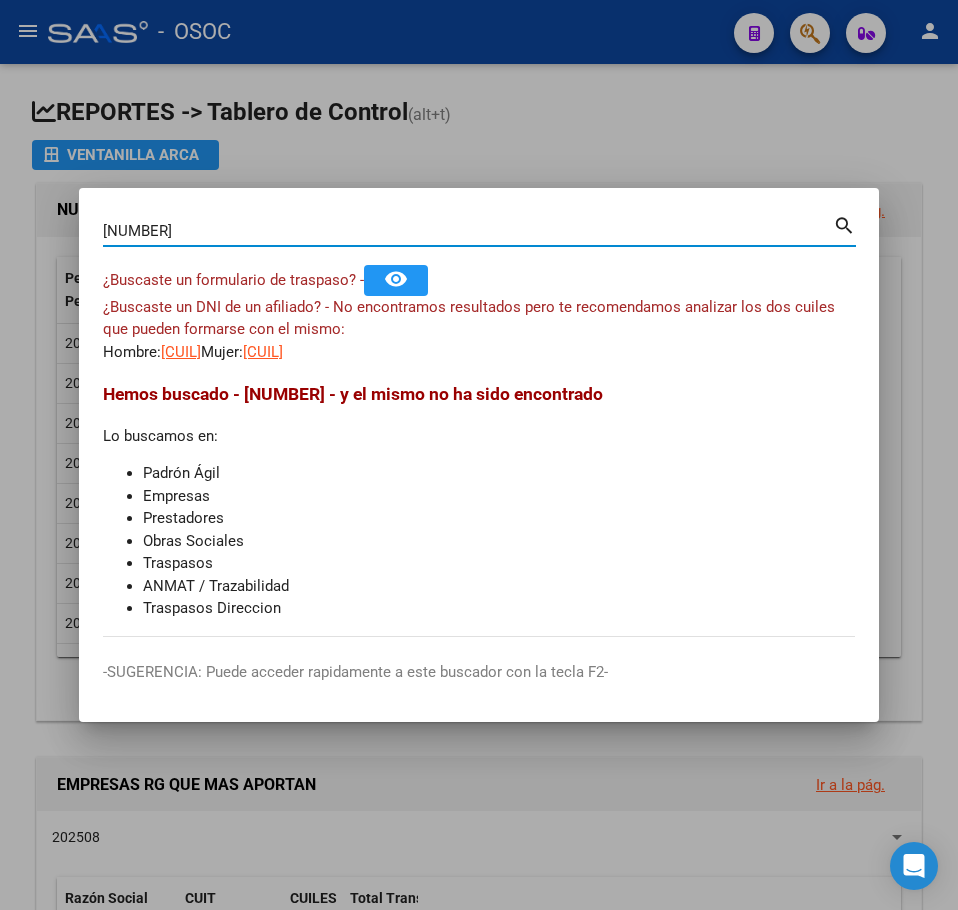 paste on "31412989" 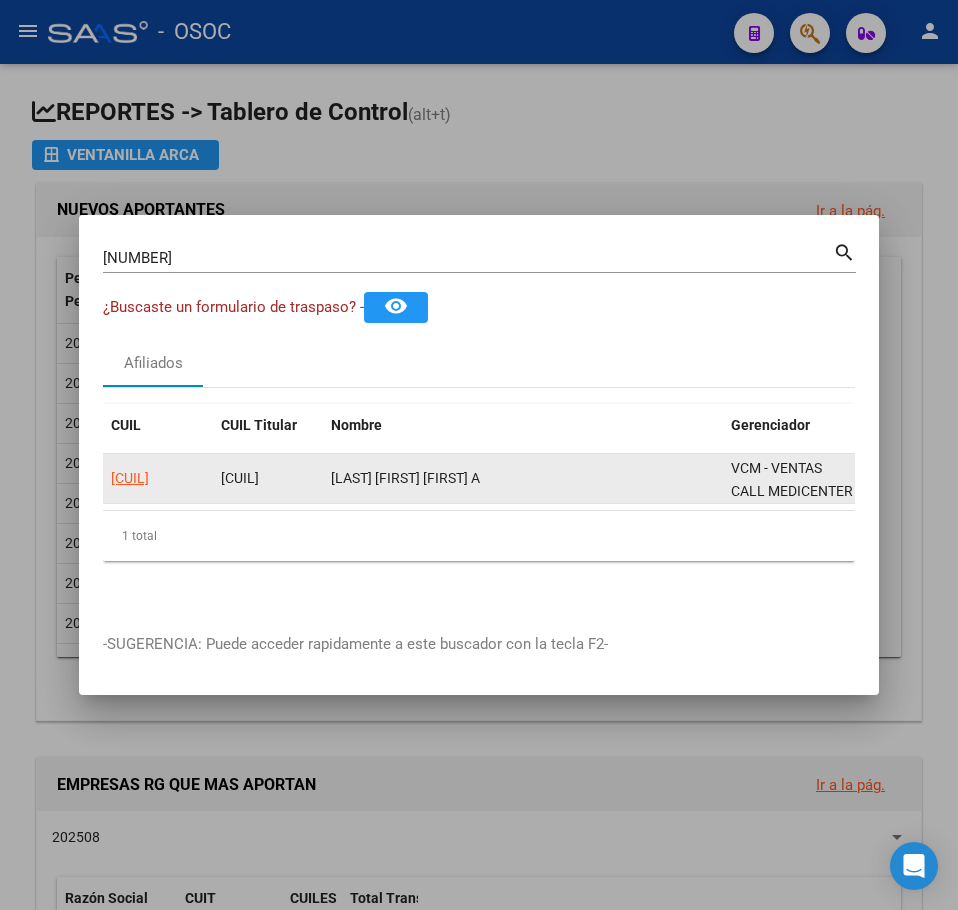 click on "20314129890" 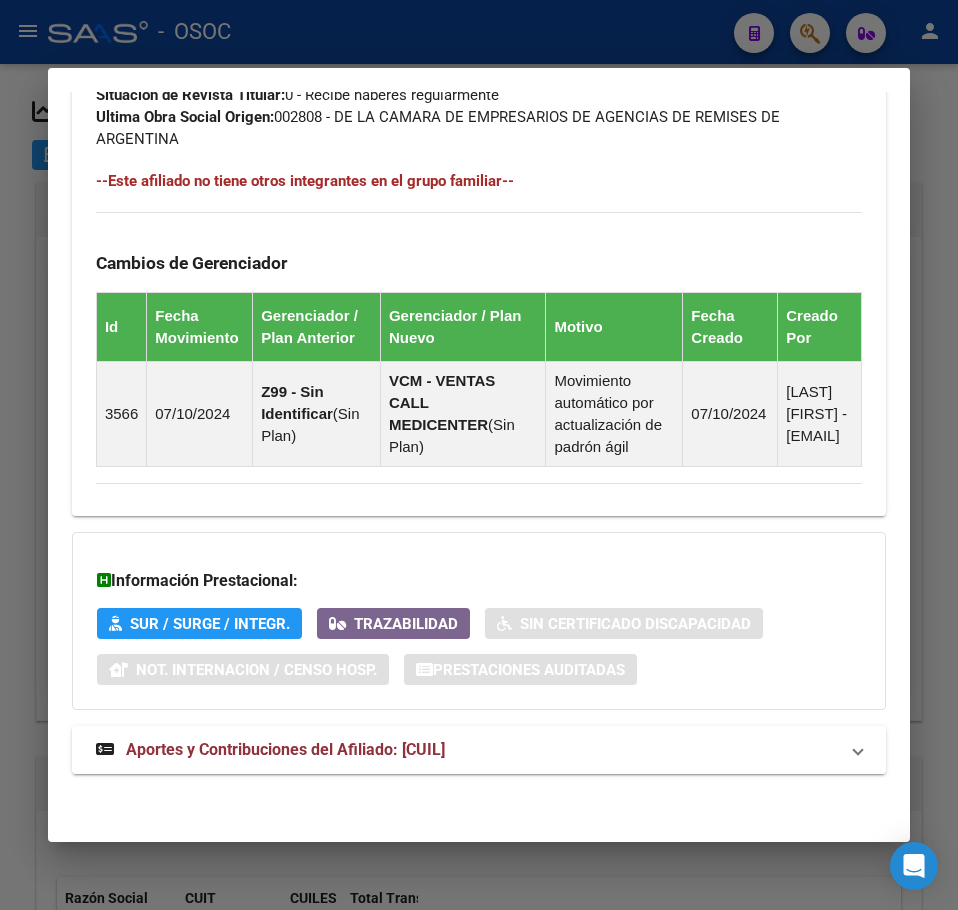 click on "Aportes y Contribuciones del Afiliado: 20314129890" at bounding box center [479, 750] 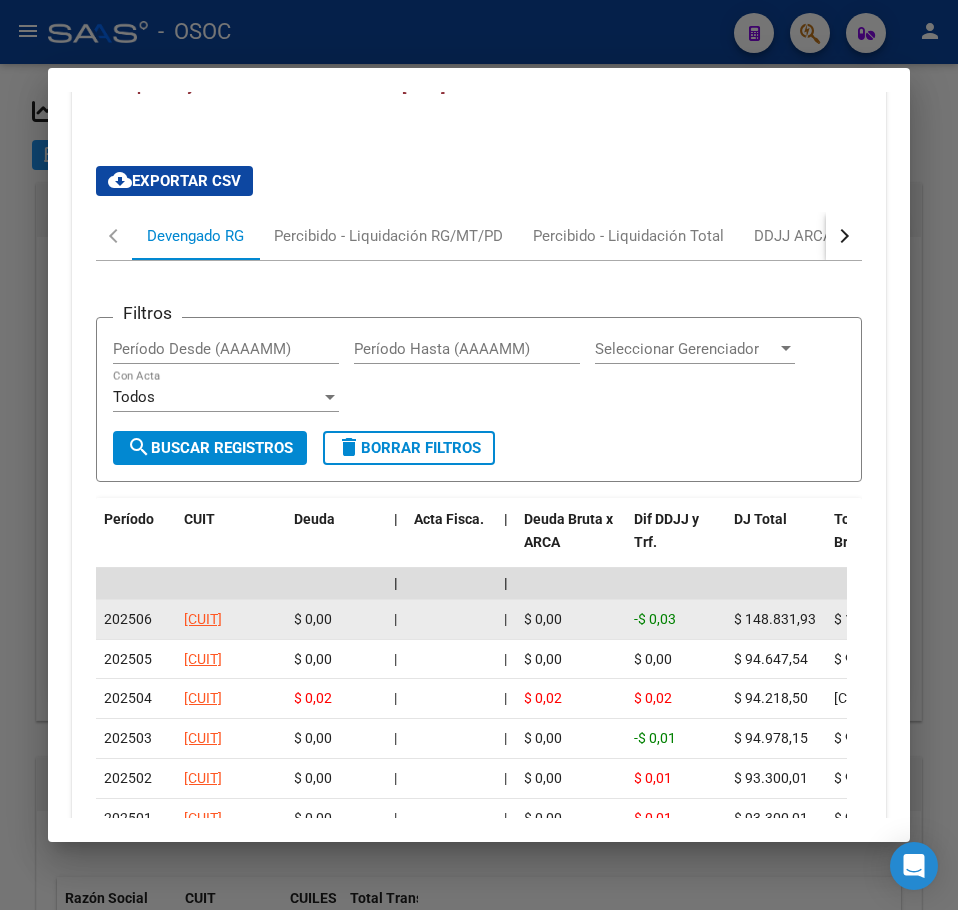 scroll, scrollTop: 2091, scrollLeft: 0, axis: vertical 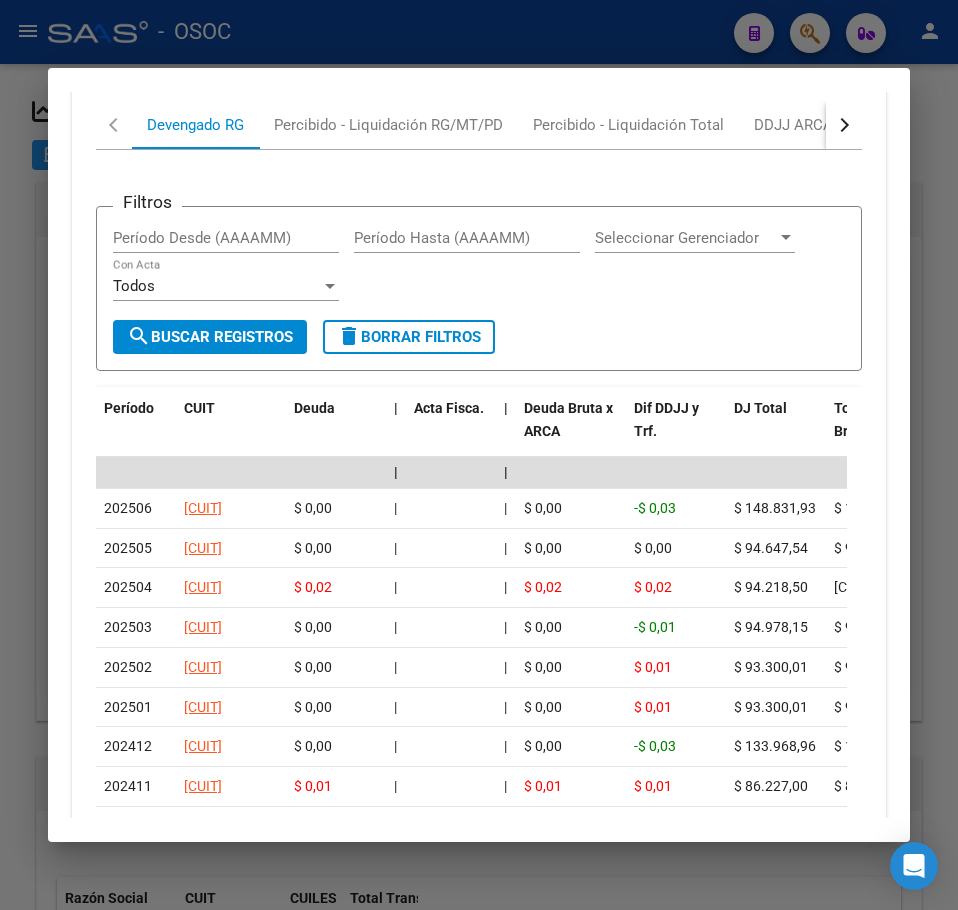 click on "Filtros Período Desde (AAAAMM) Período Hasta (AAAAMM) Seleccionar Gerenciador Seleccionar Gerenciador Todos Con Acta search  Buscar Registros  delete  Borrar Filtros  Período CUIT Deuda | Acta Fisca. | Deuda Bruta x ARCA Dif DDJJ y Trf. DJ Total Tot. Trf. Bruto | Deuda Aporte DJ Aporte Total Transferido Aporte | Deuda Contr. DJ Contr. Total Trf Contr. | Intereses Contr. Intereses Aporte | Contr. Empresa Contr. Int. Empresa Aporte Int. Empresa | DJ Aporte Total DJ Aporte DJ Aporte Adicional DJ Aporte Adherentes | DJ Contr. Total DJ Contr. DJ Contr. Adicional | REMOSIMP c/Tope REMOSIMP (rem4) REMCONT (rem8) REM5 Corresponde Aportes Corresponde Contr. NOGRPFAM SECOBLIG FECPRESENT DJ Contribución CUIT Periodo DJ Aporte CUIT Periodo | Porcentaje Contr. Porcentaje Aporte | DDJJ ID | | | | | | | | | | | | | 202506 30697963886 $ 0,00 | | $ 0,00 -$ 0,03 $ 148.831,93 $ 148.831,96 | $ 0,00 $ 49.610,64 $ 49.610,64 | -$ 0,03 $ 99.221,29 $ 99.221,32 | $ 0,00 $ 0,00 | $ 99.221,32 $ 0,00 $ 0,00 | = | = |" at bounding box center [479, 571] 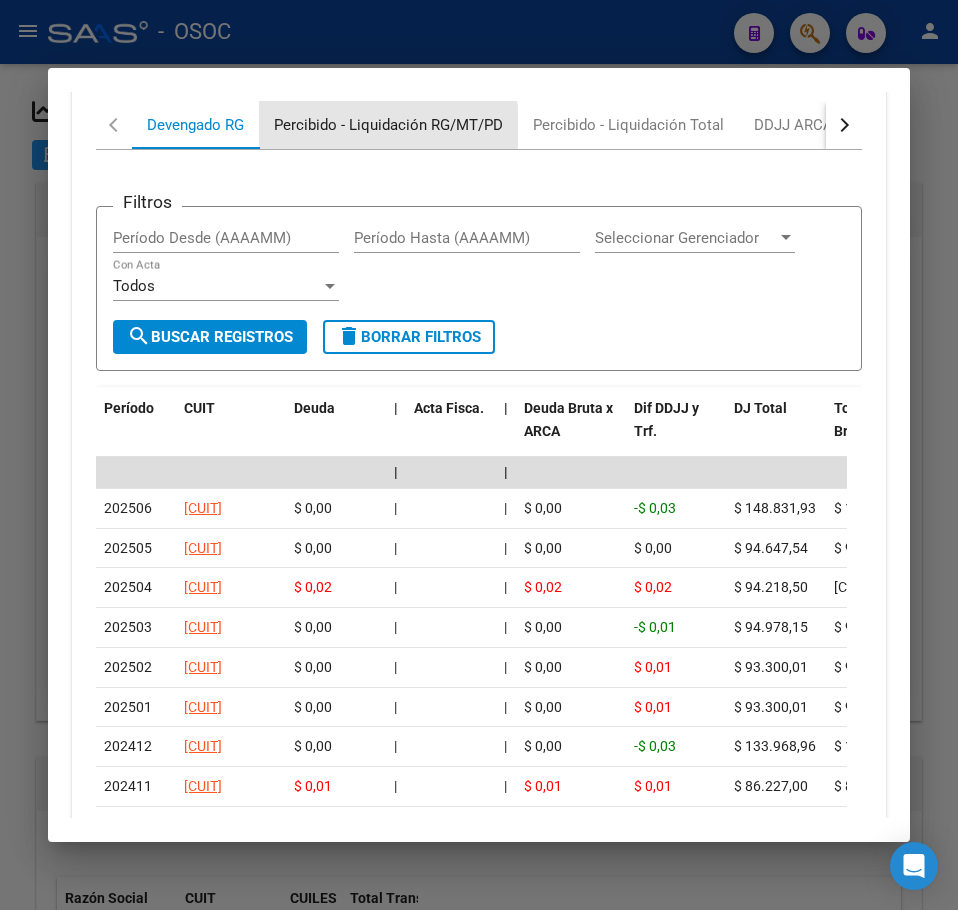 click on "Percibido - Liquidación RG/MT/PD" at bounding box center [388, 125] 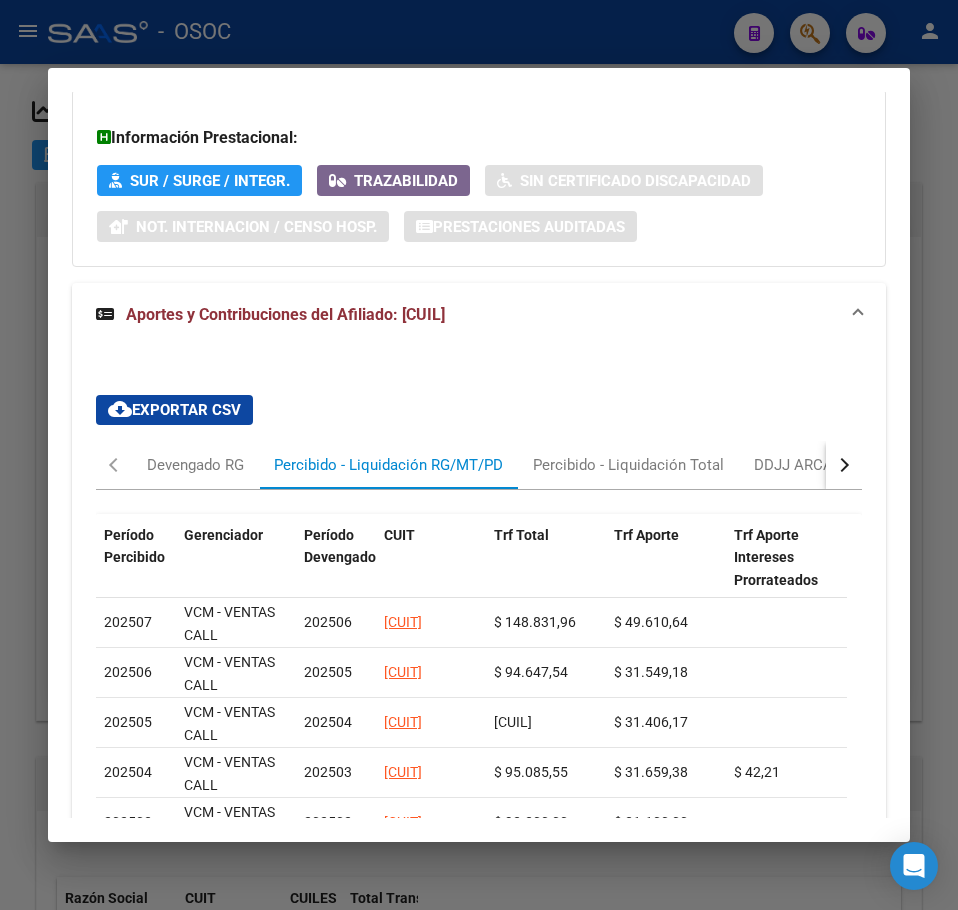 scroll, scrollTop: 1837, scrollLeft: 0, axis: vertical 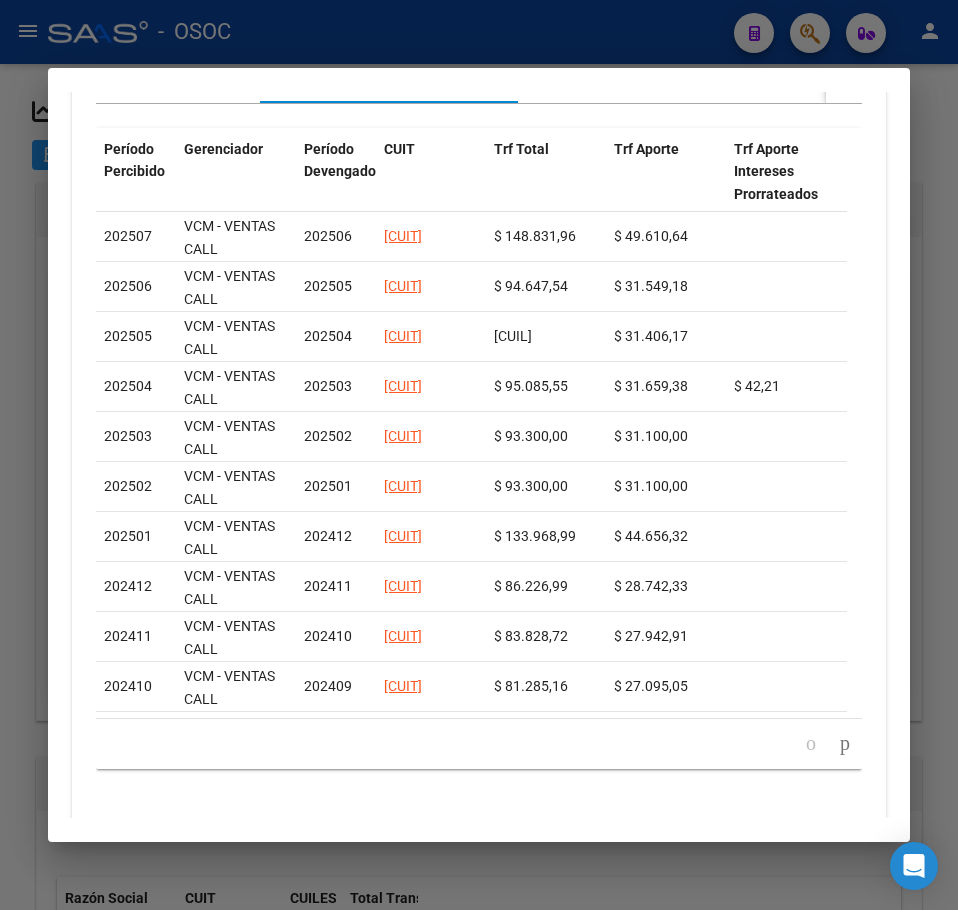click on "Análisis Afiliado - CUIL:  20314129890 DATOS PADRÓN ÁGIL:  LASCANO JUAN IGNACIO A     |   ACTIVO   |     AFILIADO TITULAR  Datos Personales y Afiliatorios según Entes Externos: SSS FTP ARCA Padrón ARCA Impuestos Organismos Ext.   No hay casos -> Crear
Gerenciador:      VCM - VENTAS CALL MEDICENTER Atención telefónica: Atención emergencias: Otros Datos Útiles:    Datos de Empadronamiento  Enviar Credencial Digital remove_red_eye Movimientos    Sin Certificado Discapacidad Crear Familiar ABM Rápido ABM Etiquetas: Estado: ACTIVO Última Alta Formal:  01/01/2024 Ultimo Tipo Movimiento Alta:  ALTA RG OPCION Online (clave fiscal) Comentario ADMIN:  ALTA AUTOMATICA POR ADHESION AFIP el 2024-01-19 11:27:22 DATOS DEL AFILIADO Apellido:   LASCANO JUAN IGNACIO CUIL:  20314129890 Documento:  DU - DOCUMENTO UNICO 31412989  Nacionalidad:  ARGENTINA Parentesco:  0 - Titular Estado Civil:  Soltero Discapacitado:    NO (00) Sexo:  M Nacimiento:  04/06/1984 Edad:  41  Teléfono Particular: Provincia:" at bounding box center (479, 455) 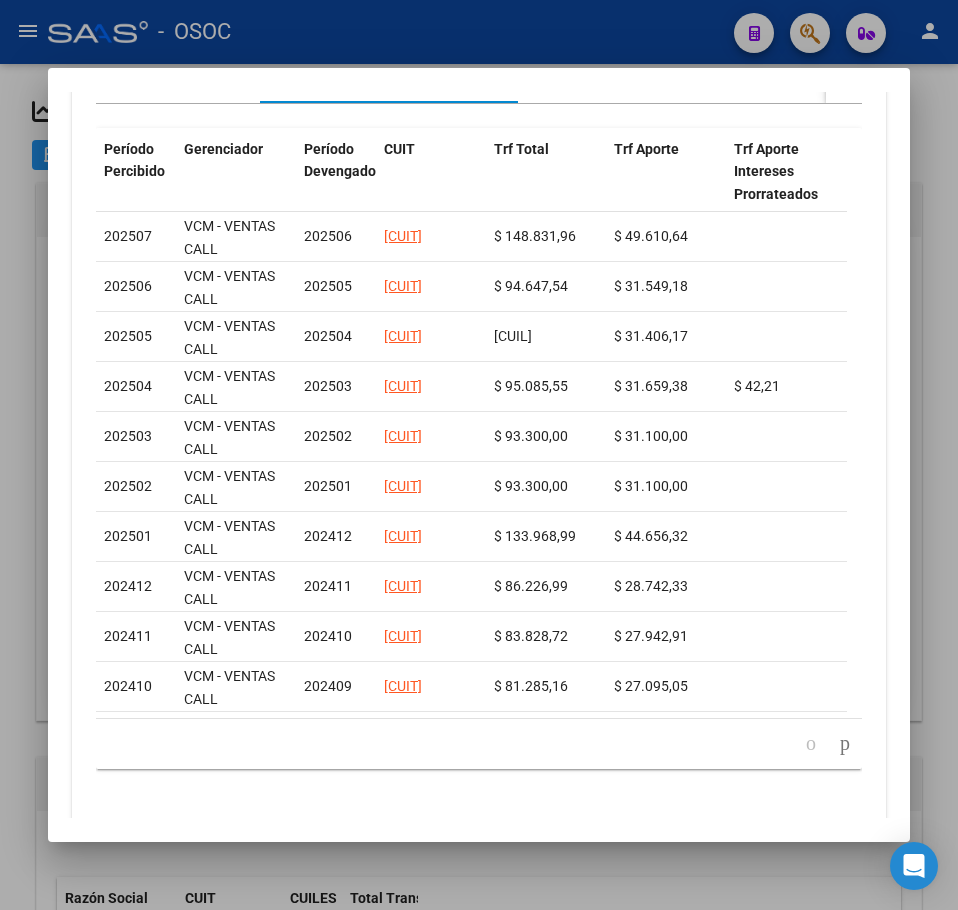 click at bounding box center [479, 455] 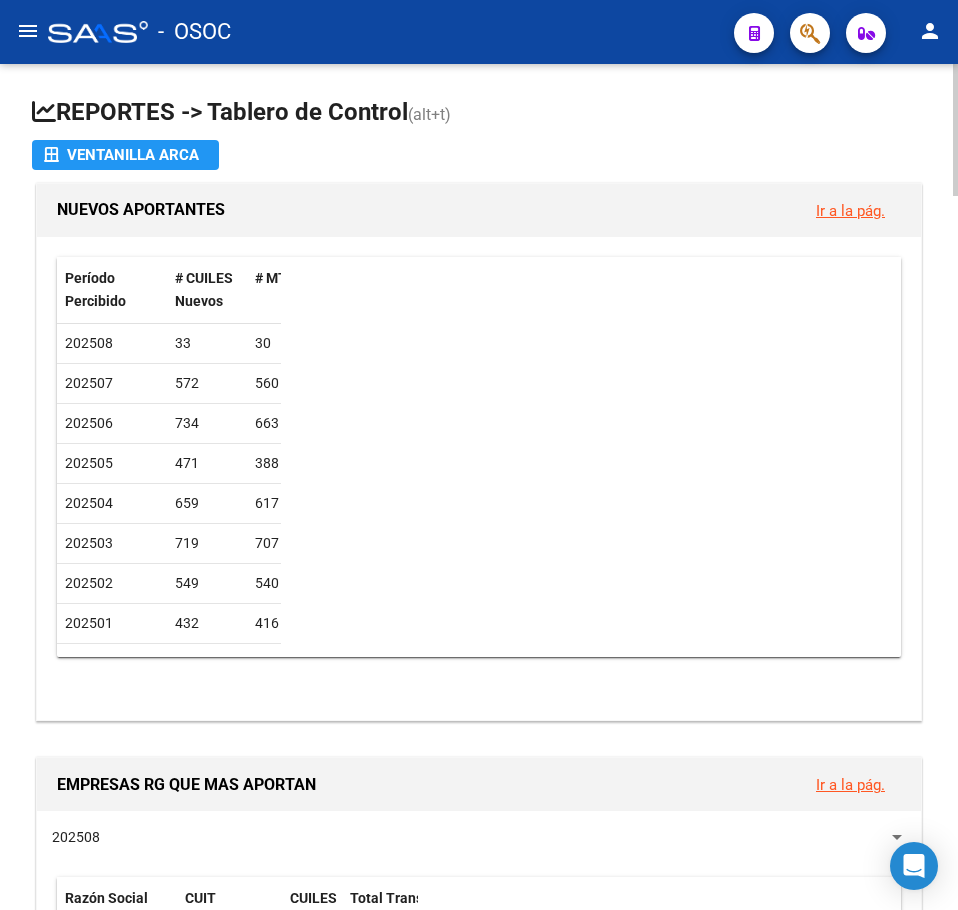 click on "REPORTES -> Tablero de Control  (alt+t)" 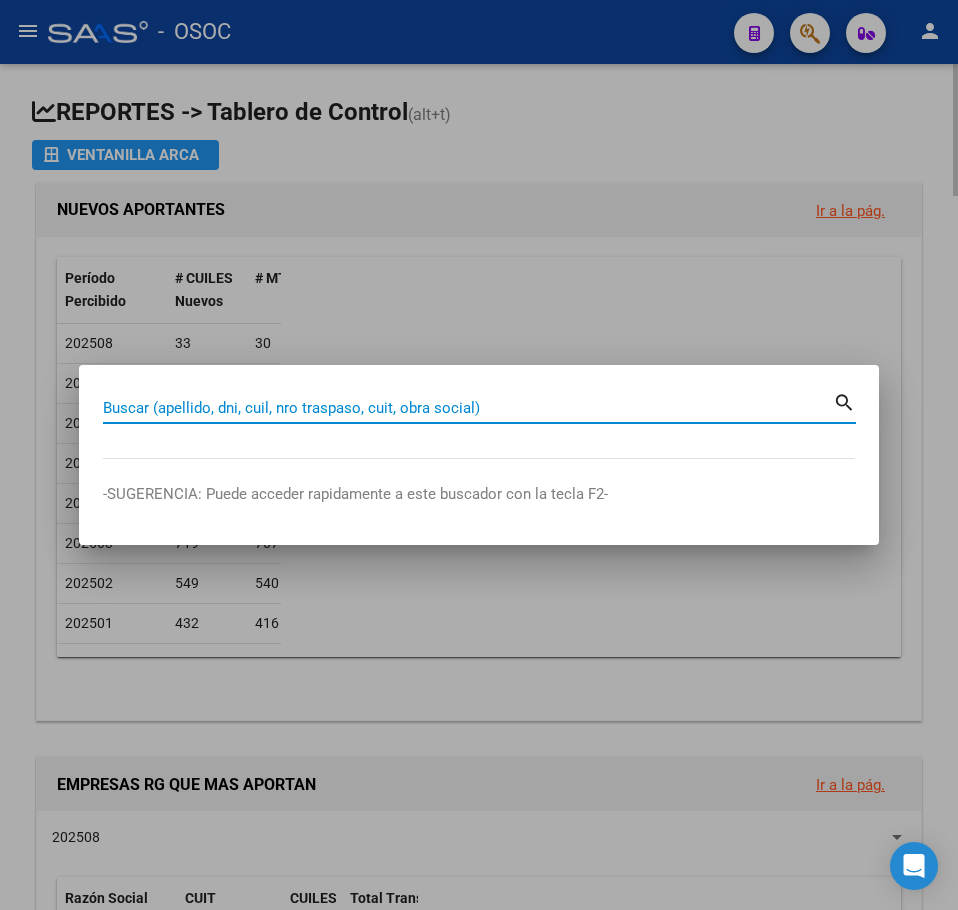 paste on "24718498" 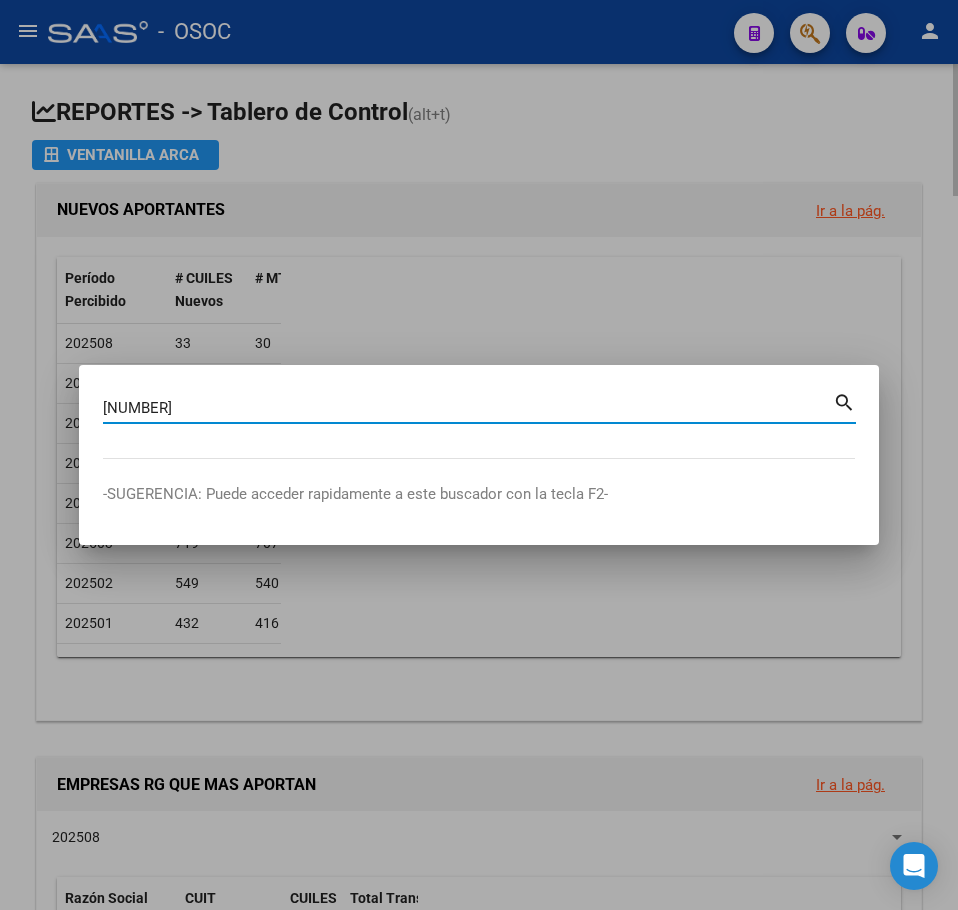 type on "24718498" 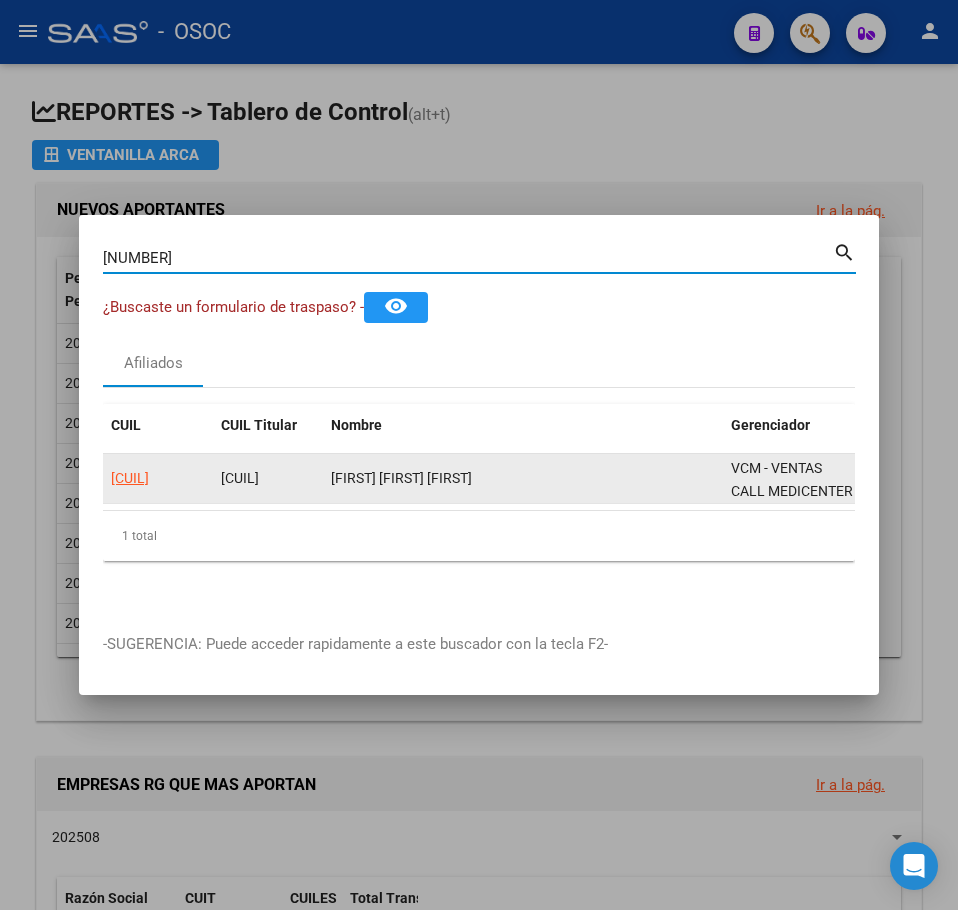 click on "20247184989" 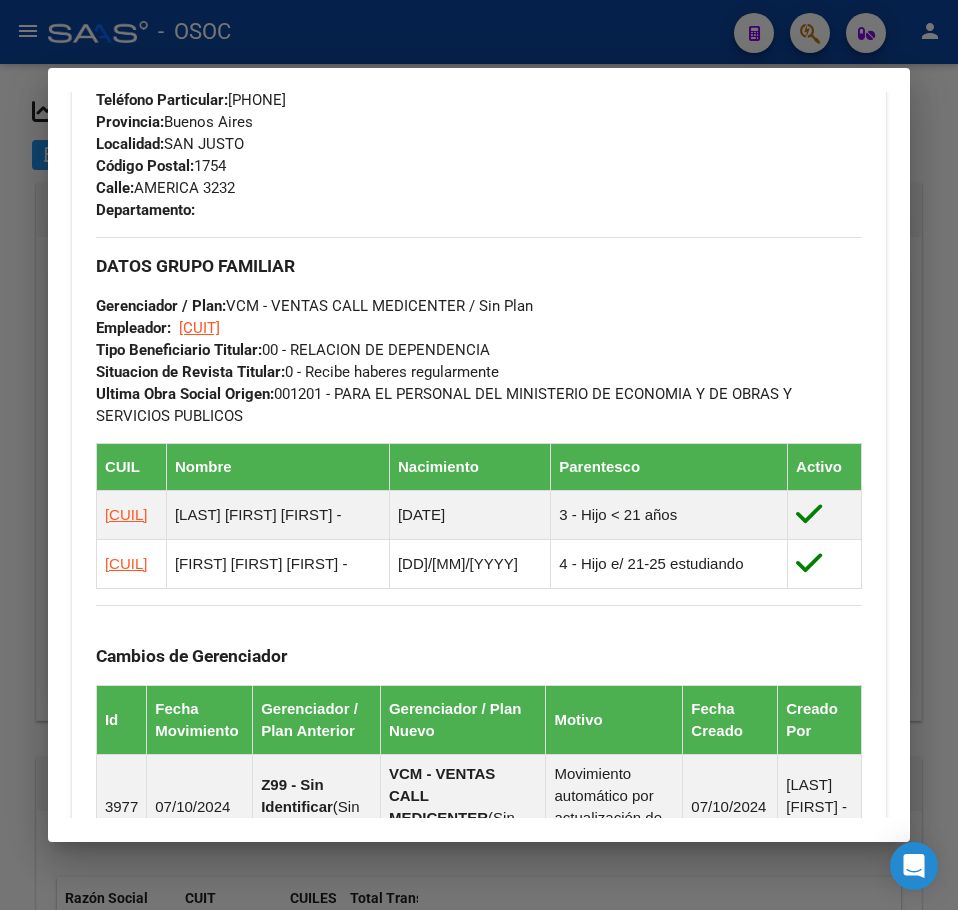 scroll, scrollTop: 1491, scrollLeft: 0, axis: vertical 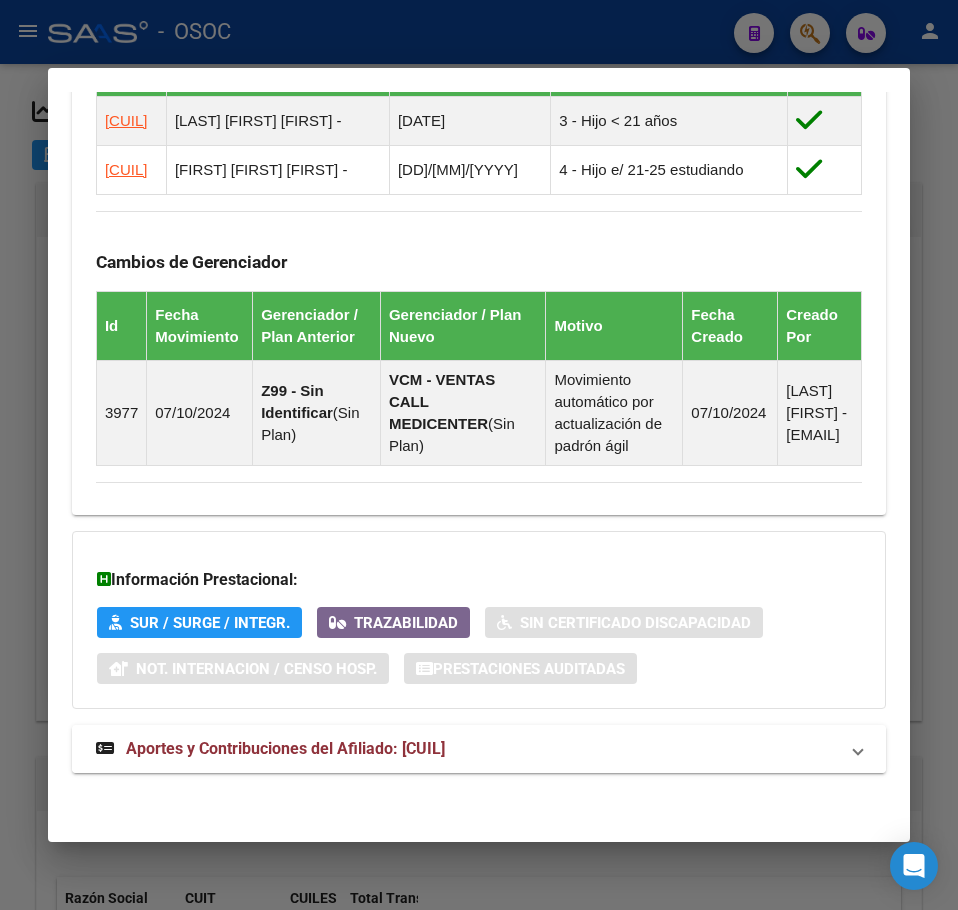 click on "Aportes y Contribuciones del Afiliado: 20247184989" at bounding box center (285, 748) 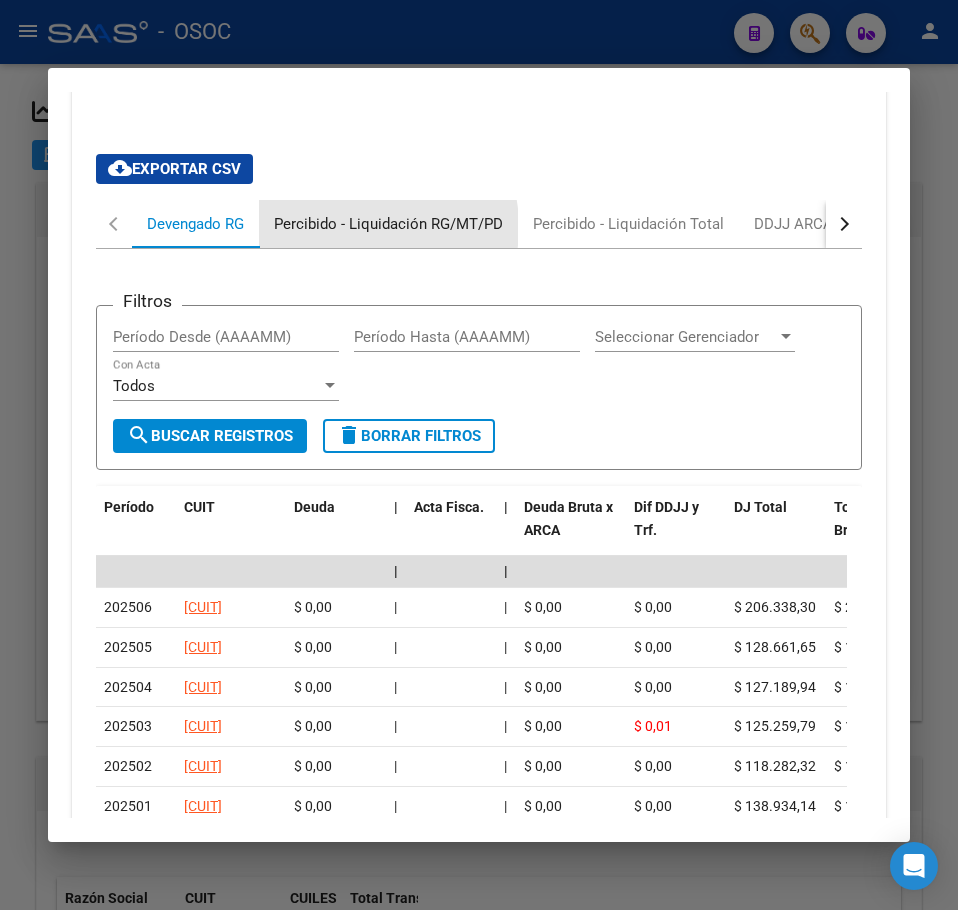click on "Percibido - Liquidación RG/MT/PD" at bounding box center (388, 224) 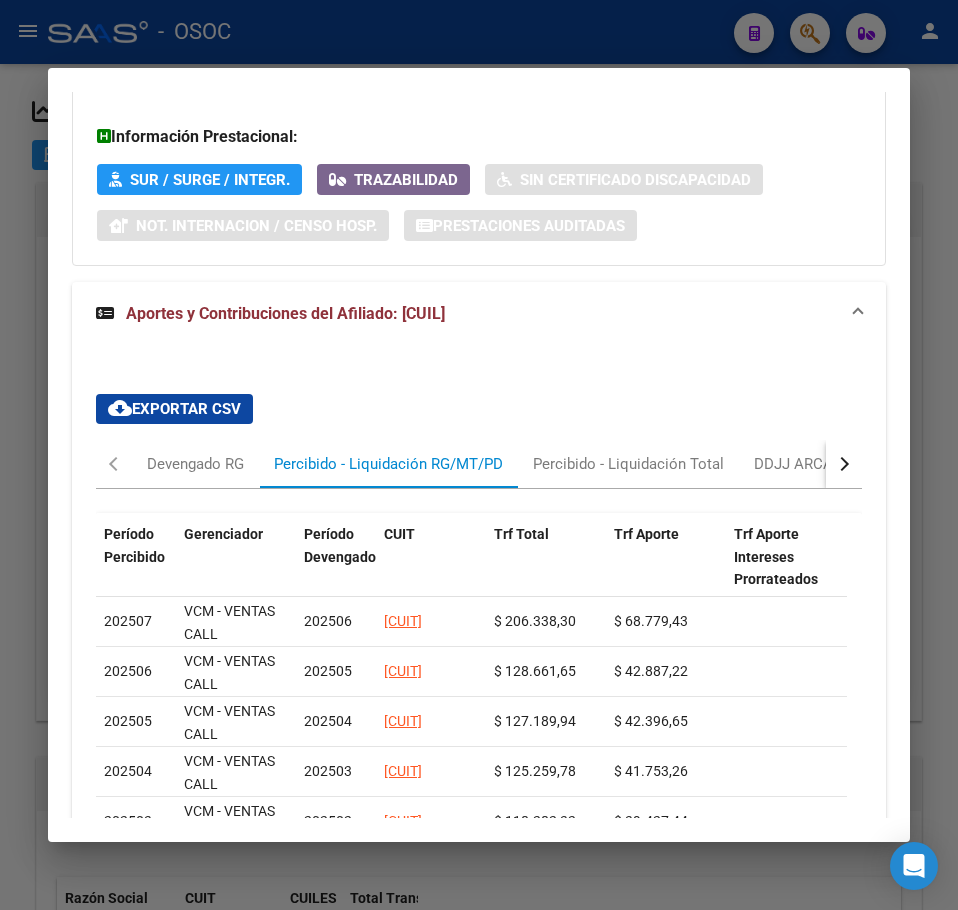 scroll, scrollTop: 2108, scrollLeft: 0, axis: vertical 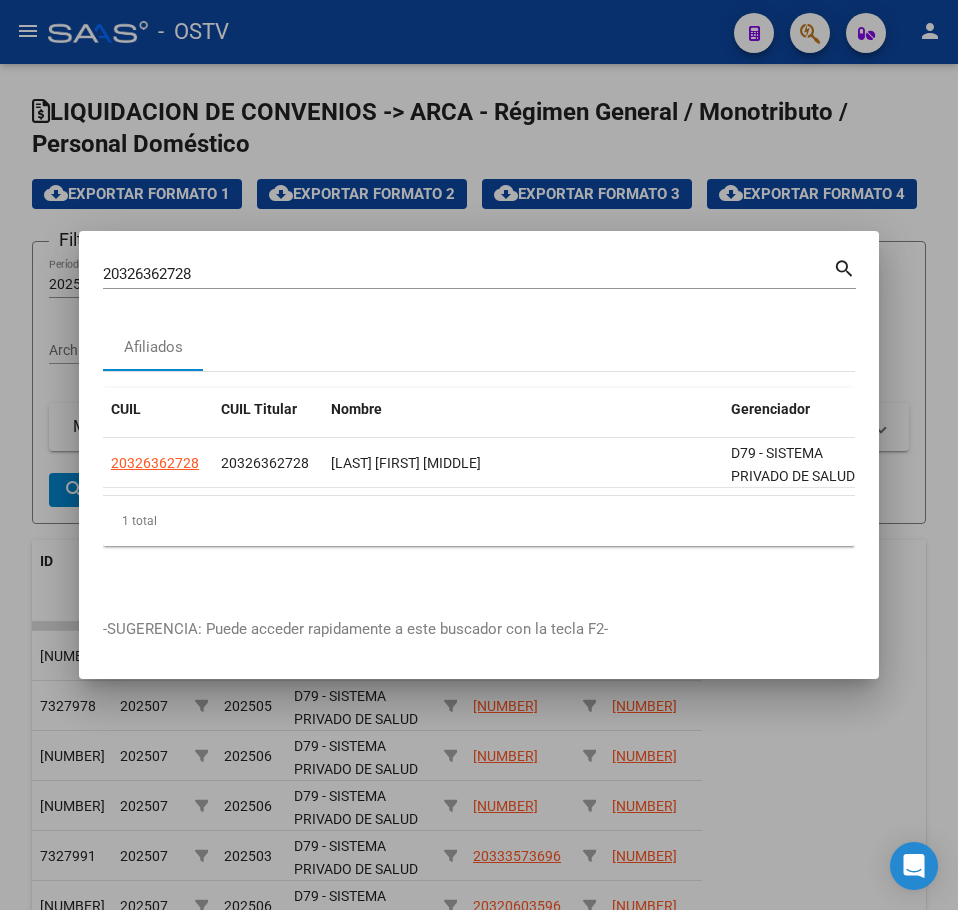 click on "Análisis Afiliado - CUIL:  [NUMBER] DATOS PADRÓN ÁGIL:  [LAST] [FIRST]    |   ACTIVO   |     AFILIADO TITULAR  Datos Personales y Afiliatorios según Entes Externos: SSS FTP ARCA Padrón ARCA Impuestos Organismos Ext.   No hay casos -> Crear
Gerenciador:      D79 - SISTEMA PRIVADO DE SALUD S.A (Medicenter) Atención telefónica: Solicitar Cartilla al:   [PHONE] Atencion al Socio:   [PHONE] Mail::   afiliaciones@medicentersalud.com Atención emergencias: Servicio de Emergencia:   [PHONE] (Opcion 1) Otros Datos Útiles:    Datos de Empadronamiento  Enviar Credencial Digital remove_red_eye Movimientos    Sin Certificado Discapacidad Crear Familiar ABM Rápido ABM Etiquetas: Estado: ACTIVO Última Alta Formal:  [DATE] Ultimo Tipo Movimiento Alta:  ALTA RG OPCION Online (clave fiscal) Comentario ADMIN:  ALTA AUTOMATICA POR ADHESION AFIP el [DATE] [TIME] DATOS DEL AFILIADO Apellido:  [LAST] [FIRST] CUIL:  [NUMBER] Documento:  DU - DOCUMENTO UNICO [NUMBER]" at bounding box center (479, 281) 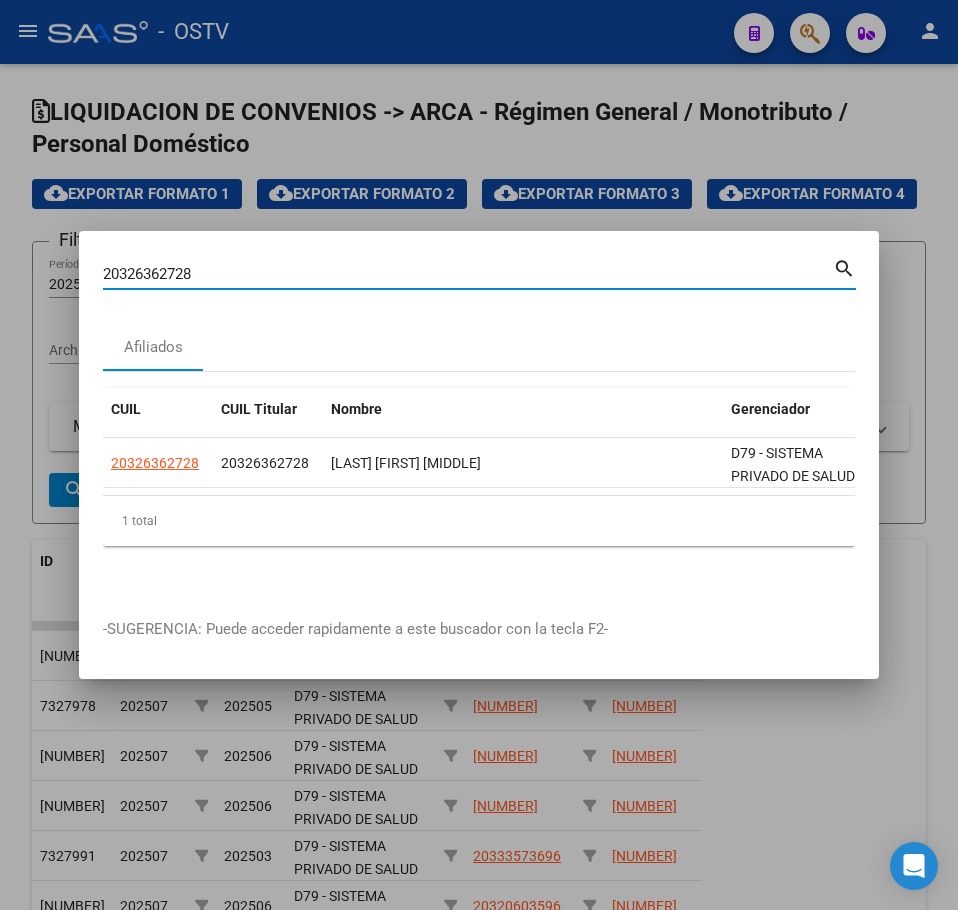 paste on "[NUMBER]" 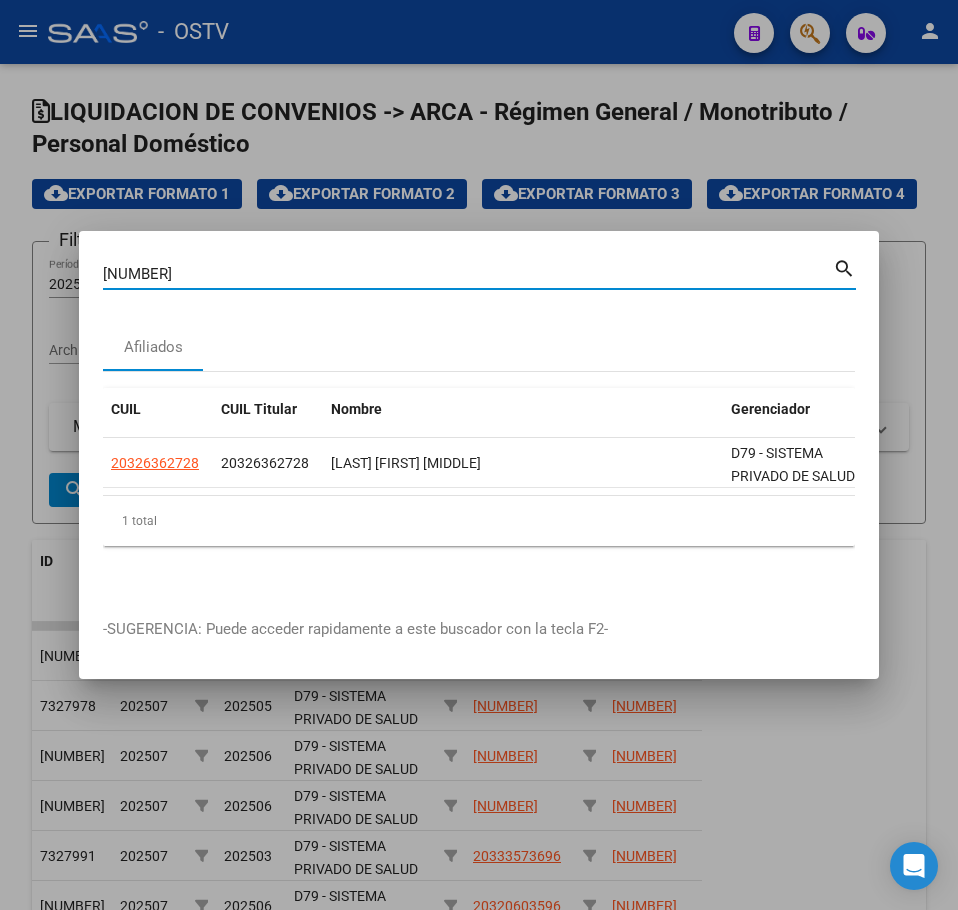 type on "[NUMBER]" 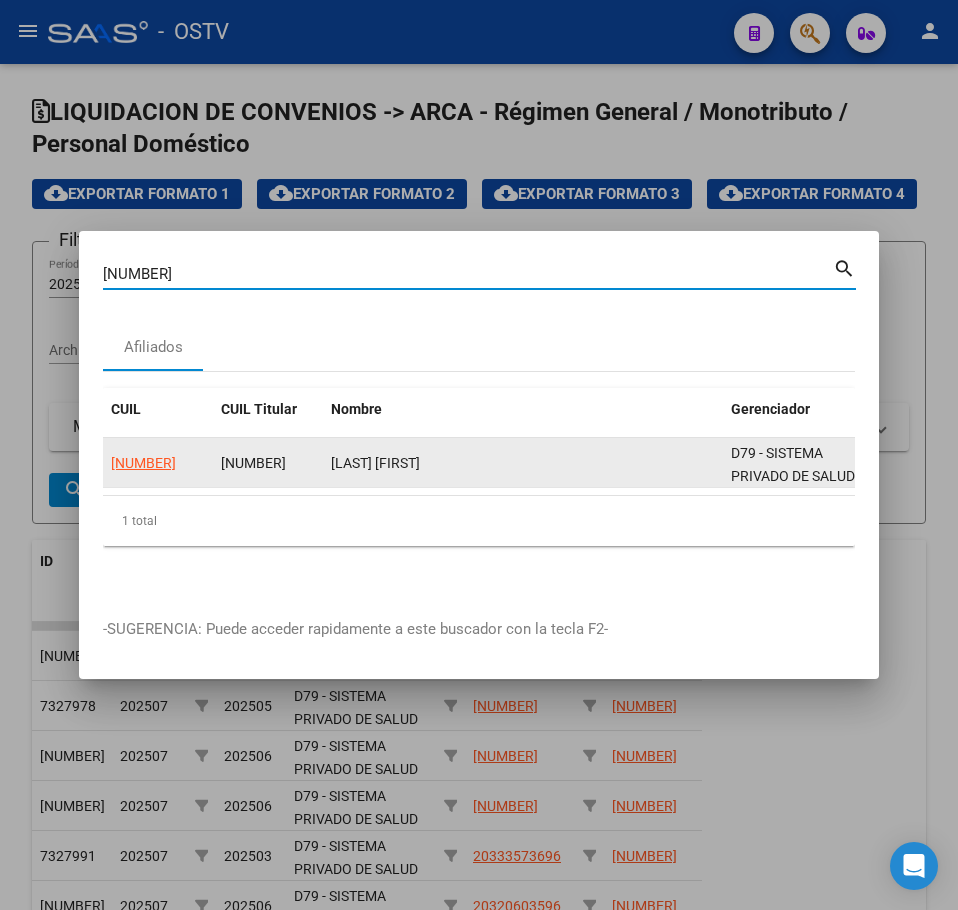 click on "[NUMBER]" 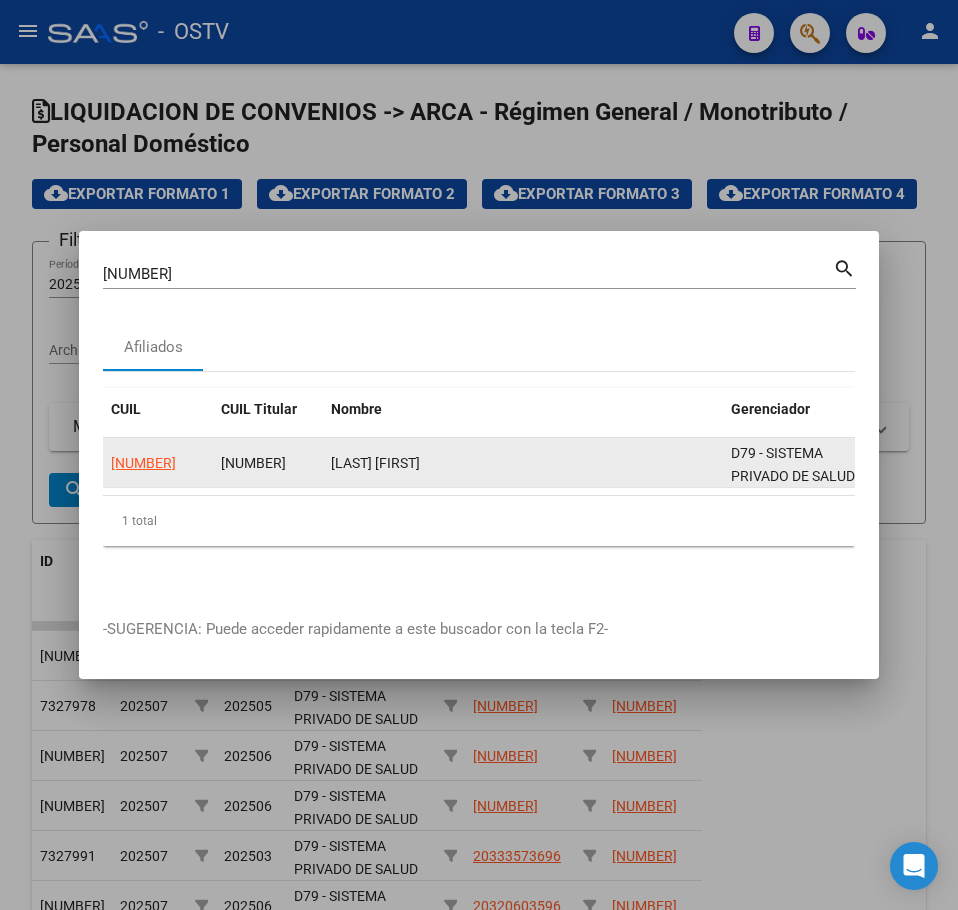 click on "[NUMBER]" 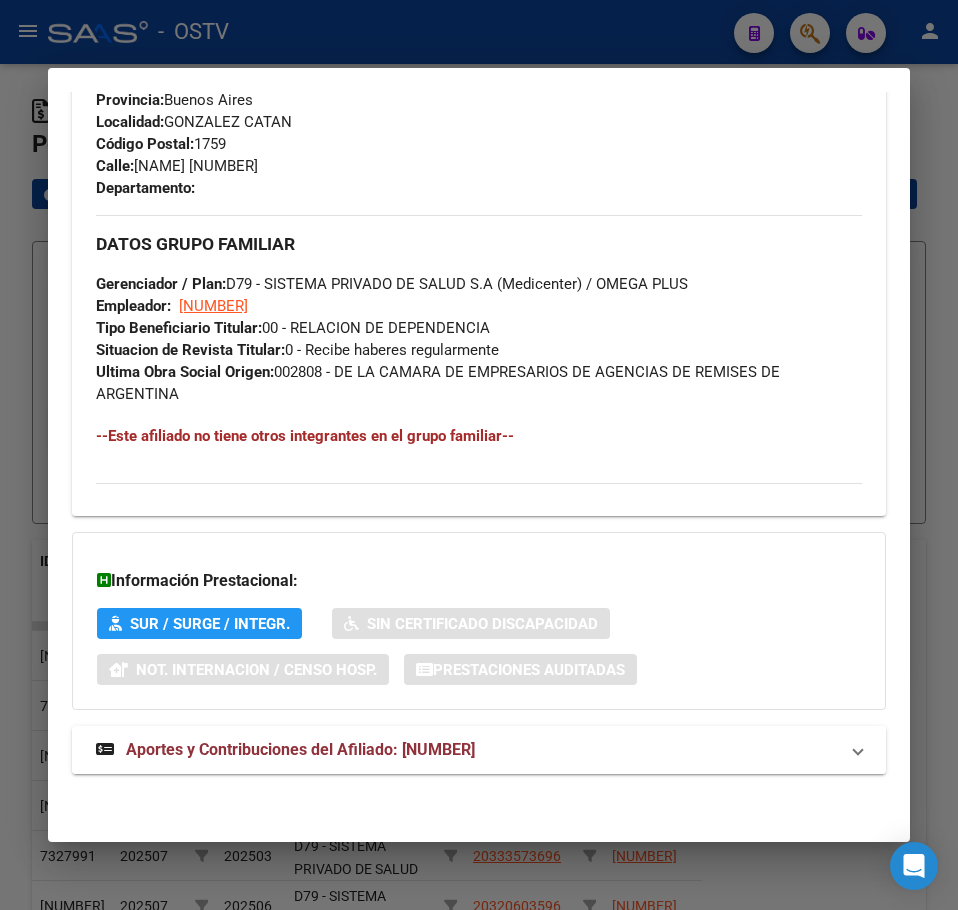 click on "Aportes y Contribuciones del Afiliado: [NUMBER]" at bounding box center [479, 750] 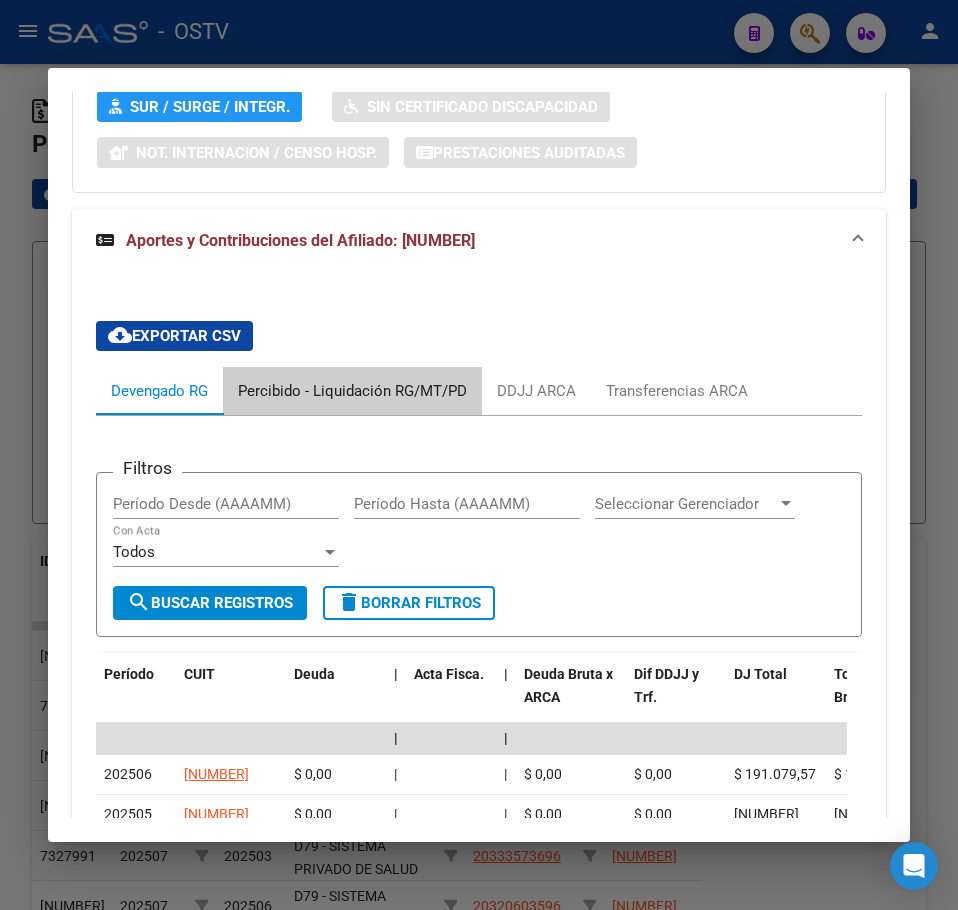 click on "Percibido - Liquidación RG/MT/PD" at bounding box center [352, 391] 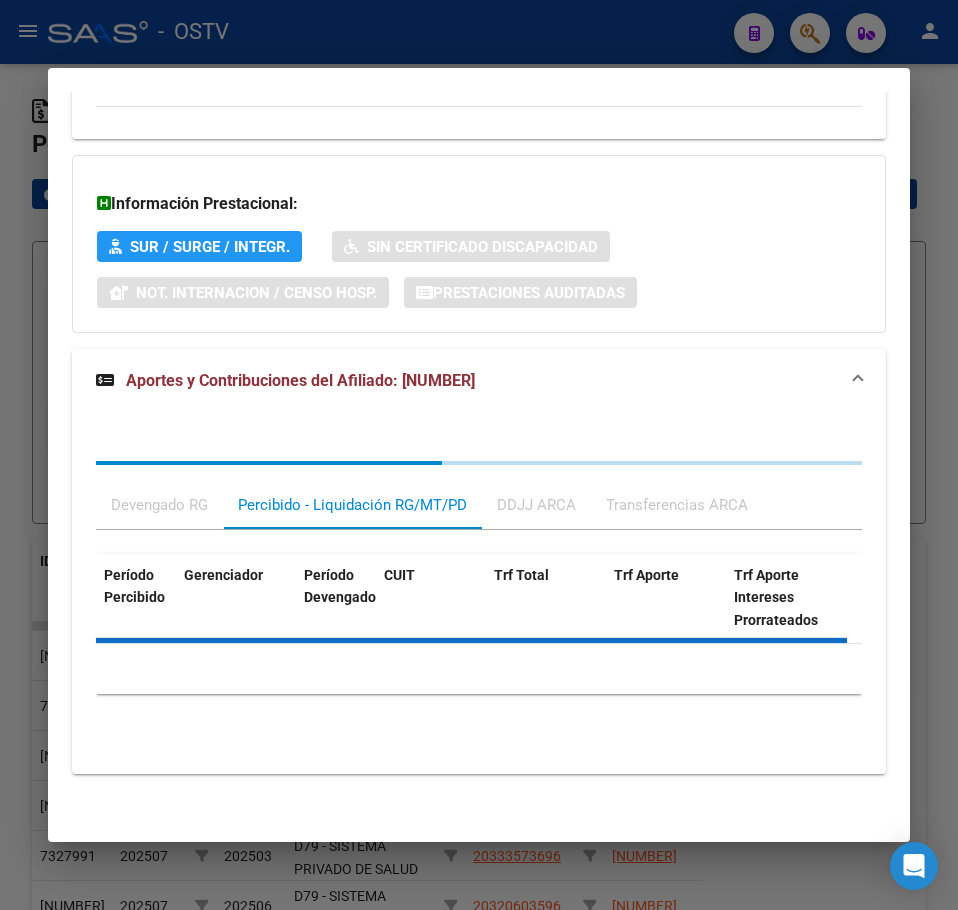 drag, startPoint x: 353, startPoint y: 404, endPoint x: 265, endPoint y: 414, distance: 88.56636 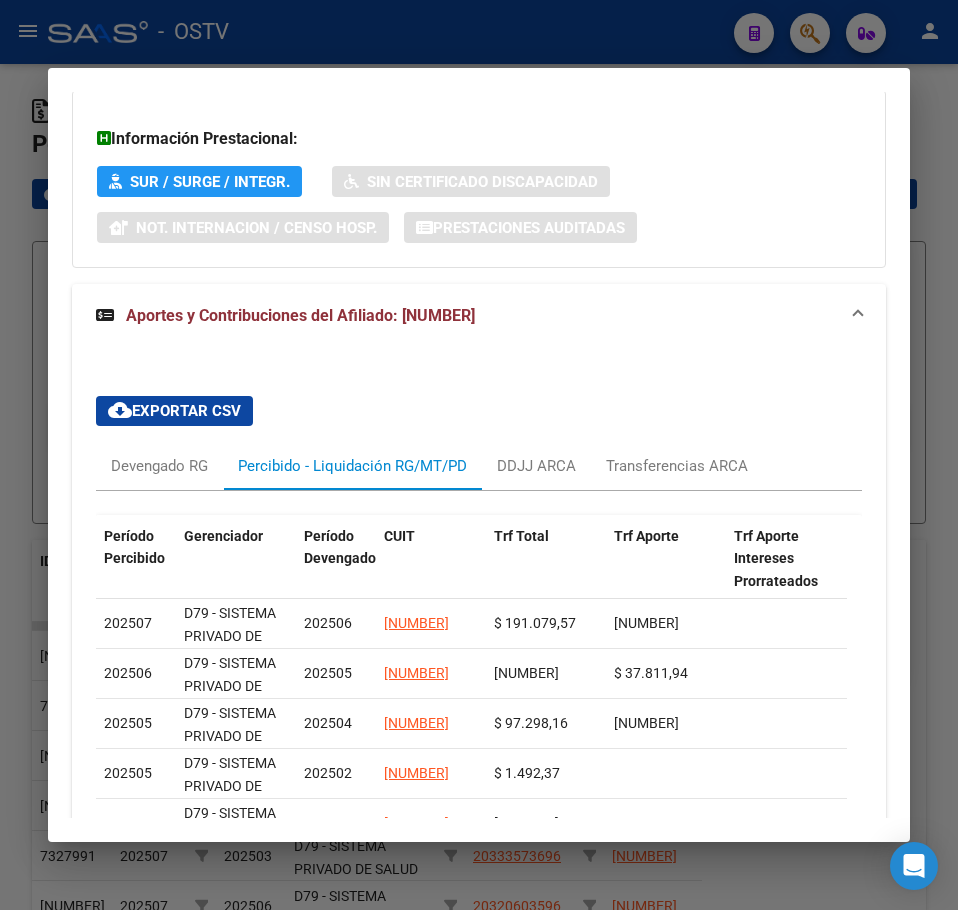 scroll, scrollTop: 1530, scrollLeft: 0, axis: vertical 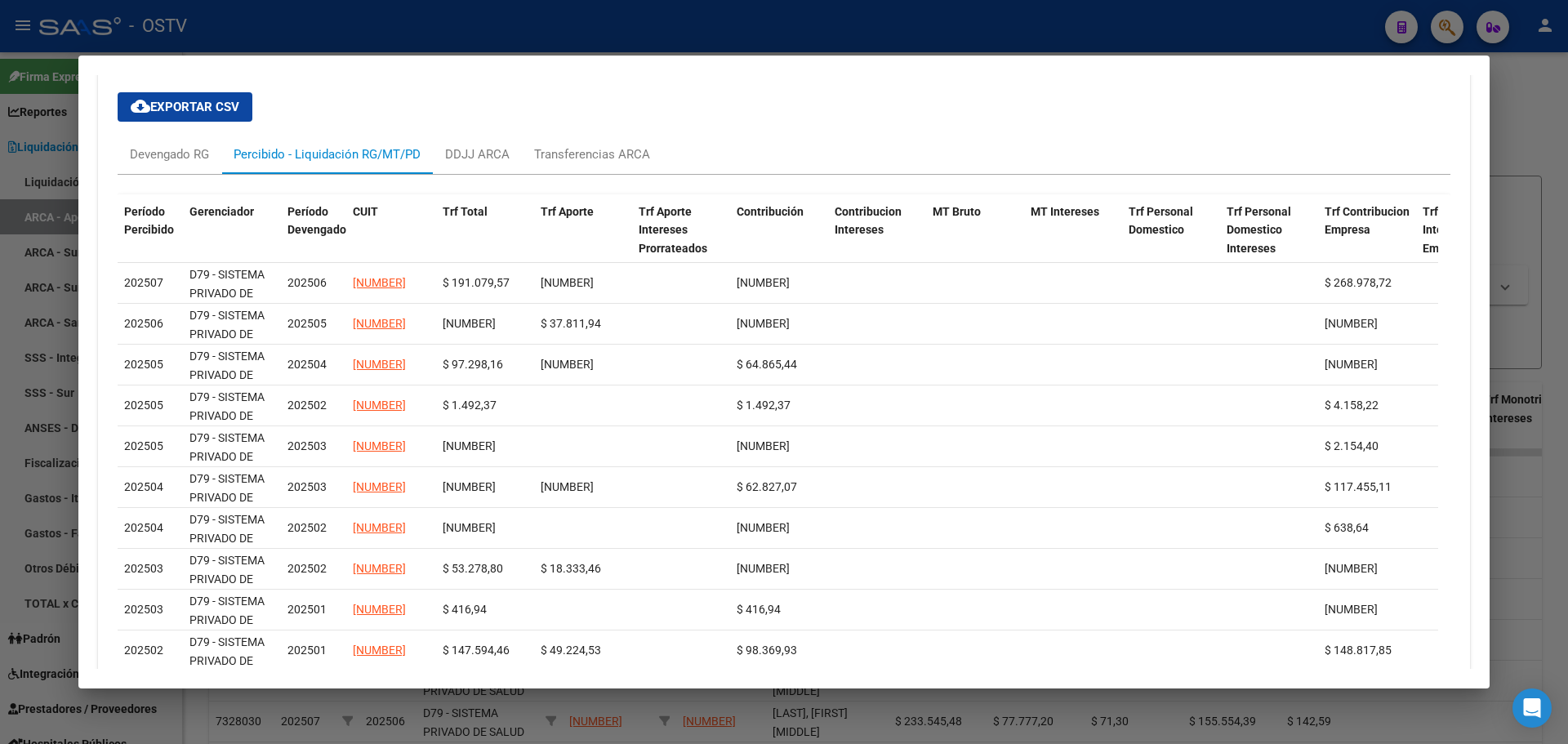 click at bounding box center (784, 372) 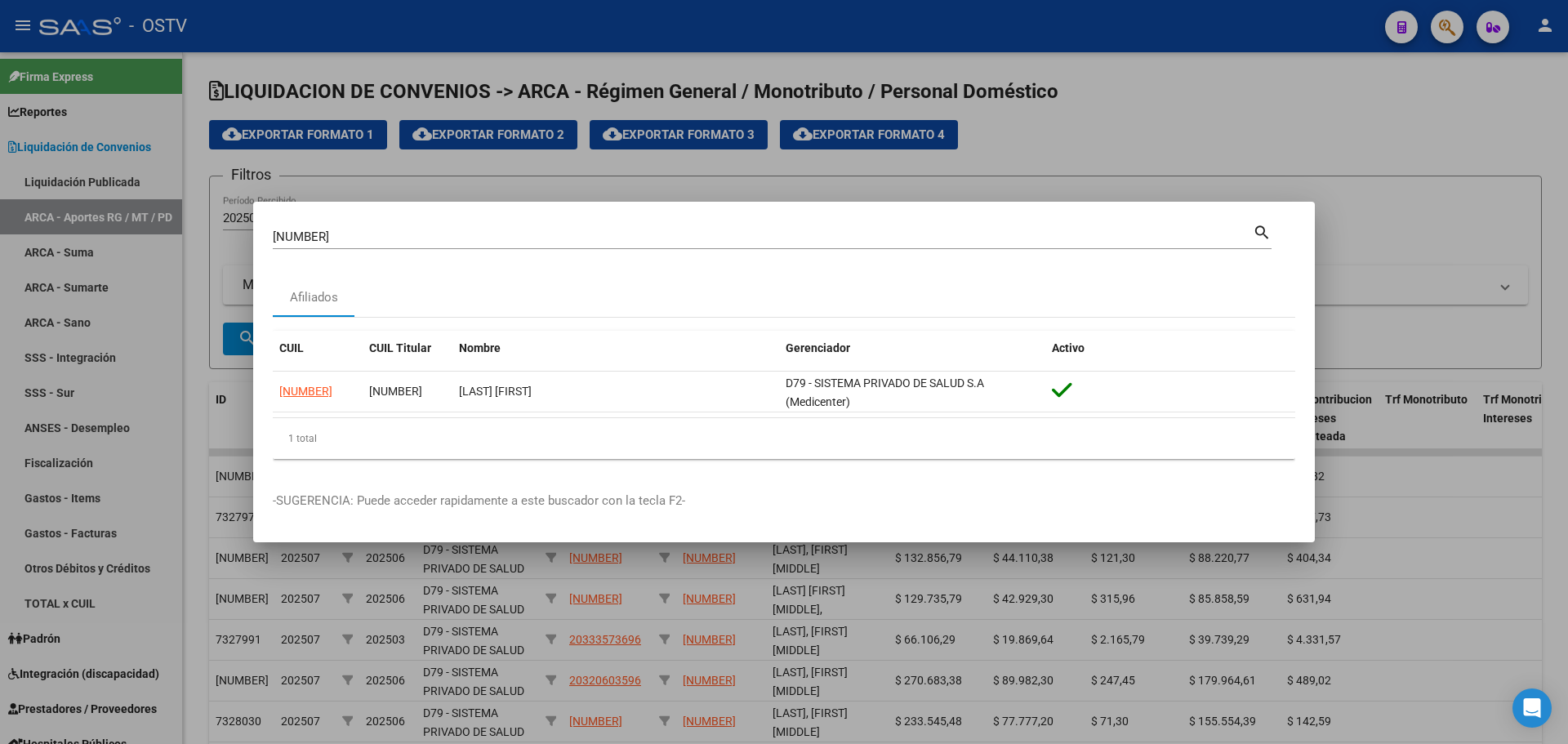 click on "[NUMBER] Buscar (apellido, dni, cuil, nro traspaso, cuit, obra social) search Afiliados CUIL CUIL Titular Nombre Gerenciador Activo [NUMBER] [NUMBER]  [LAST] [FIRST]  D79 - SISTEMA PRIVADO DE SALUD S.A (Medicenter)  1 total   1  -SUGERENCIA: Puede acceder rapidamente a este buscador con la tecla F2-" at bounding box center (784, 372) 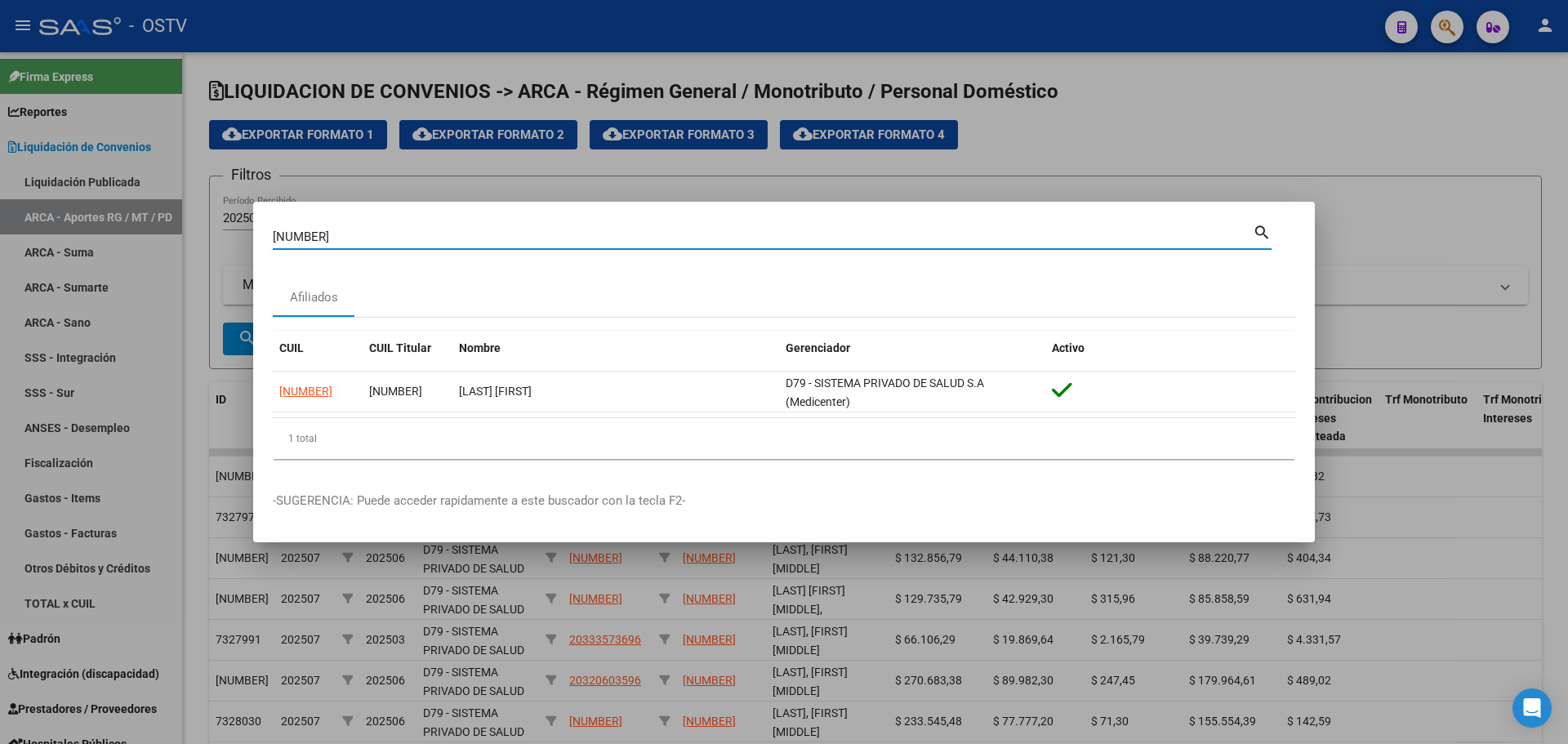 click on "[NUMBER]" at bounding box center (763, 237) 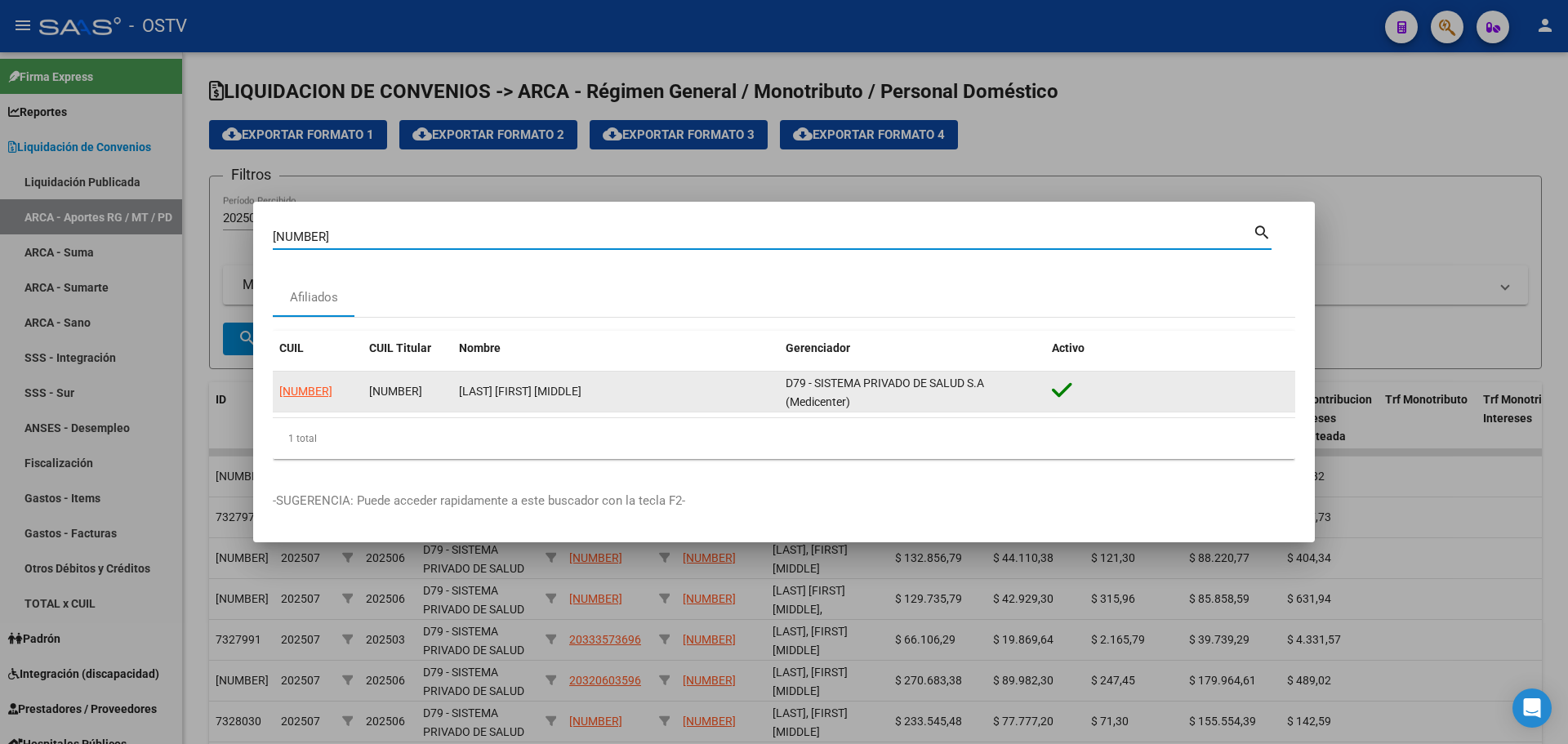 click on "[NUMBER]" 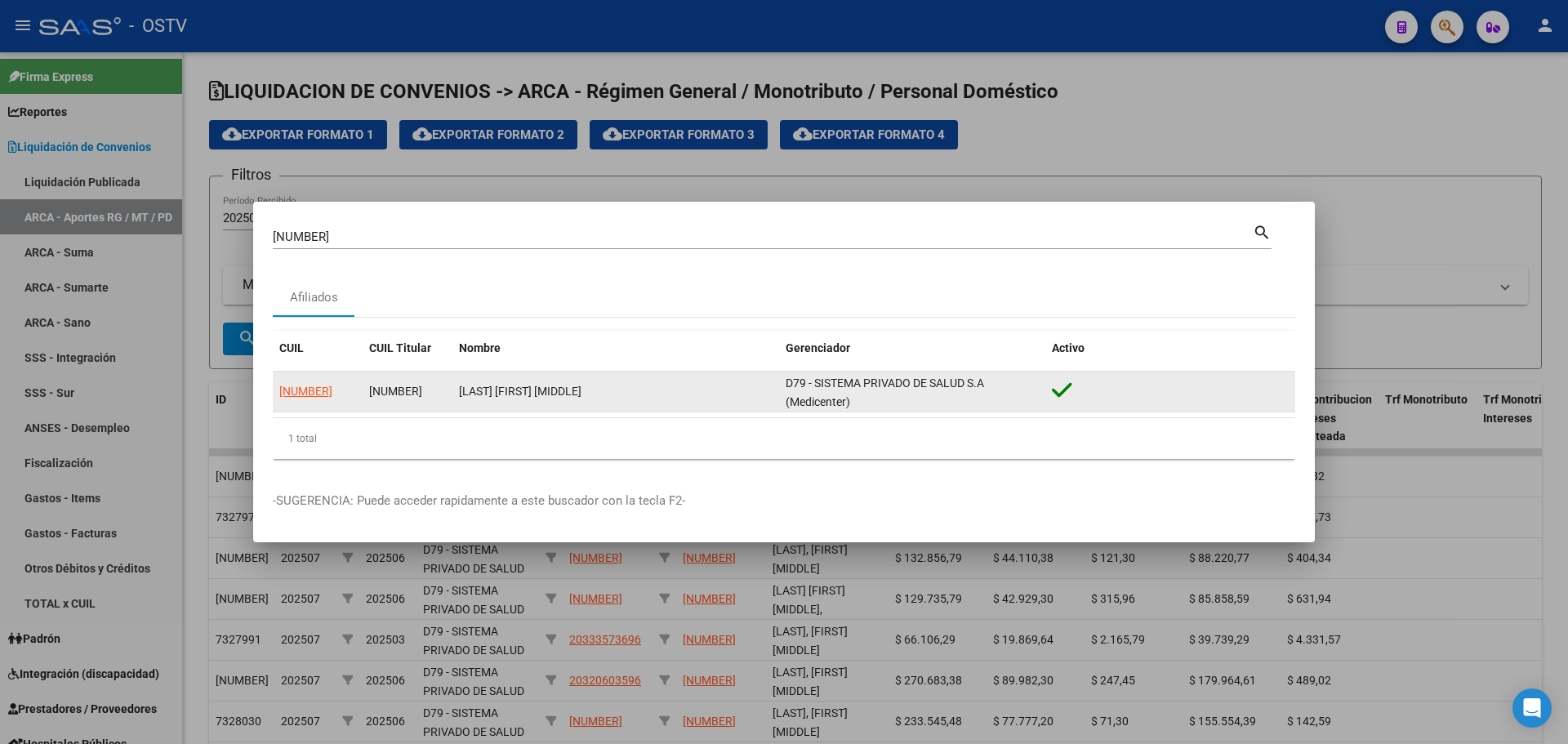 click on "[NUMBER]" 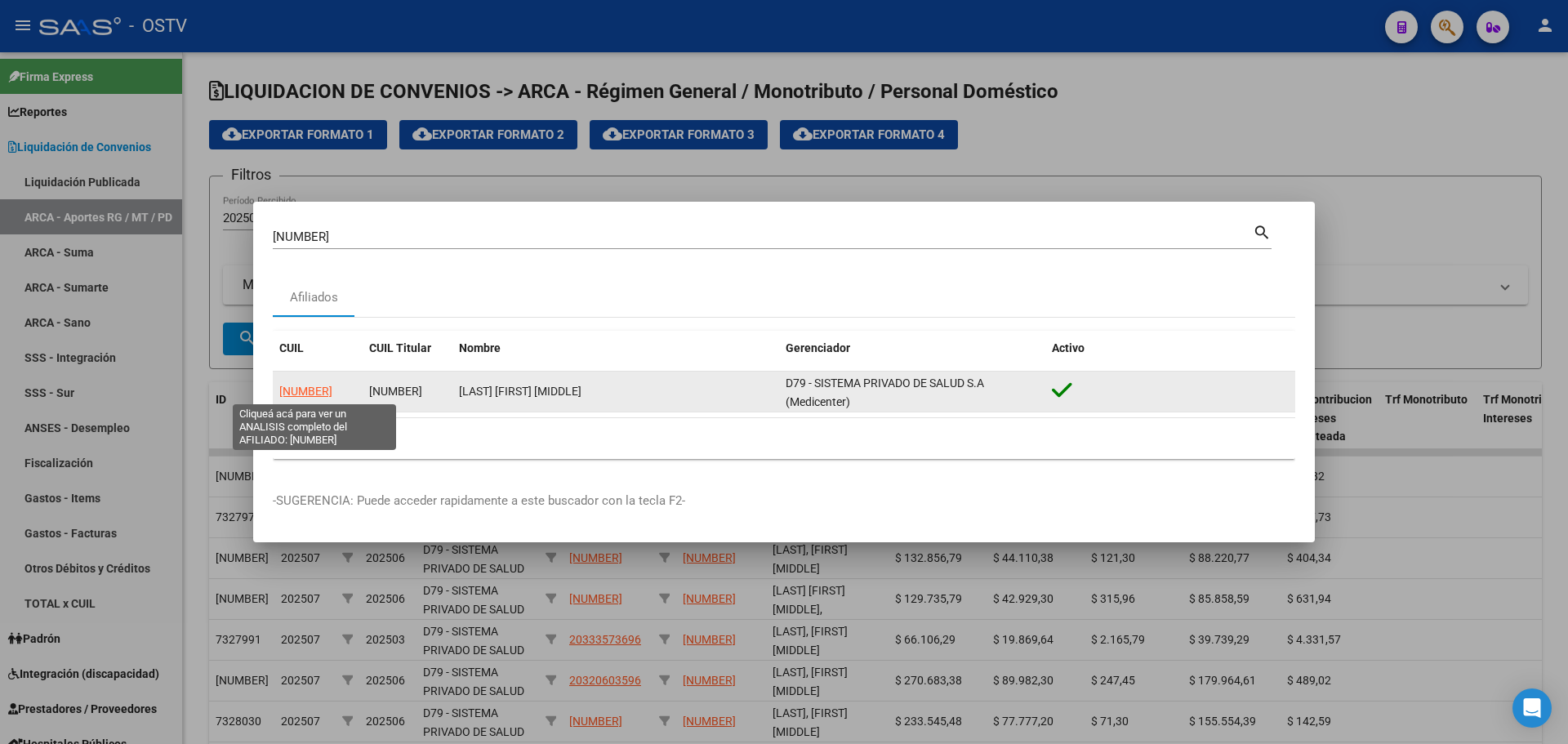 click on "[NUMBER]" 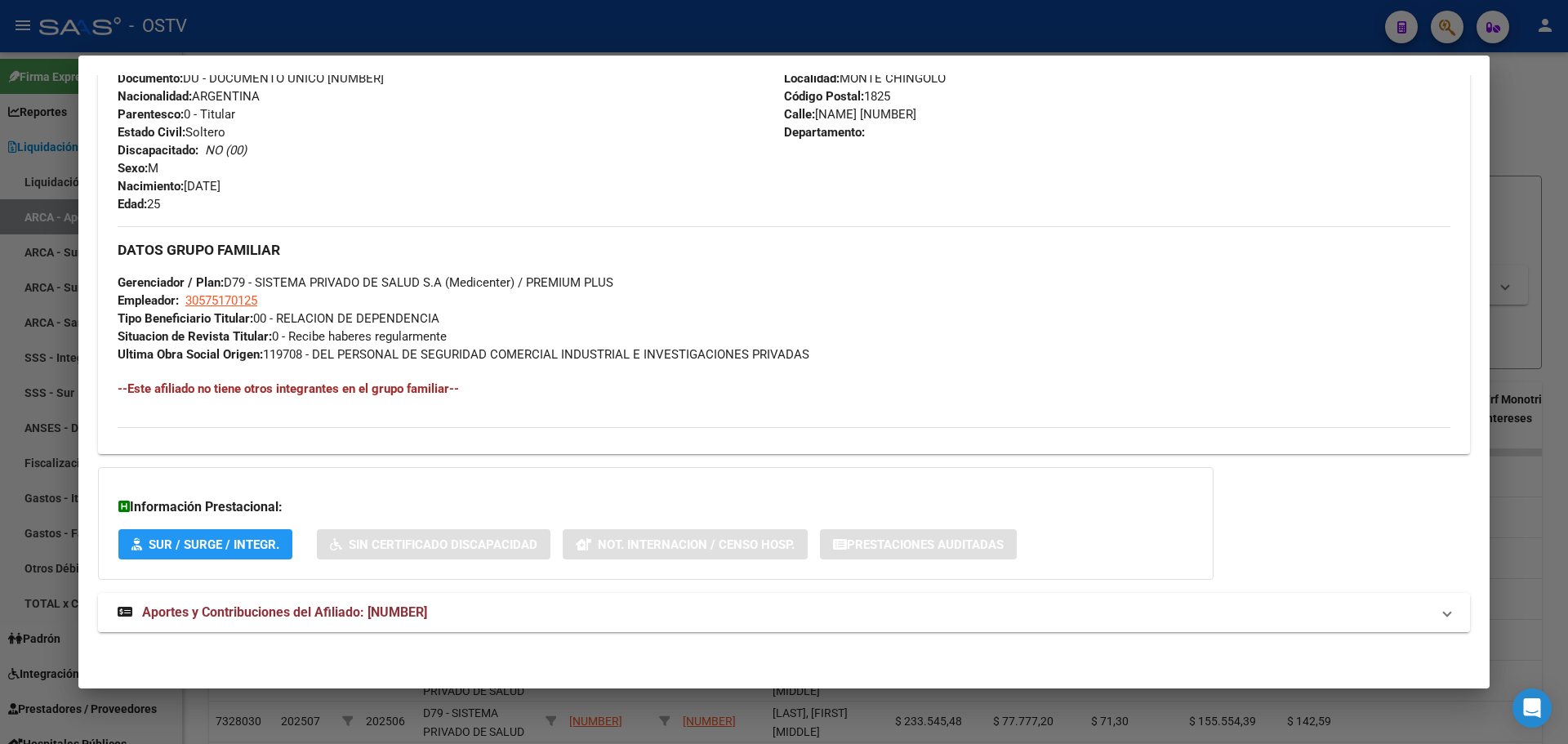 click on "Aportes y Contribuciones del Afiliado: [NUMBER]" at bounding box center [284, 612] 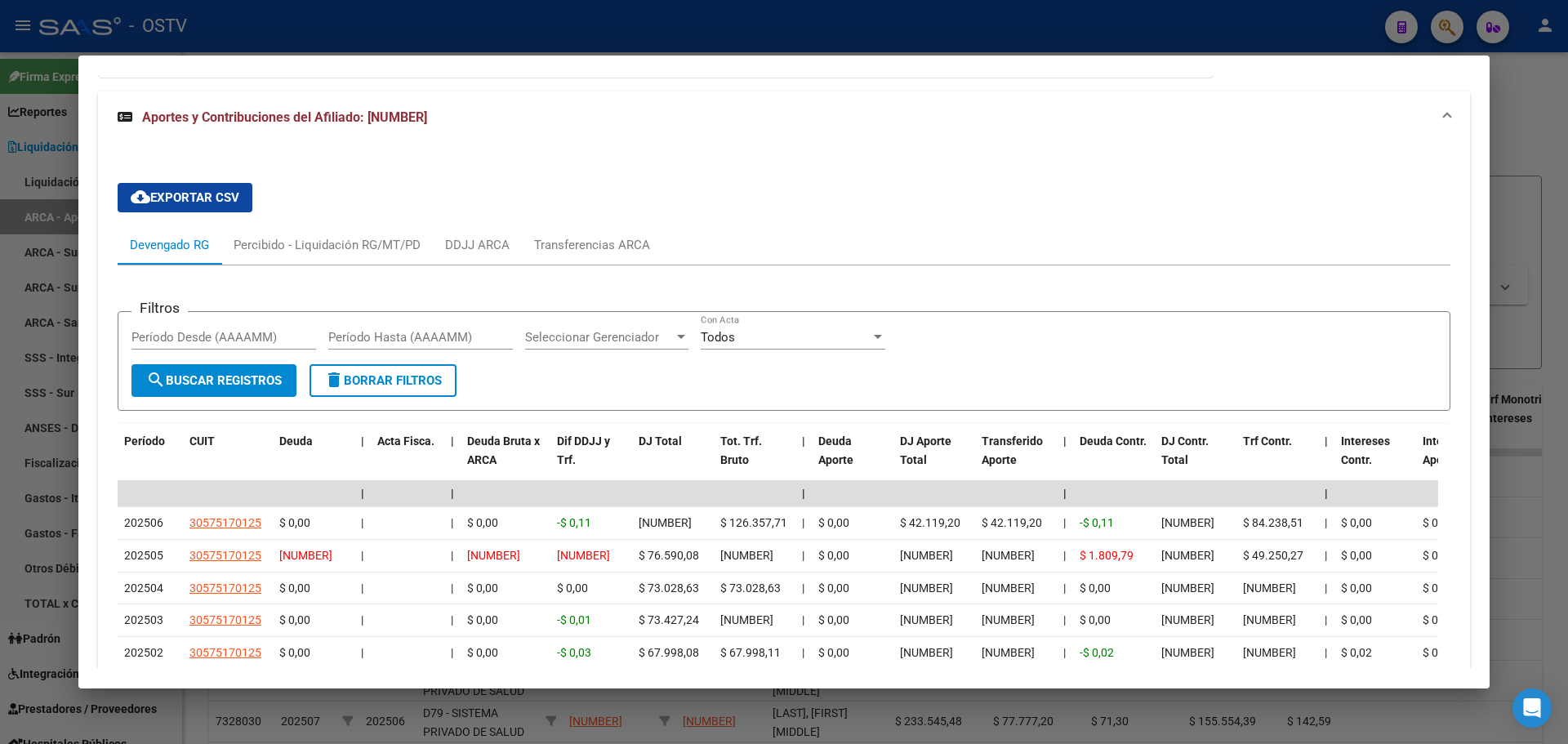 scroll, scrollTop: 1204, scrollLeft: 0, axis: vertical 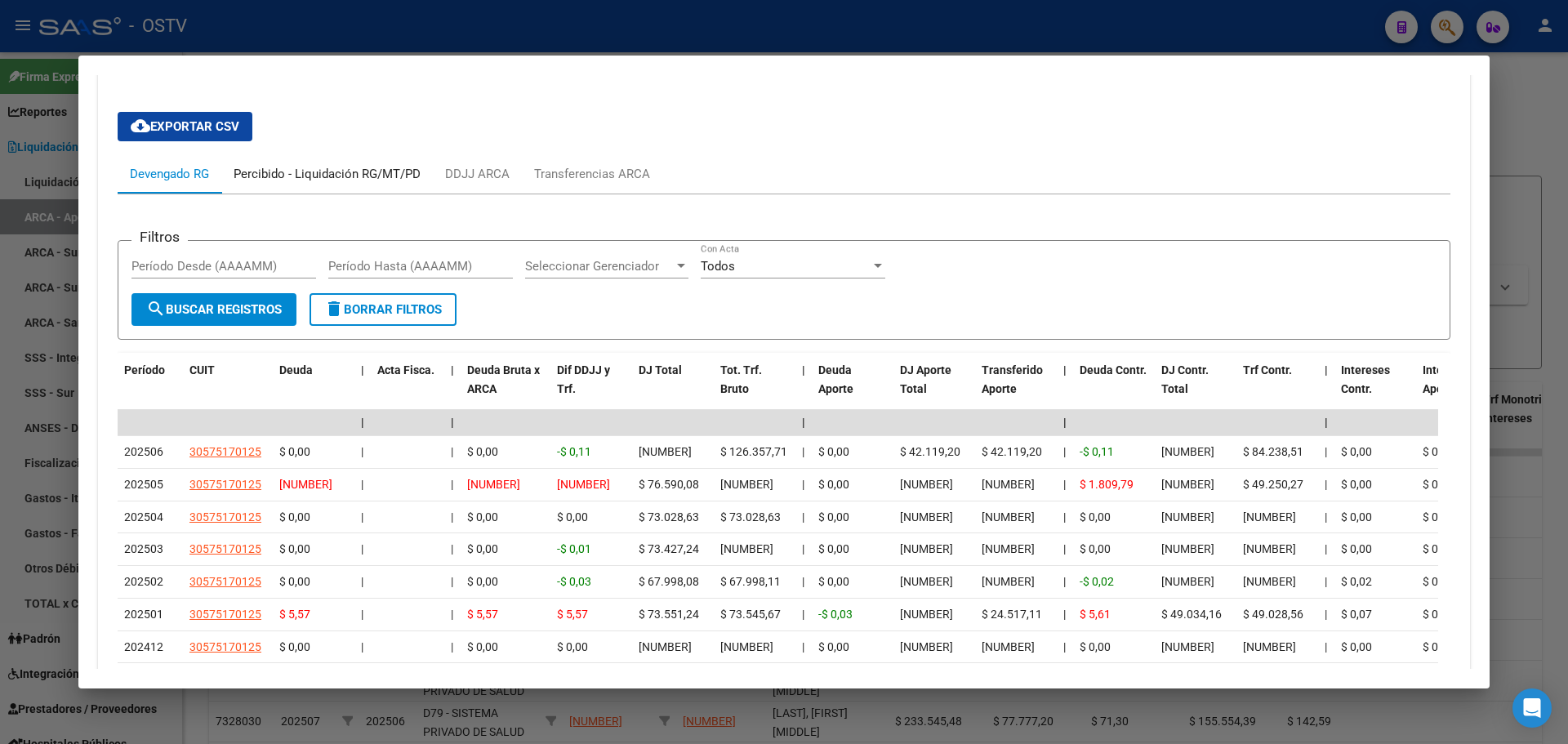 click on "Percibido - Liquidación RG/MT/PD" at bounding box center (327, 174) 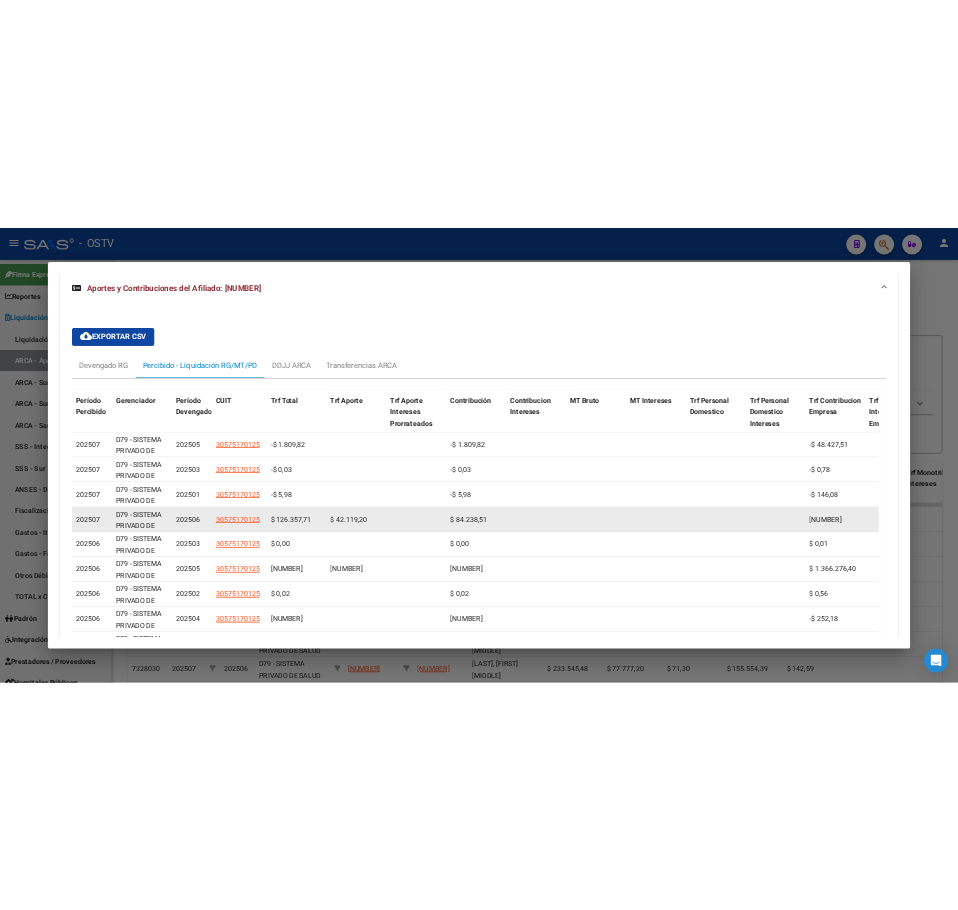 scroll, scrollTop: 1510, scrollLeft: 0, axis: vertical 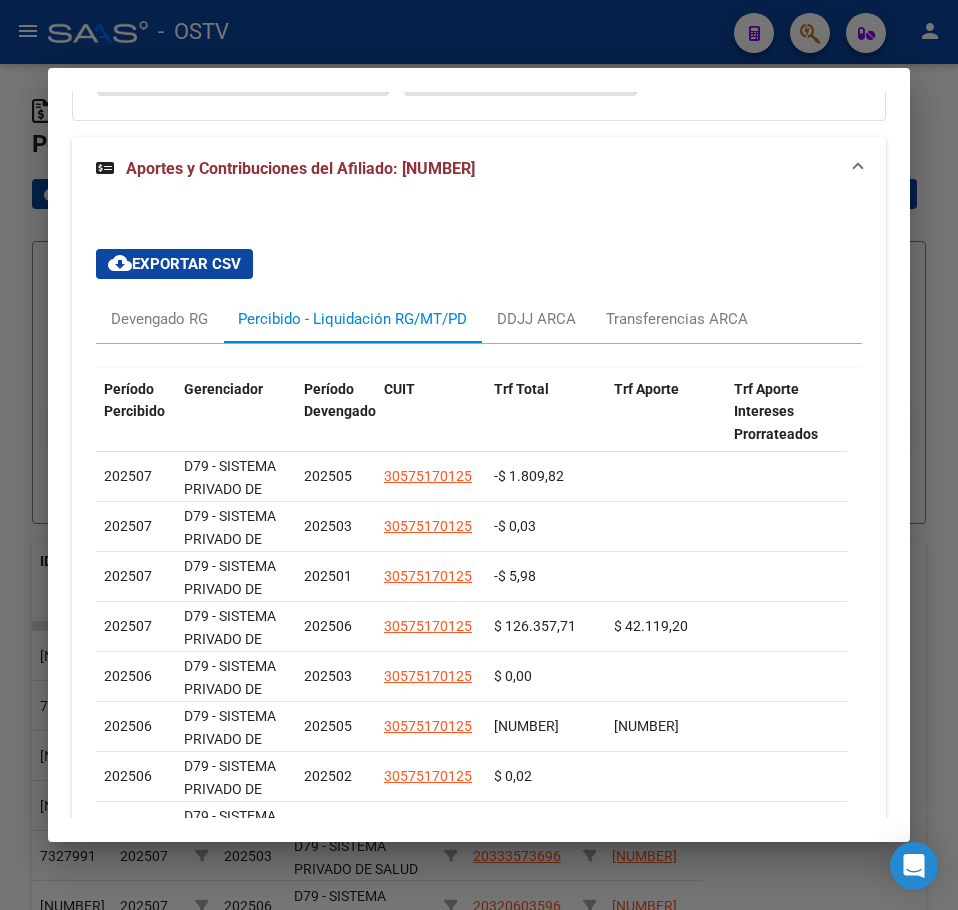click at bounding box center (479, 455) 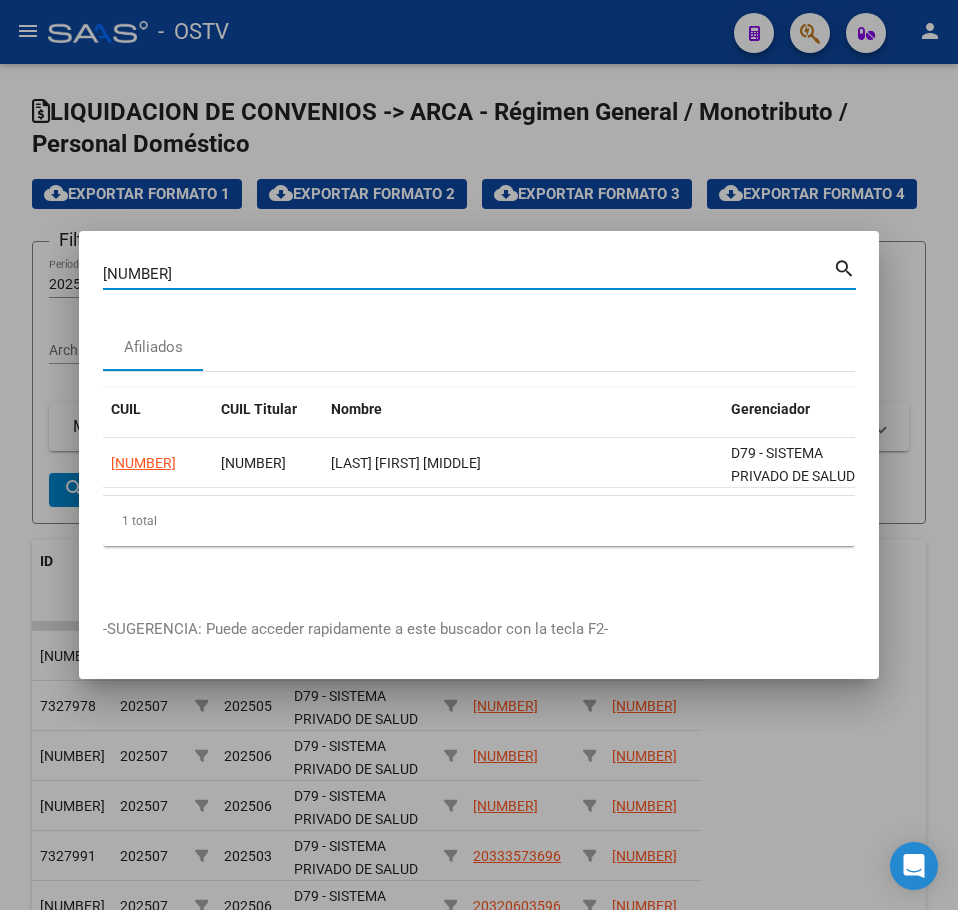click on "[NUMBER]" at bounding box center [468, 274] 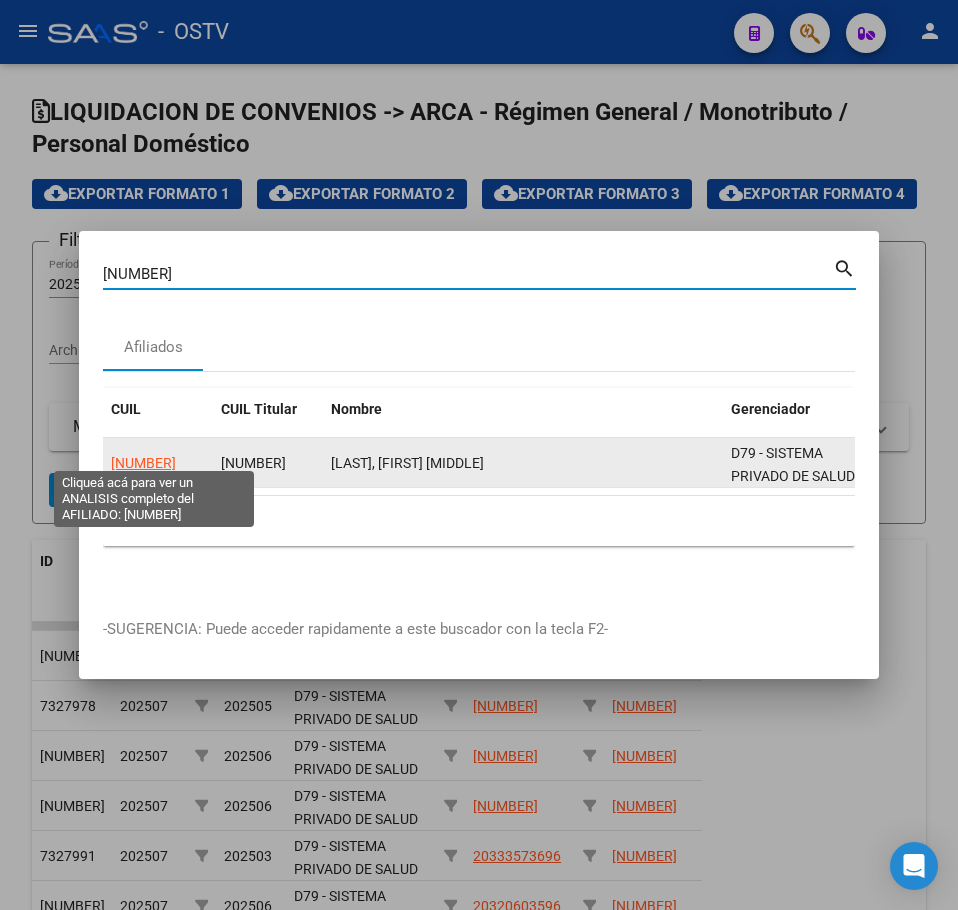 click on "[NUMBER]" 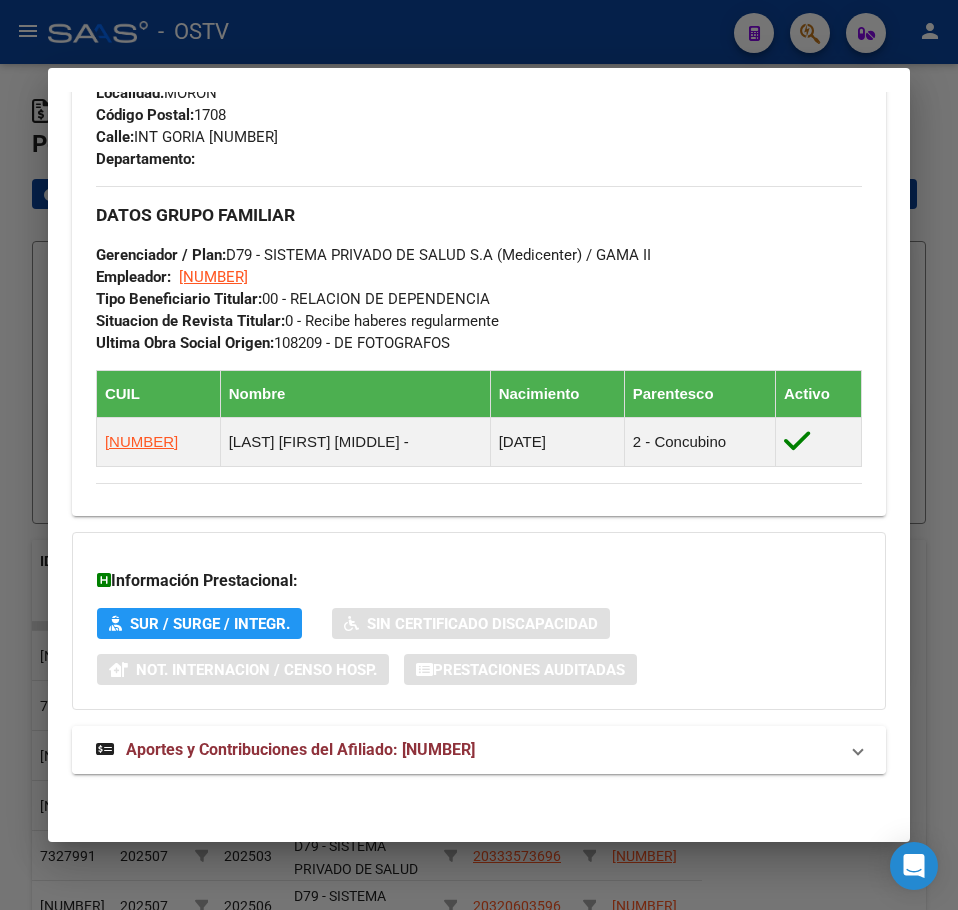 click on "Aportes y Contribuciones del Afiliado: [NUMBER]" at bounding box center [285, 750] 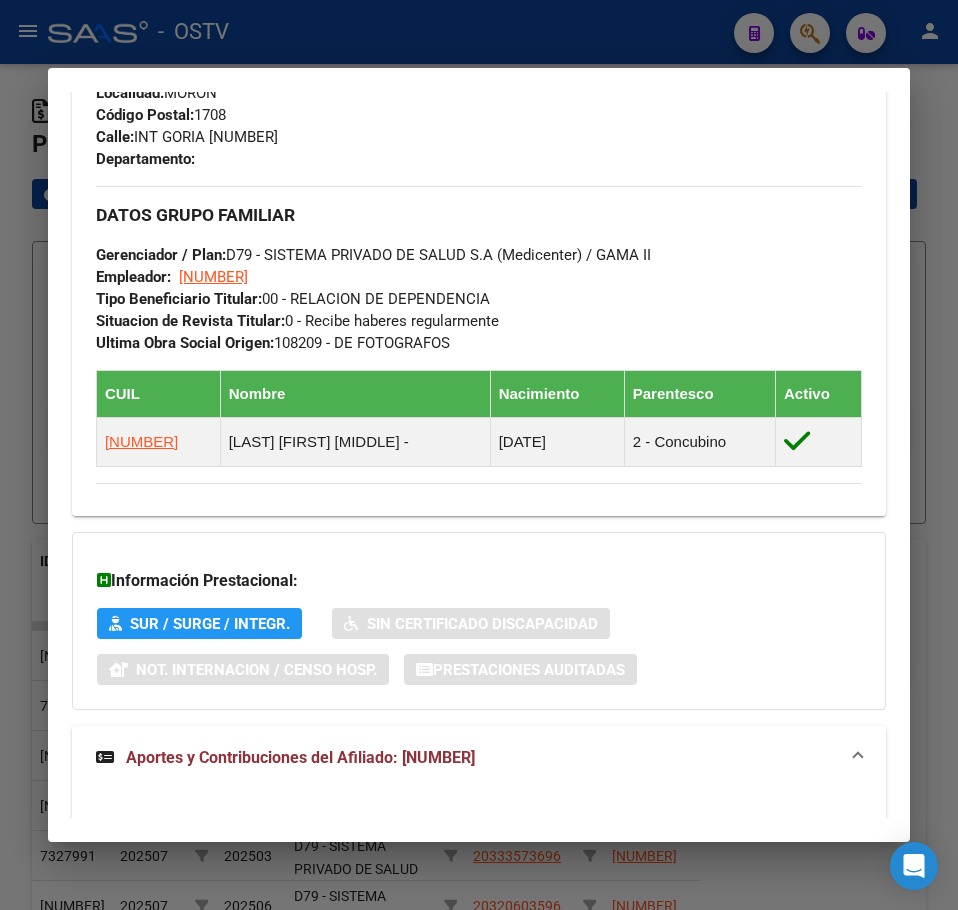 scroll, scrollTop: 1199, scrollLeft: 0, axis: vertical 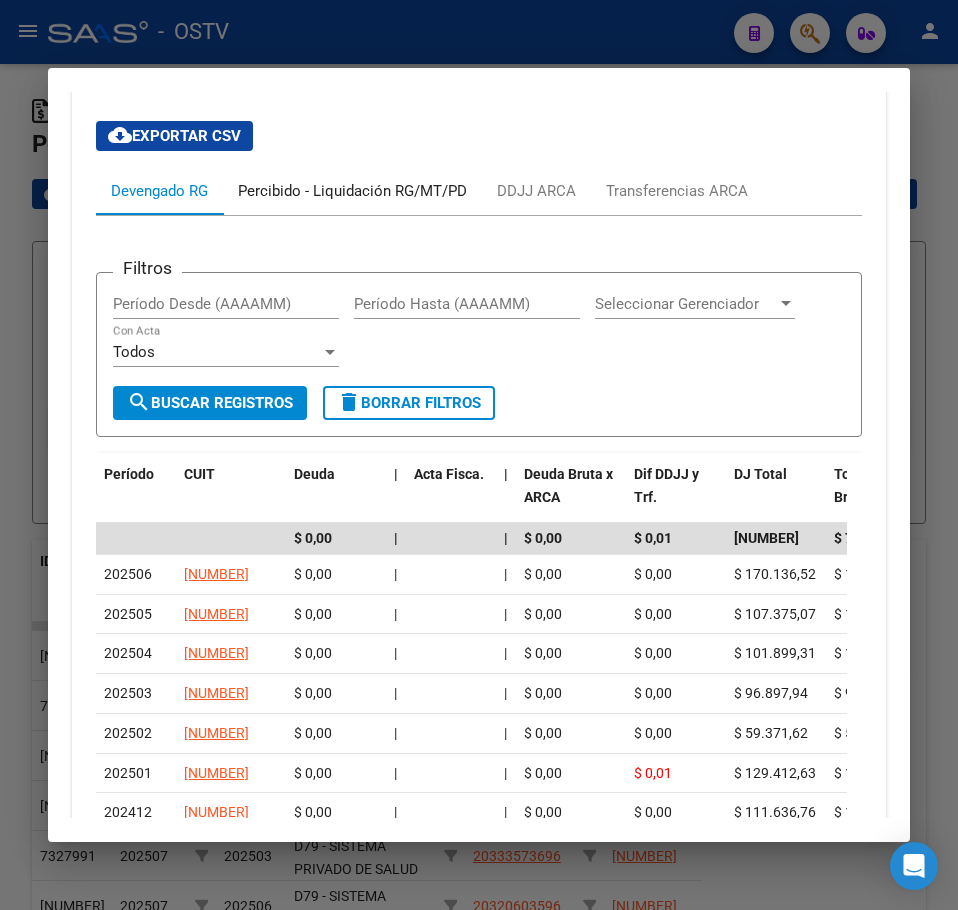 click on "Percibido - Liquidación RG/MT/PD" at bounding box center [352, 191] 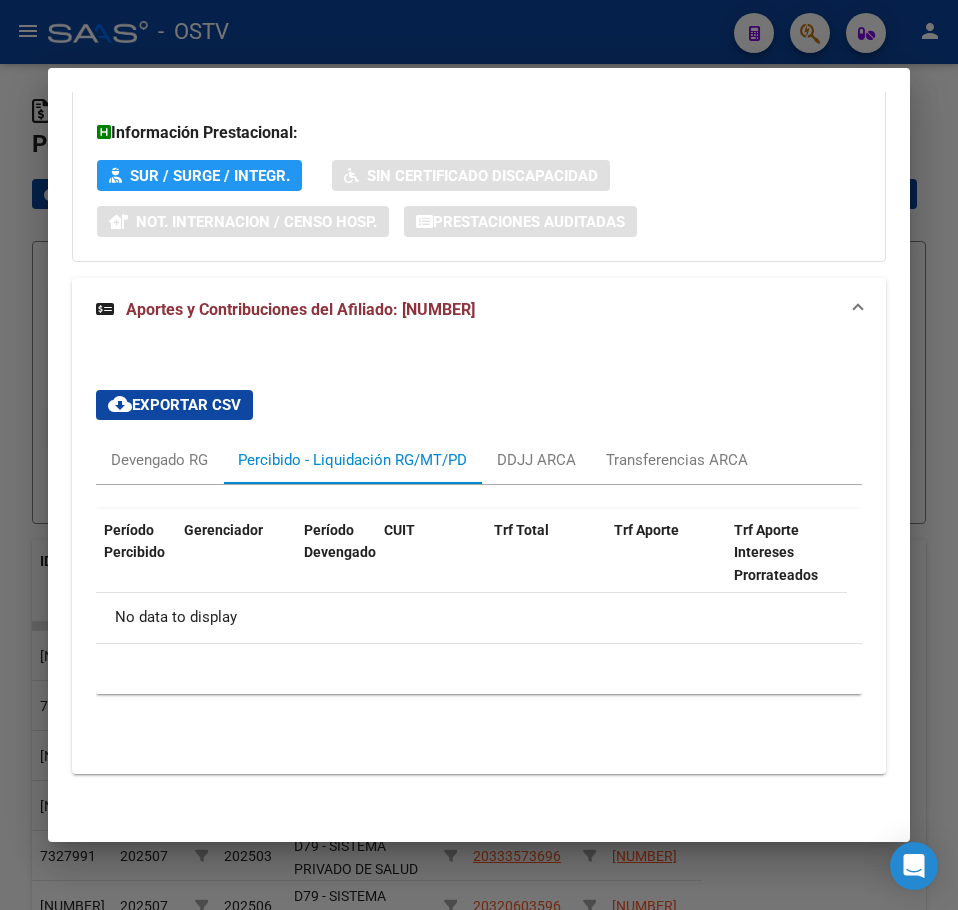 scroll, scrollTop: 1545, scrollLeft: 0, axis: vertical 